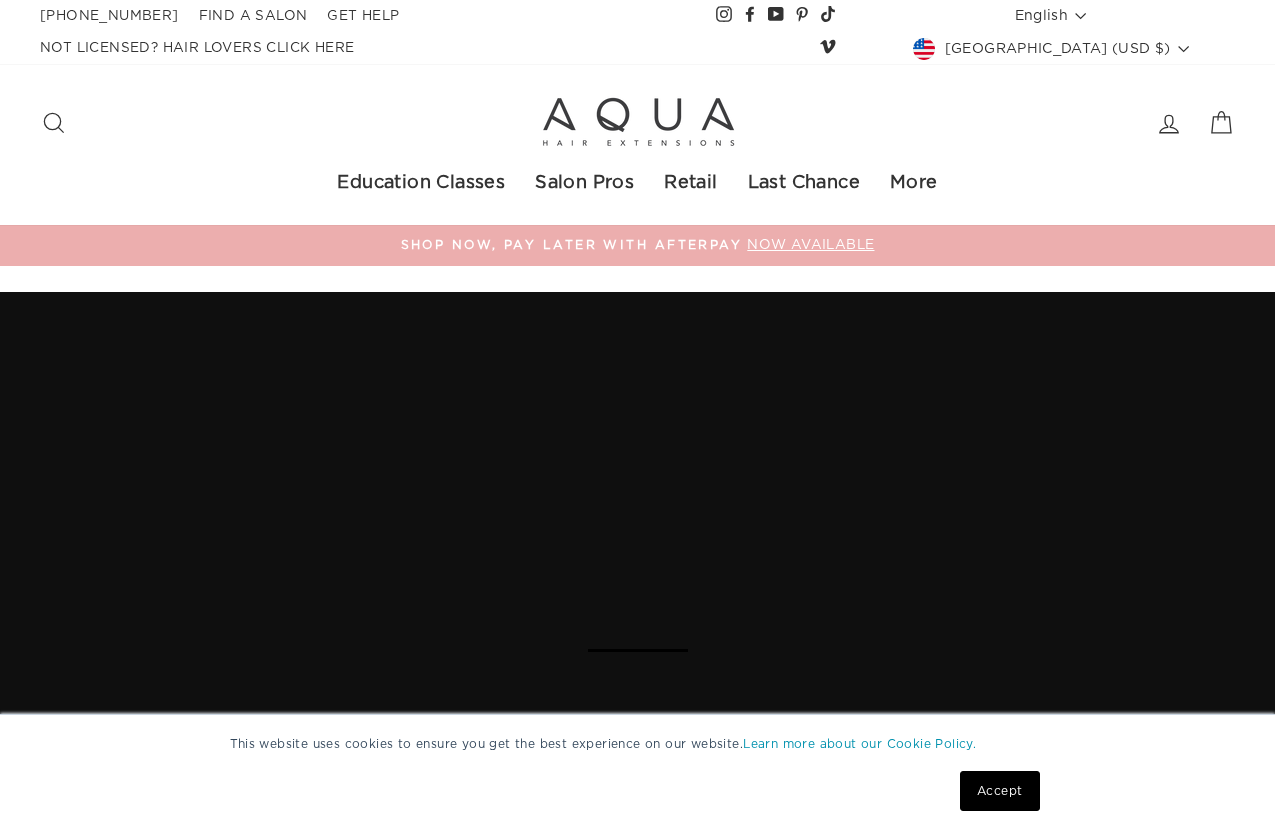 scroll, scrollTop: 0, scrollLeft: 0, axis: both 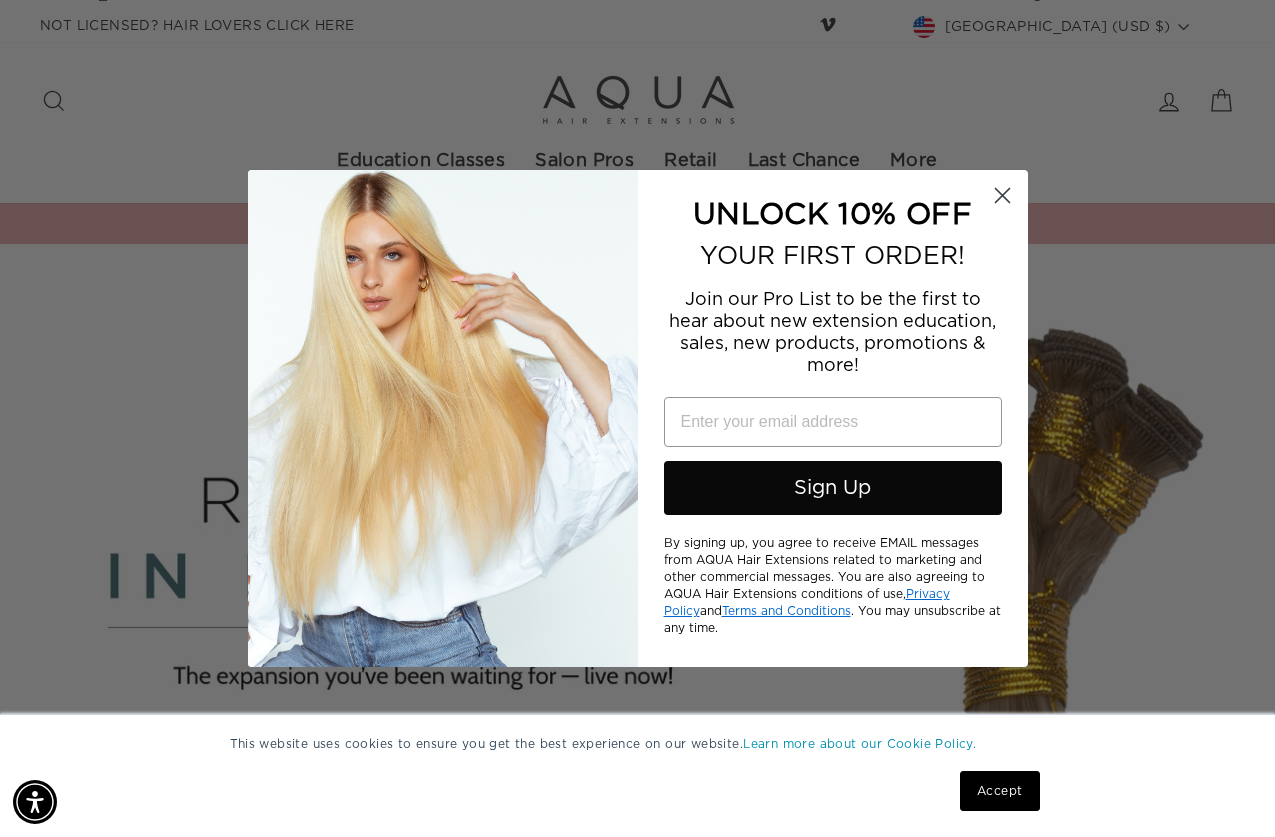click 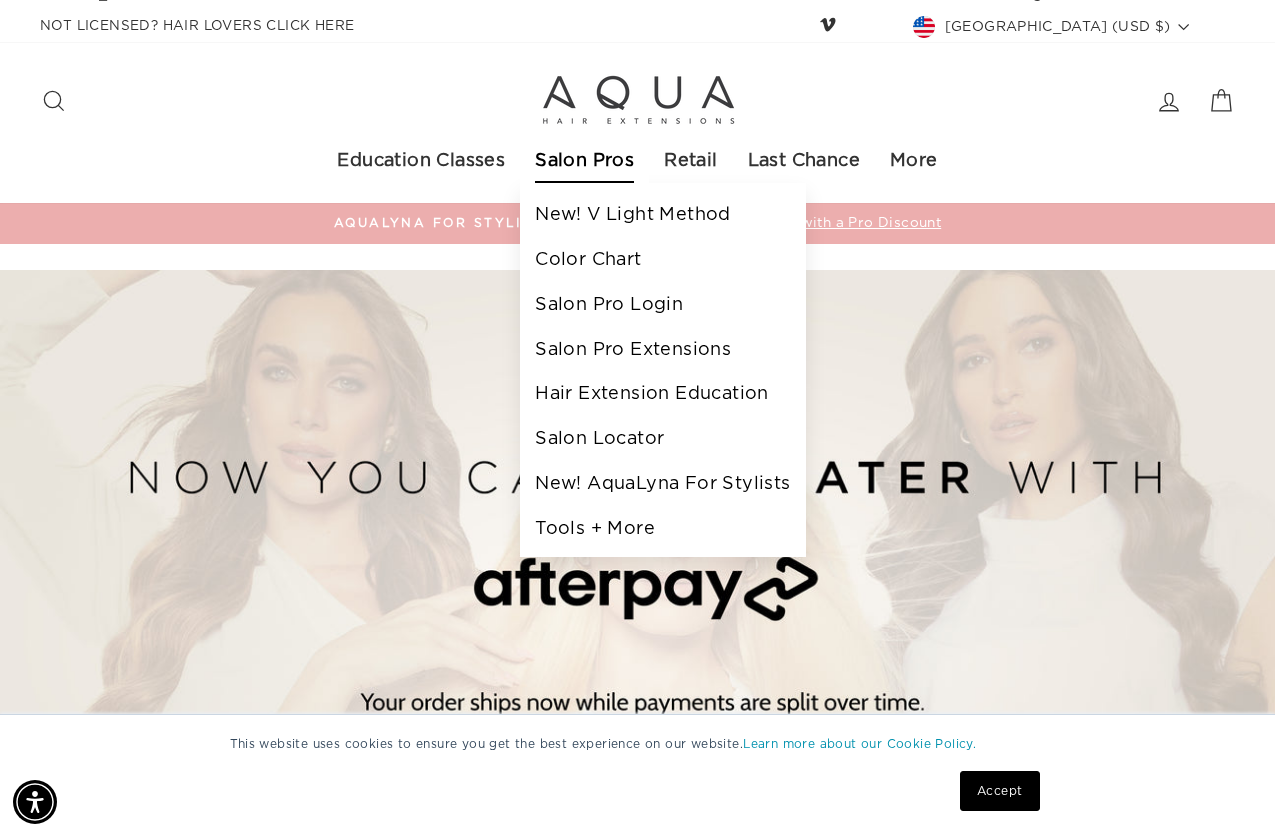 click on "Salon Pros" at bounding box center [584, 161] 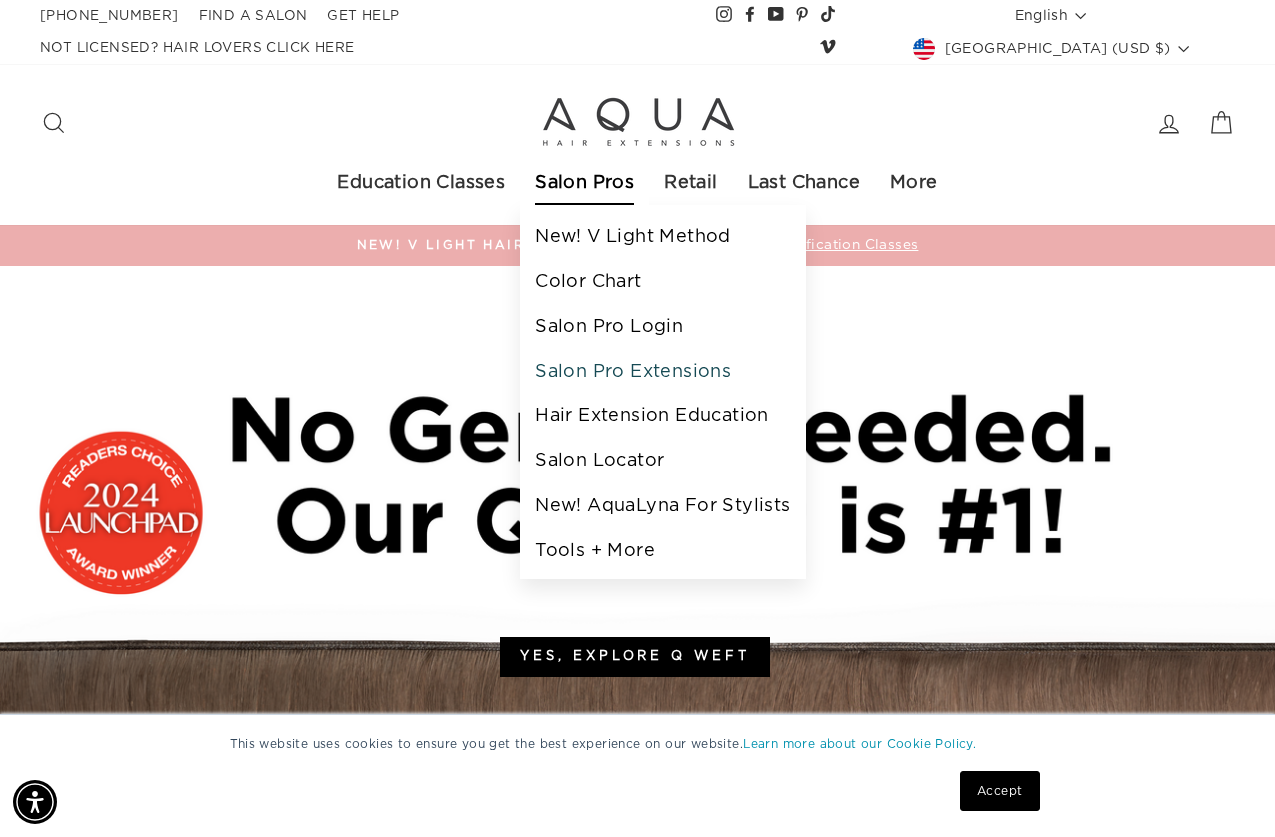 click on "Salon Pro Extensions" at bounding box center [662, 372] 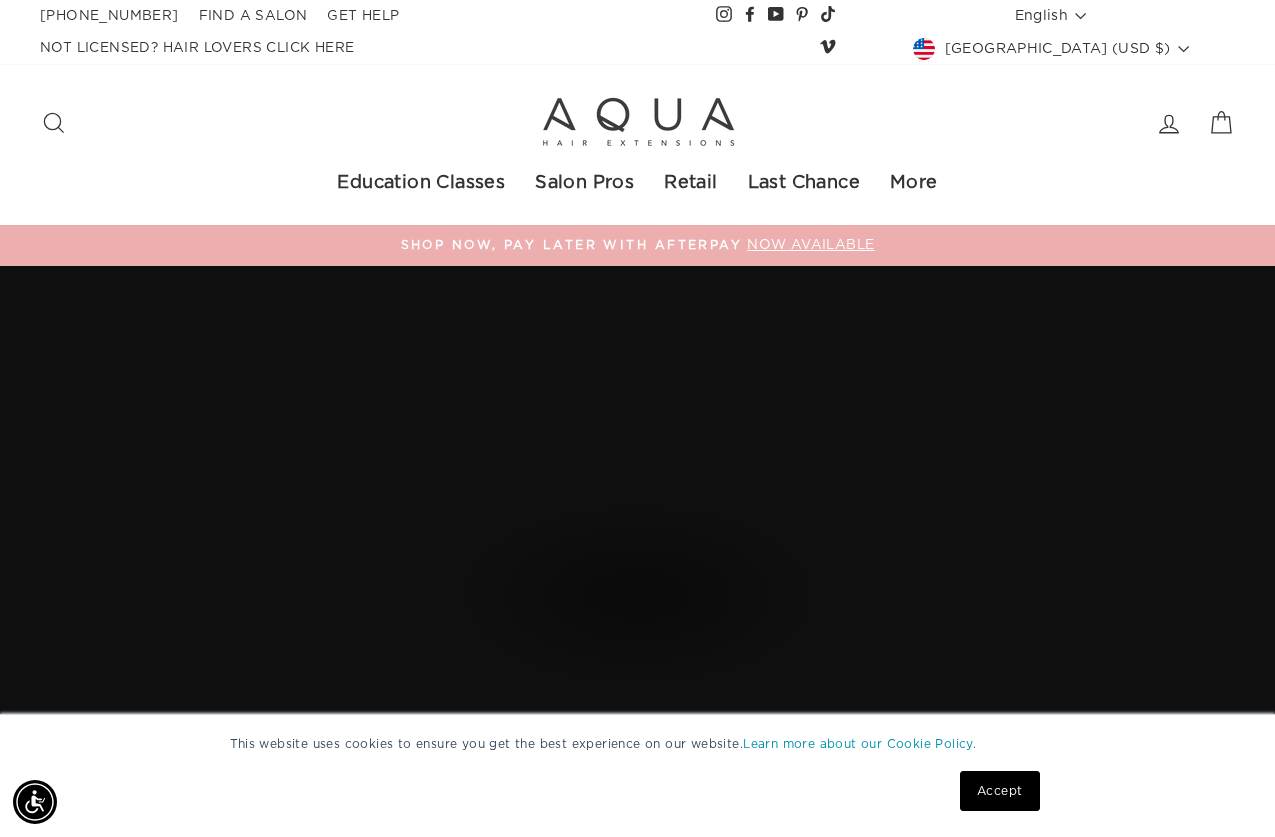 scroll, scrollTop: 751, scrollLeft: 0, axis: vertical 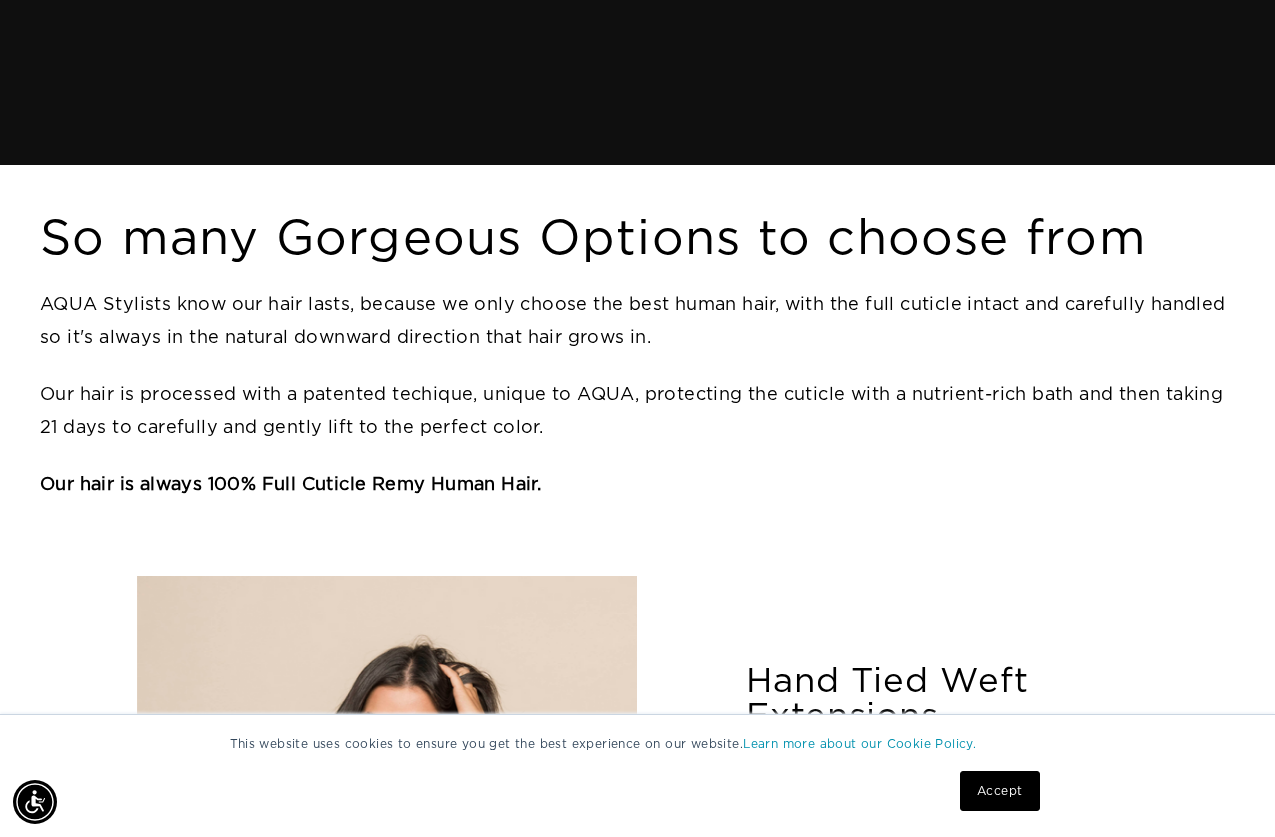 click on "So many Gorgeous Options to choose from
AQUA Stylists know our hair lasts, because we only choose the best human hair, with the full cuticle intact and carefully handled so it's always in the natural downward direction that hair grows in.
Our hair is processed with a patented techique, unique to AQUA, protecting the cuticle with a nutrient-rich bath and then taking 21 days to carefully and gently lift to the perfect color.
Our hair is always 100% Full Cuticle Remy Human Hair." at bounding box center [626, 344] 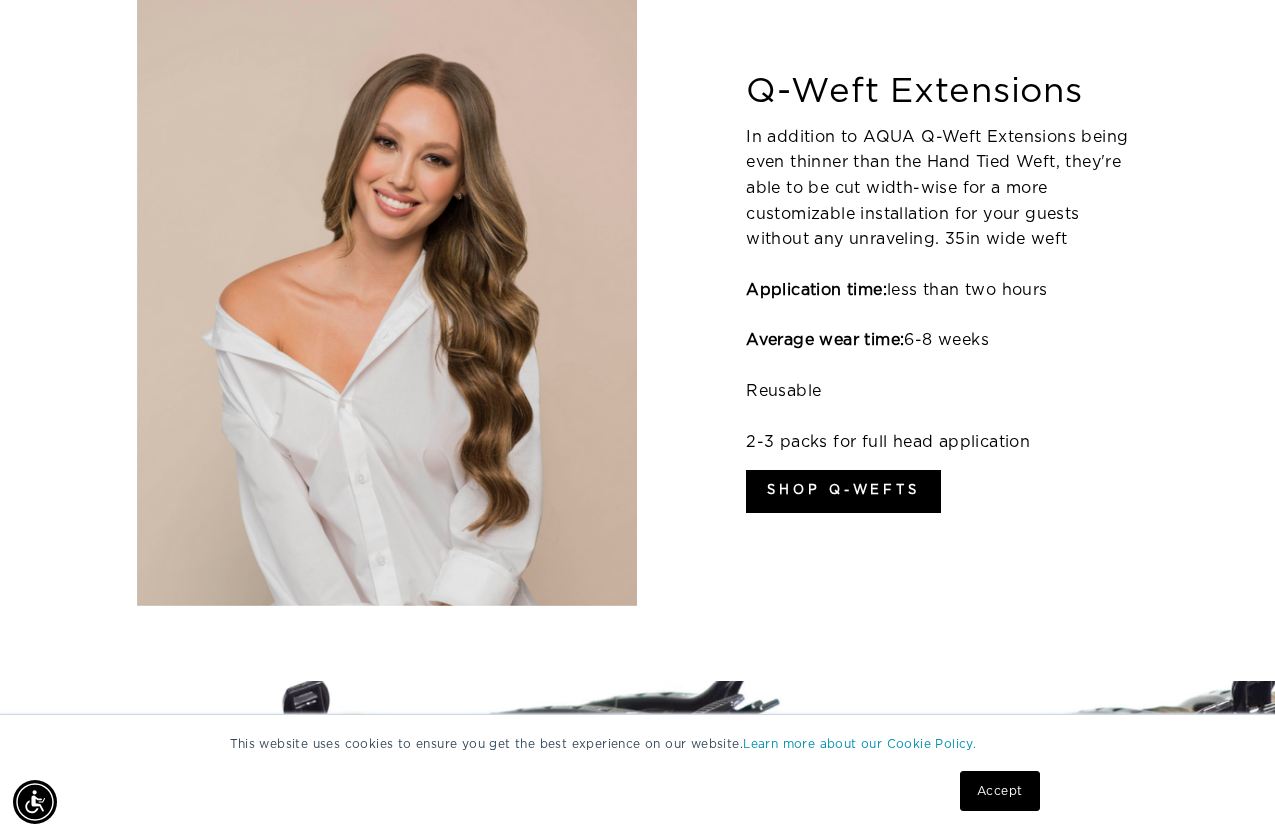 scroll, scrollTop: 2601, scrollLeft: 0, axis: vertical 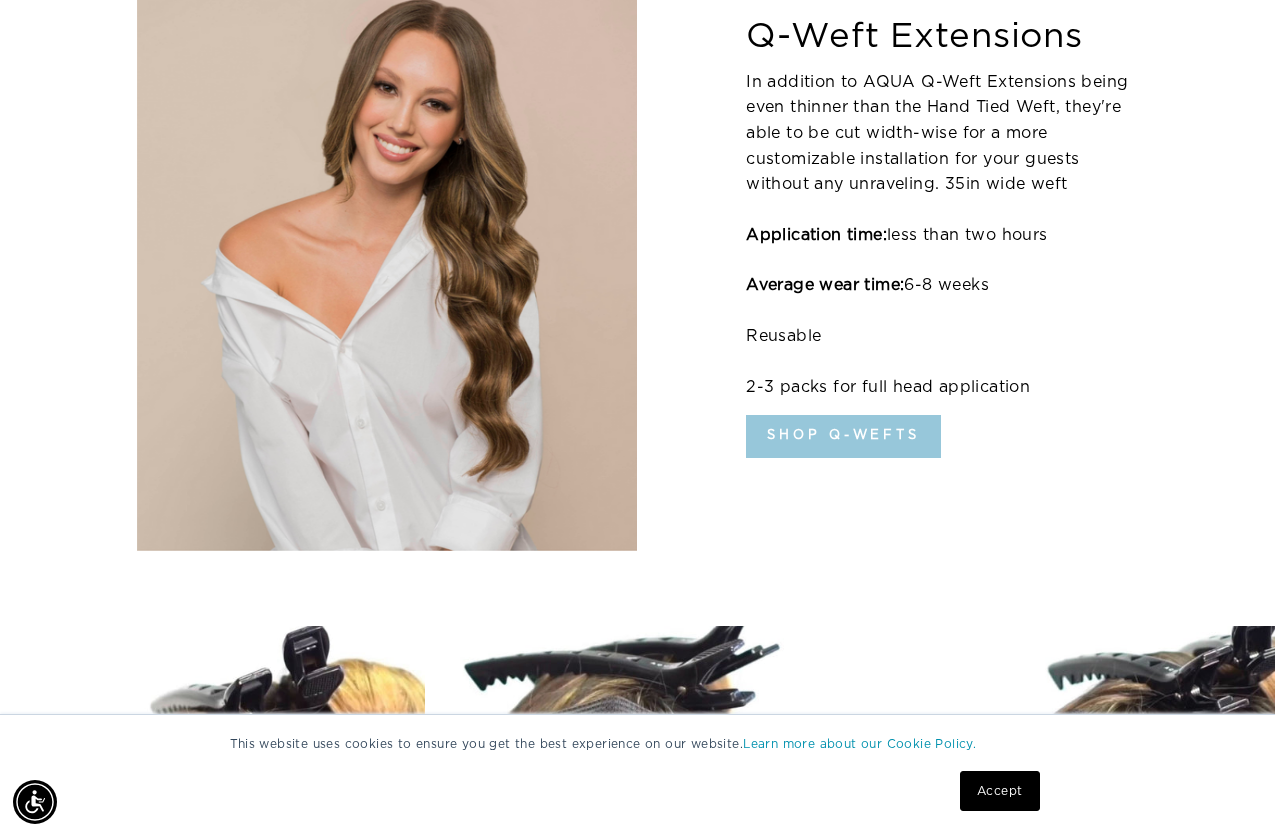 click on "shop q-wefts" at bounding box center (843, 436) 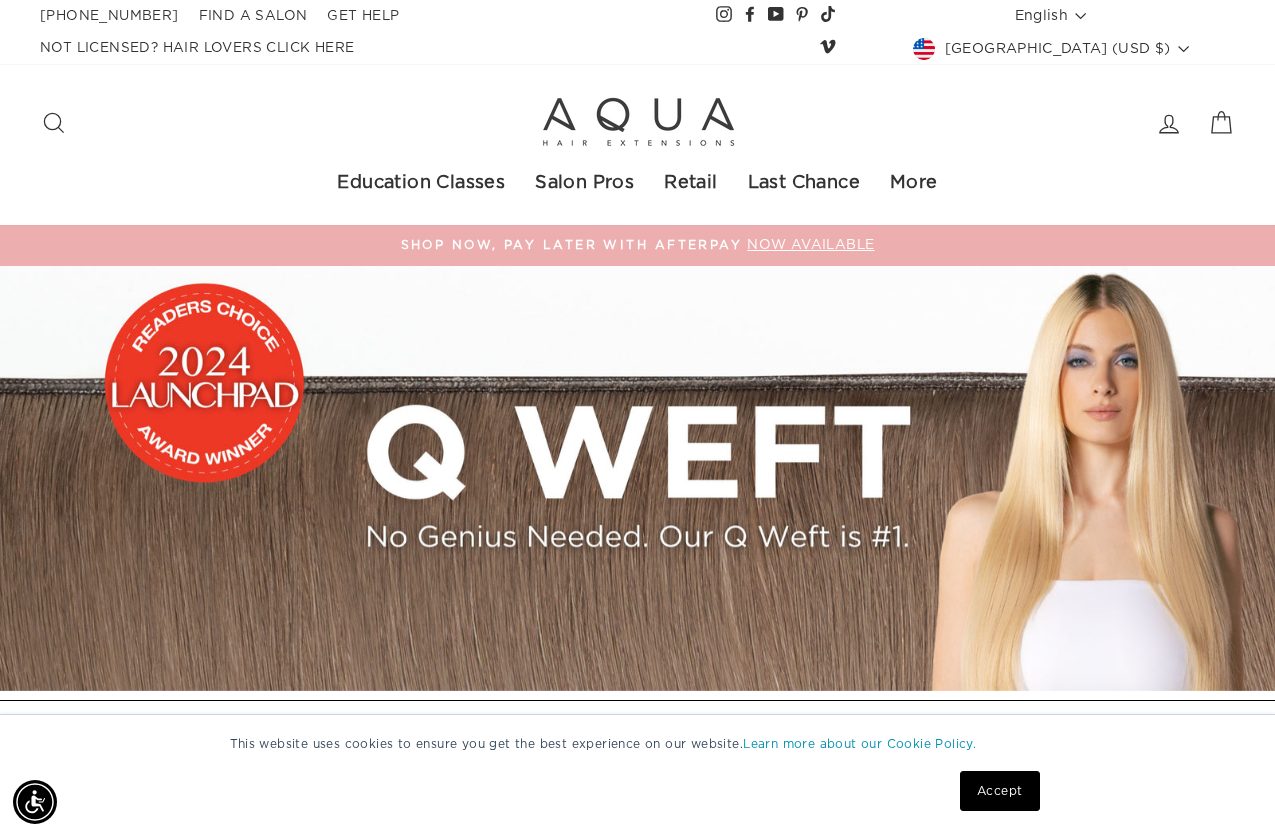 scroll, scrollTop: 34, scrollLeft: 0, axis: vertical 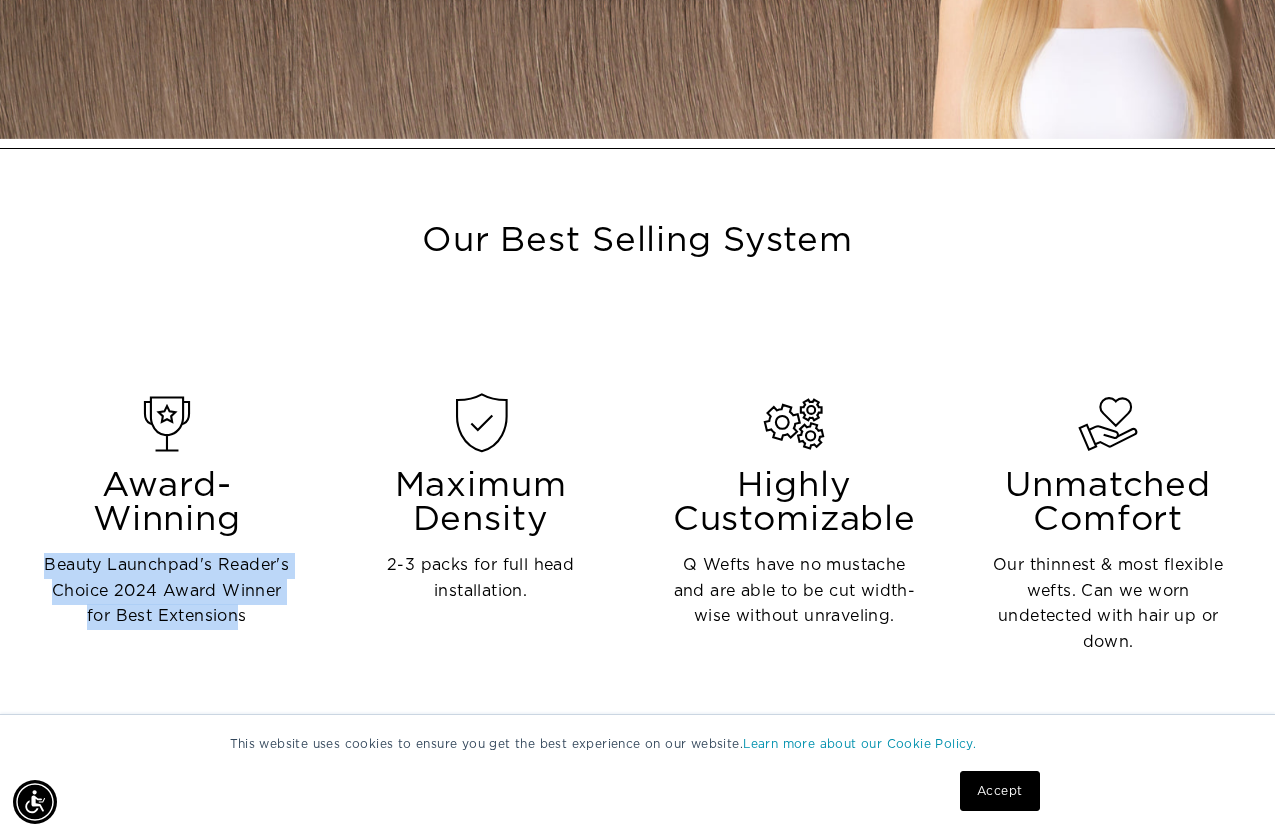 drag, startPoint x: 241, startPoint y: 614, endPoint x: 37, endPoint y: 568, distance: 209.12198 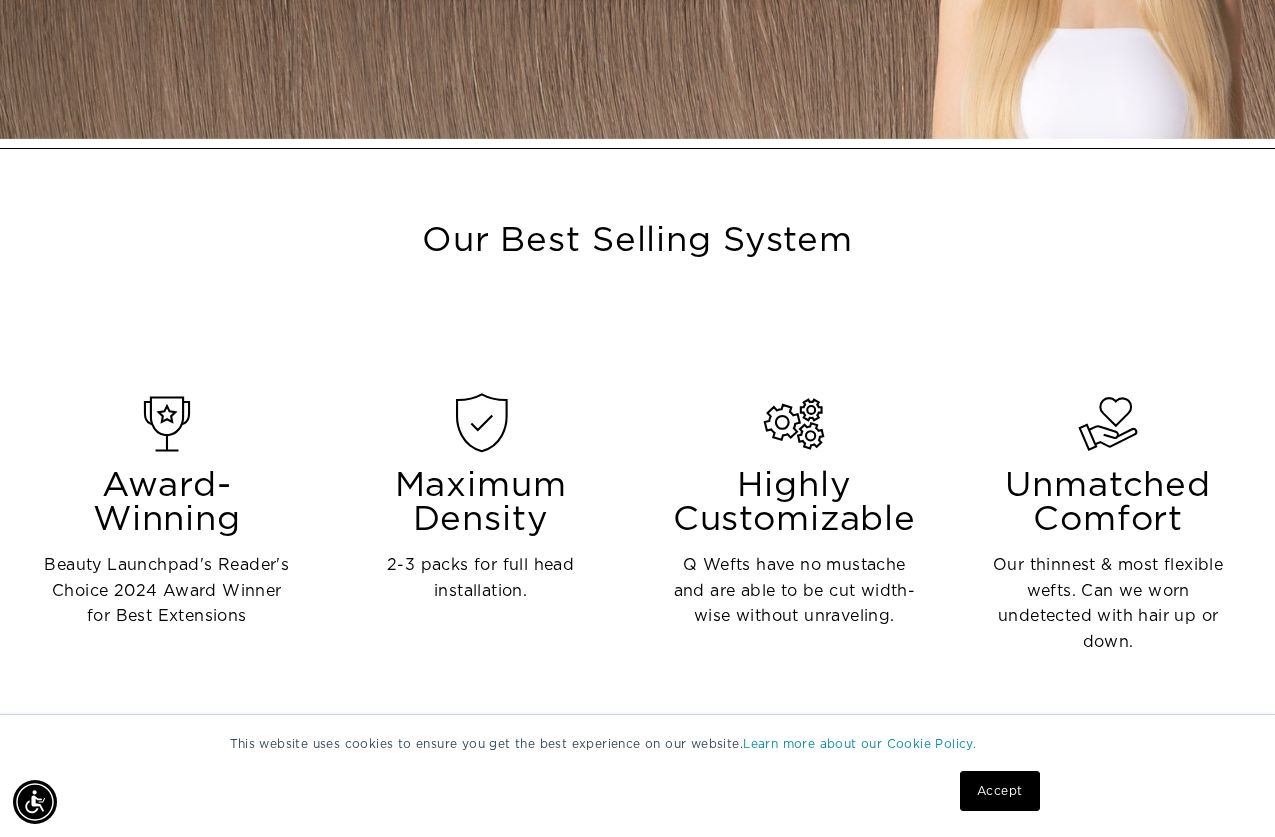 click on "Beauty Launchpad's Reader's Choice 2024 Award Winner for Best Extensions" at bounding box center [167, 591] 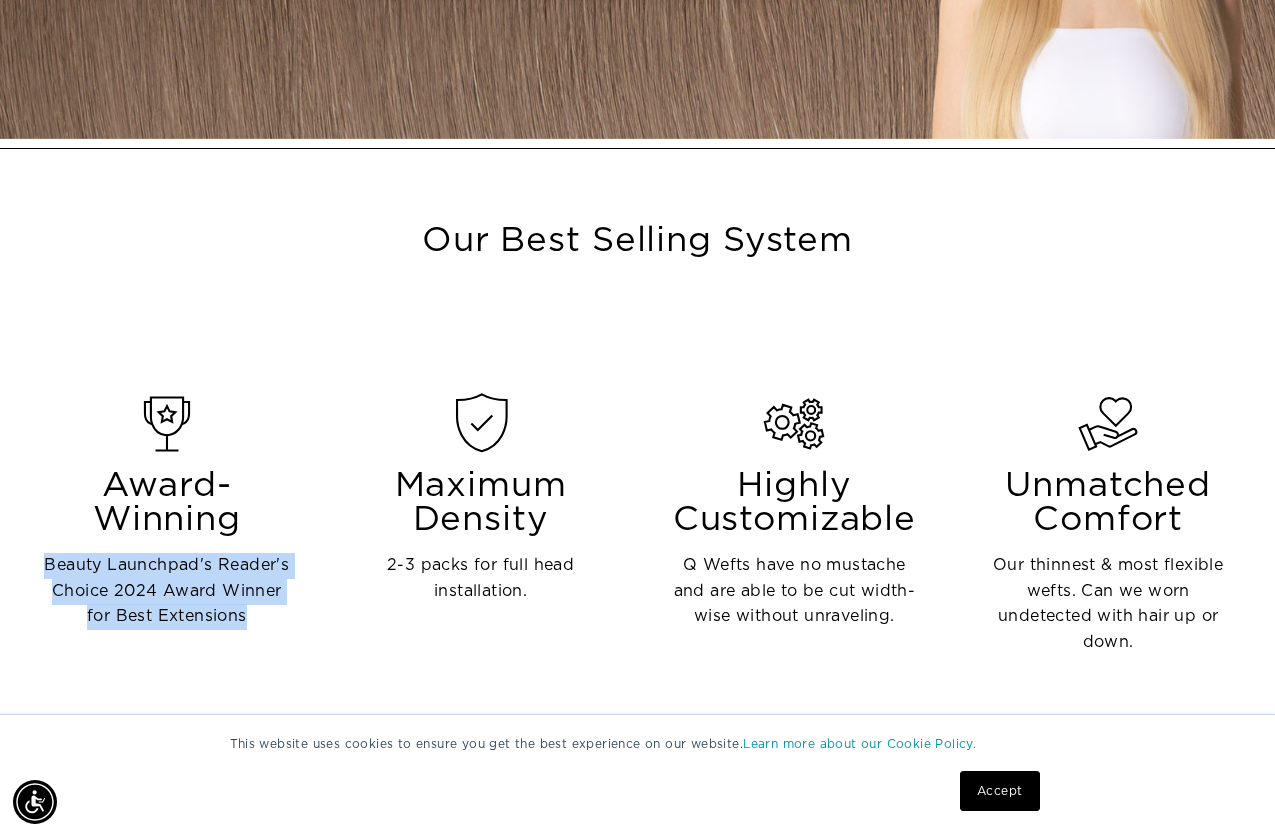 drag, startPoint x: 262, startPoint y: 601, endPoint x: 41, endPoint y: 556, distance: 225.53491 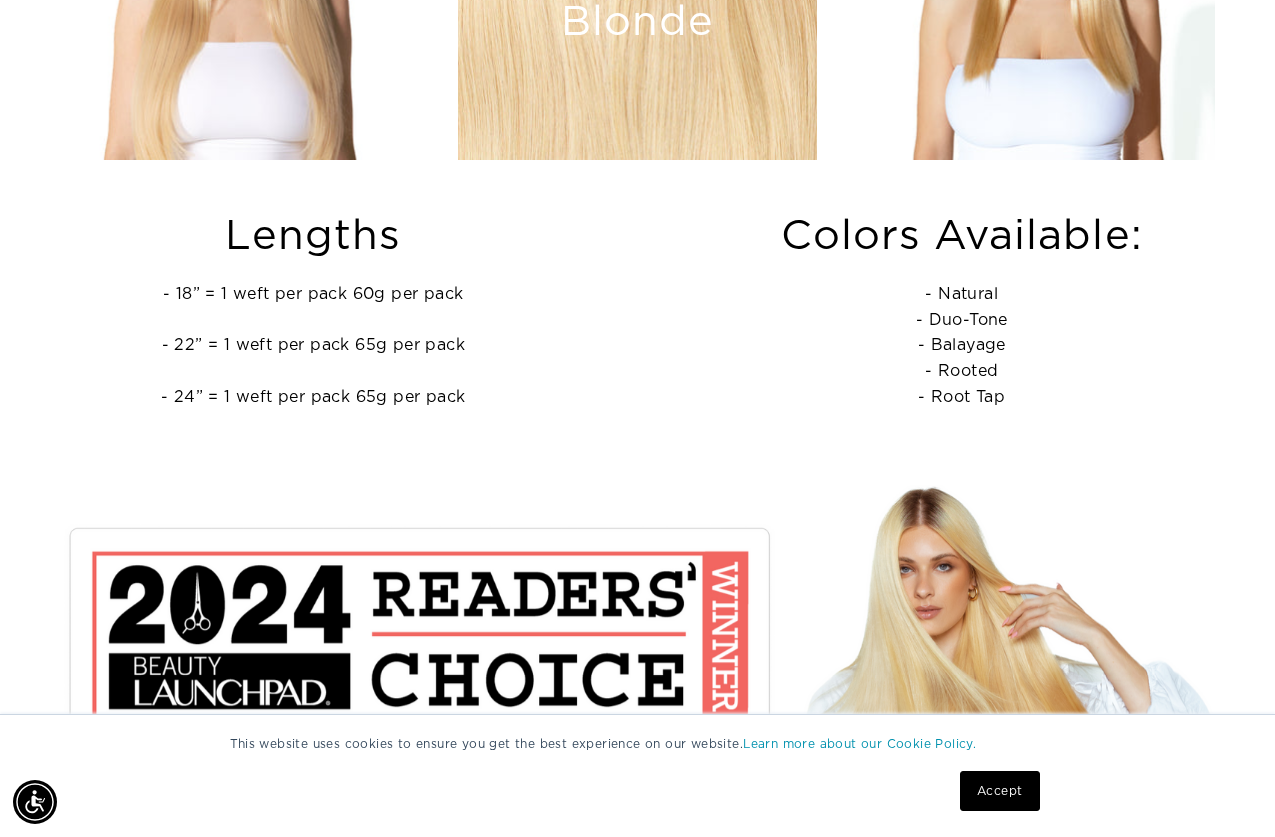 scroll, scrollTop: 2039, scrollLeft: 0, axis: vertical 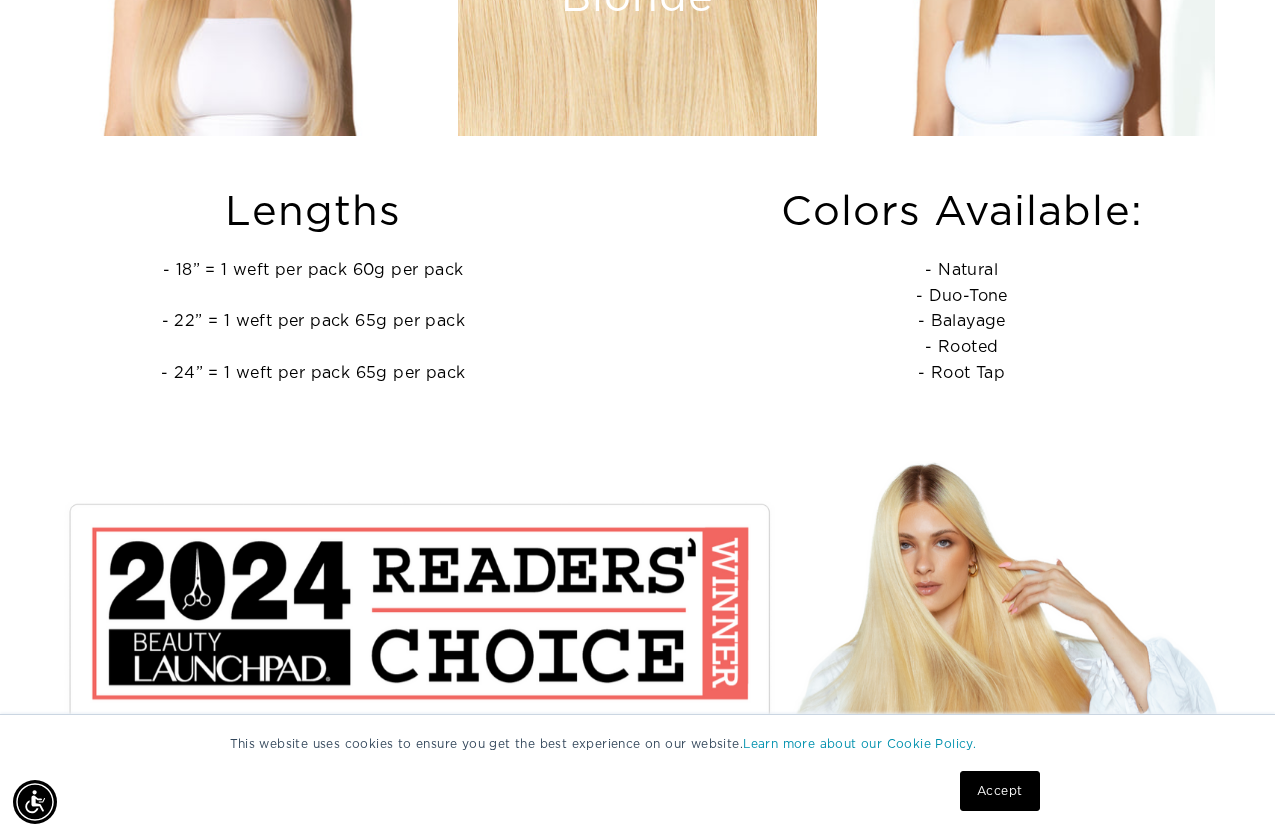 click on "Accept" at bounding box center [999, 791] 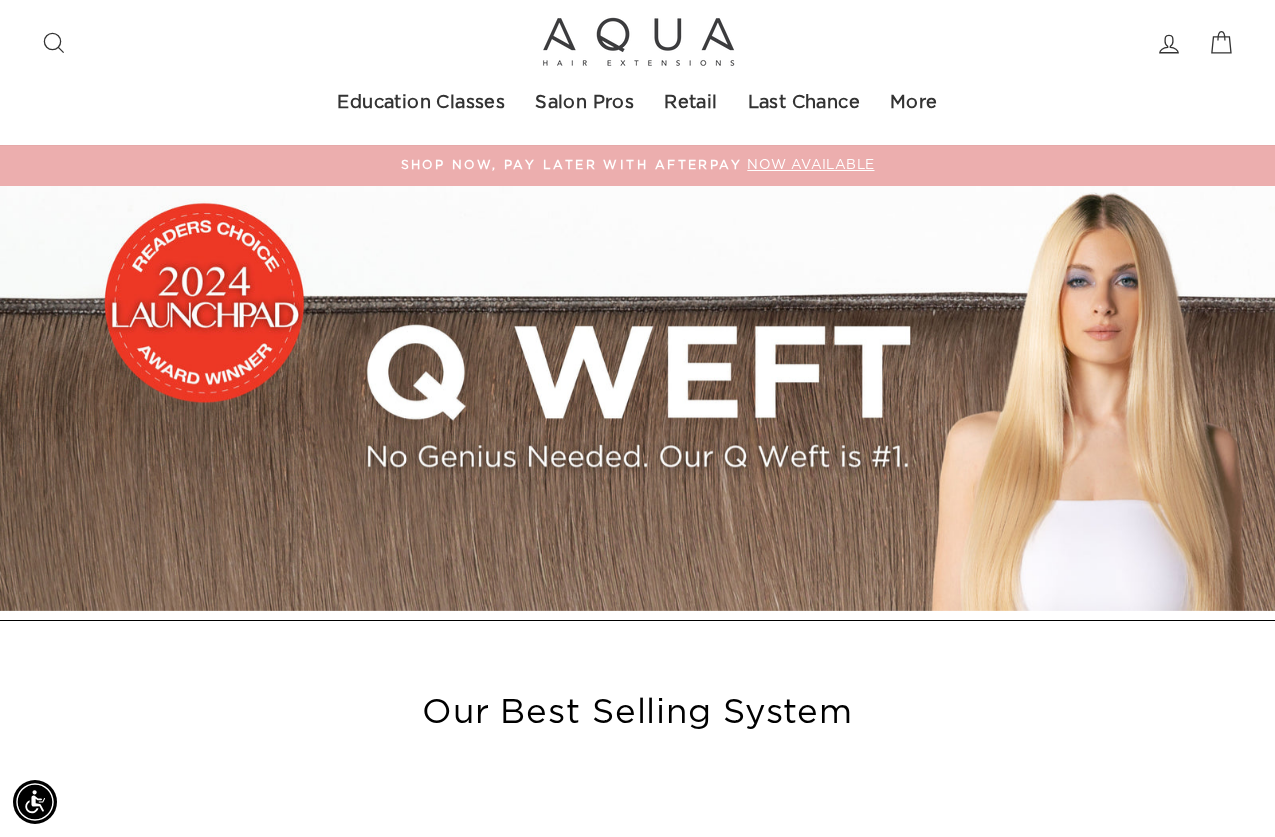 scroll, scrollTop: 19, scrollLeft: 0, axis: vertical 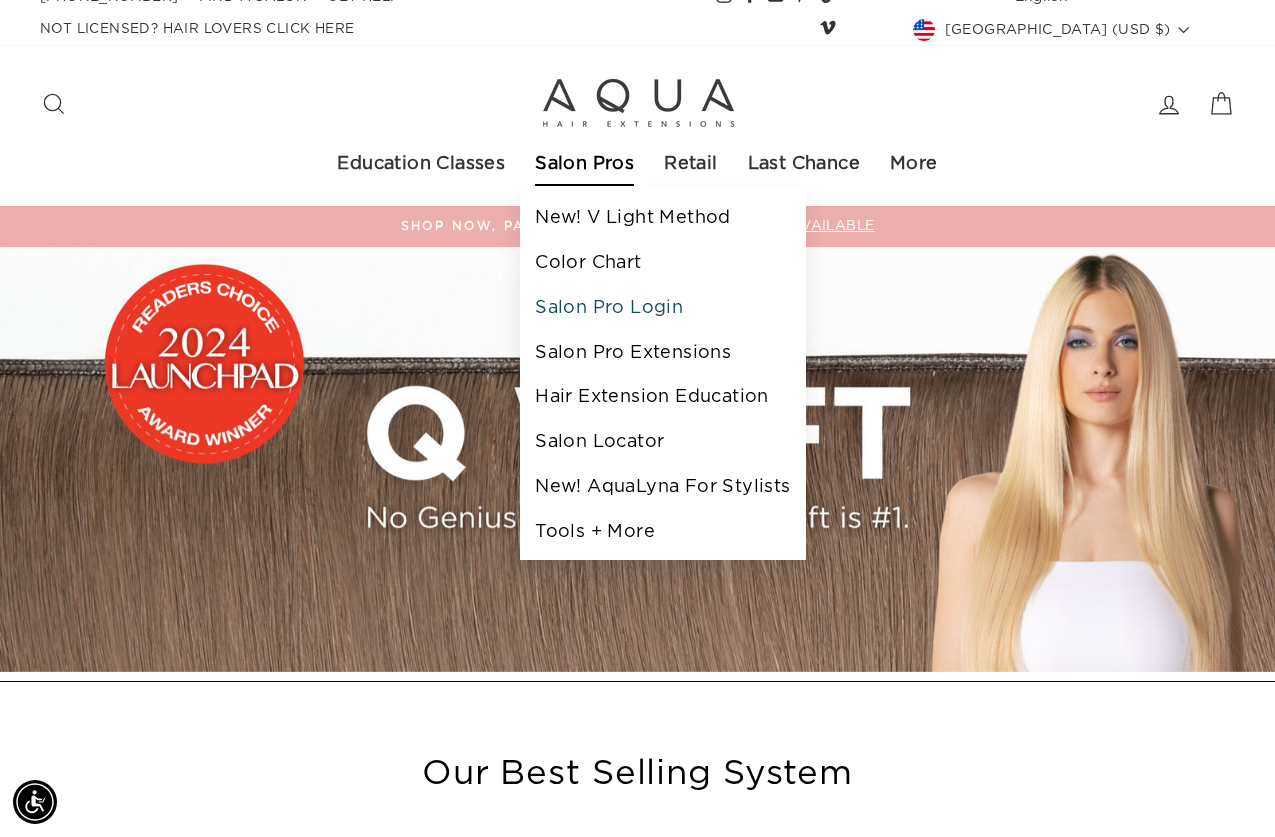 click on "Salon Pro Login" at bounding box center [662, 308] 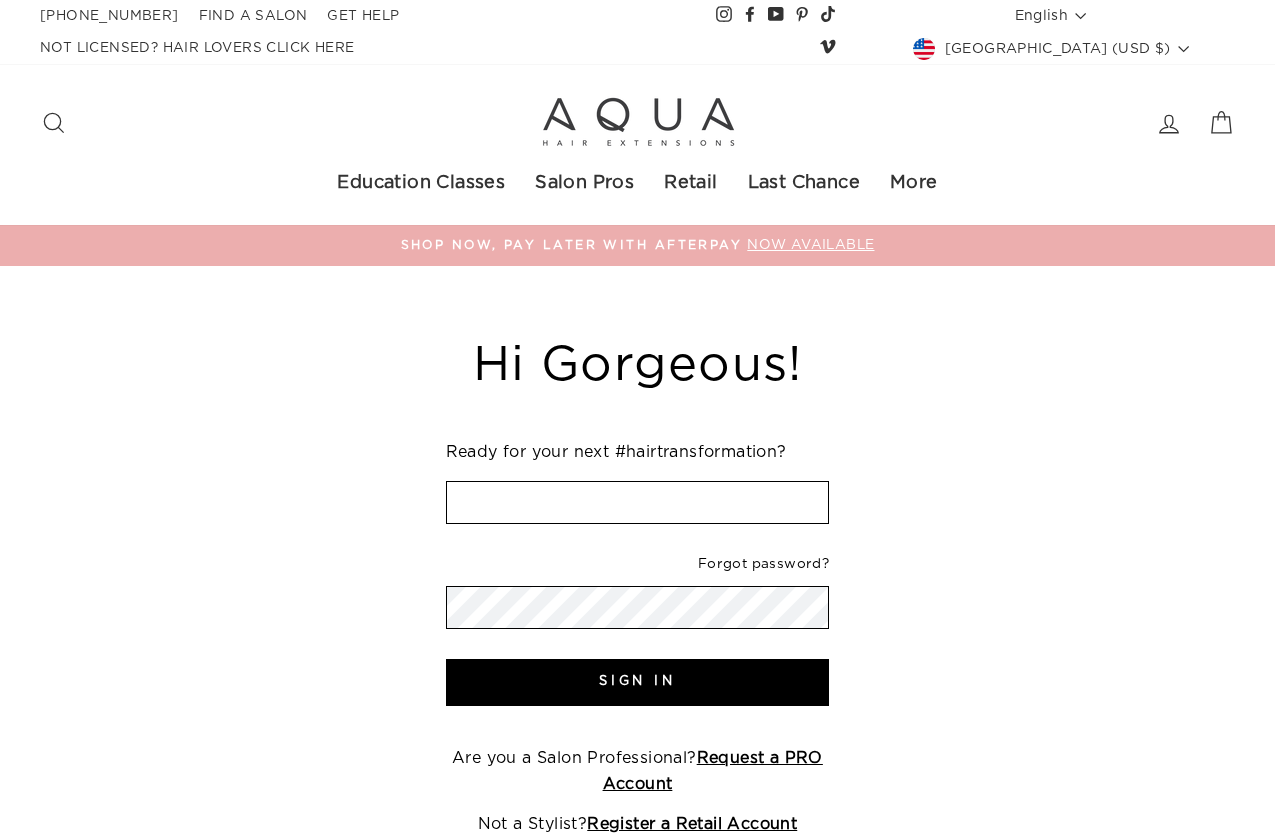 scroll, scrollTop: 0, scrollLeft: 0, axis: both 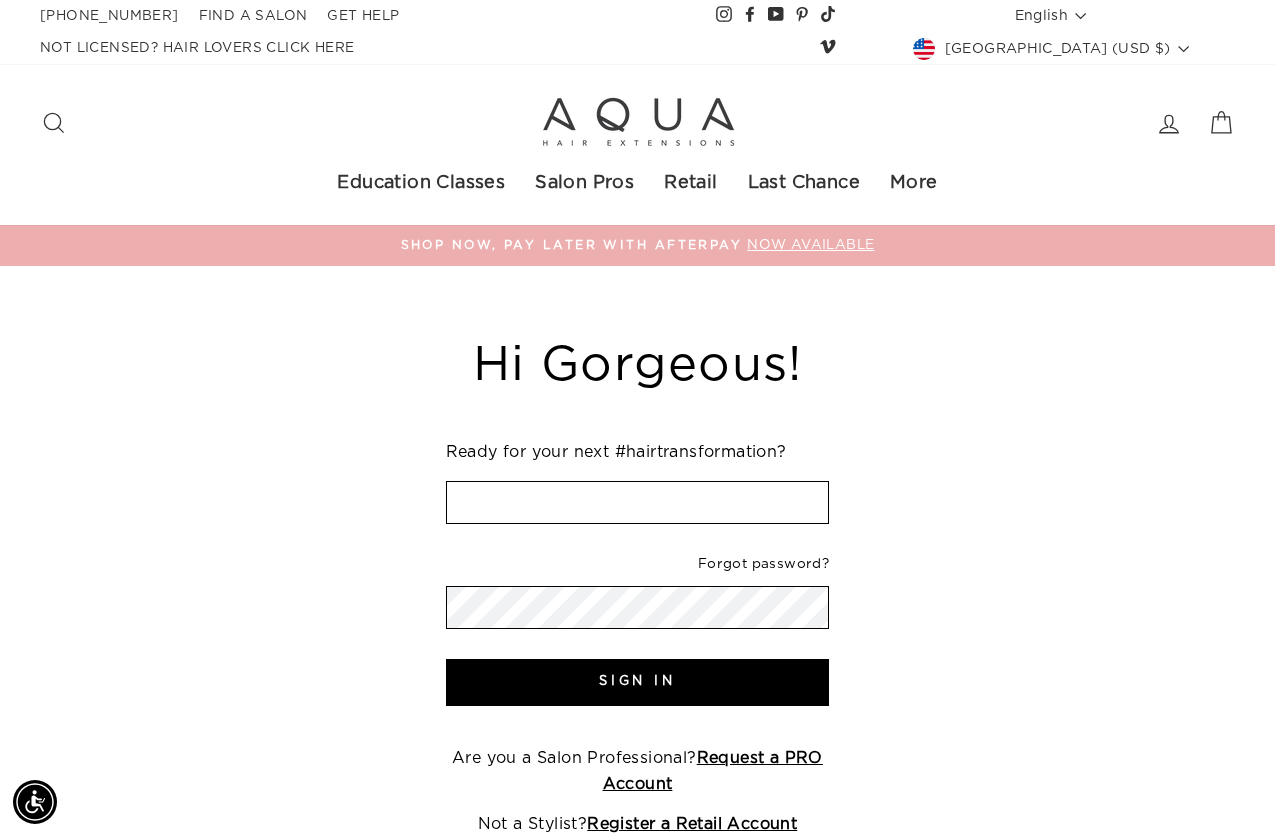 click on "Hi Gorgeous!
Ready for your next #hairtransformation?
We've sent you an email with a link to update your password.
Forgot password?
Sign In
Are you a Salon Professional?  Request a PRO Account
Not a Stylist?  Register a Retail Account
Reset your password
We will send you an email to reset your password.
Email
Submit
Cancel" at bounding box center [626, 597] 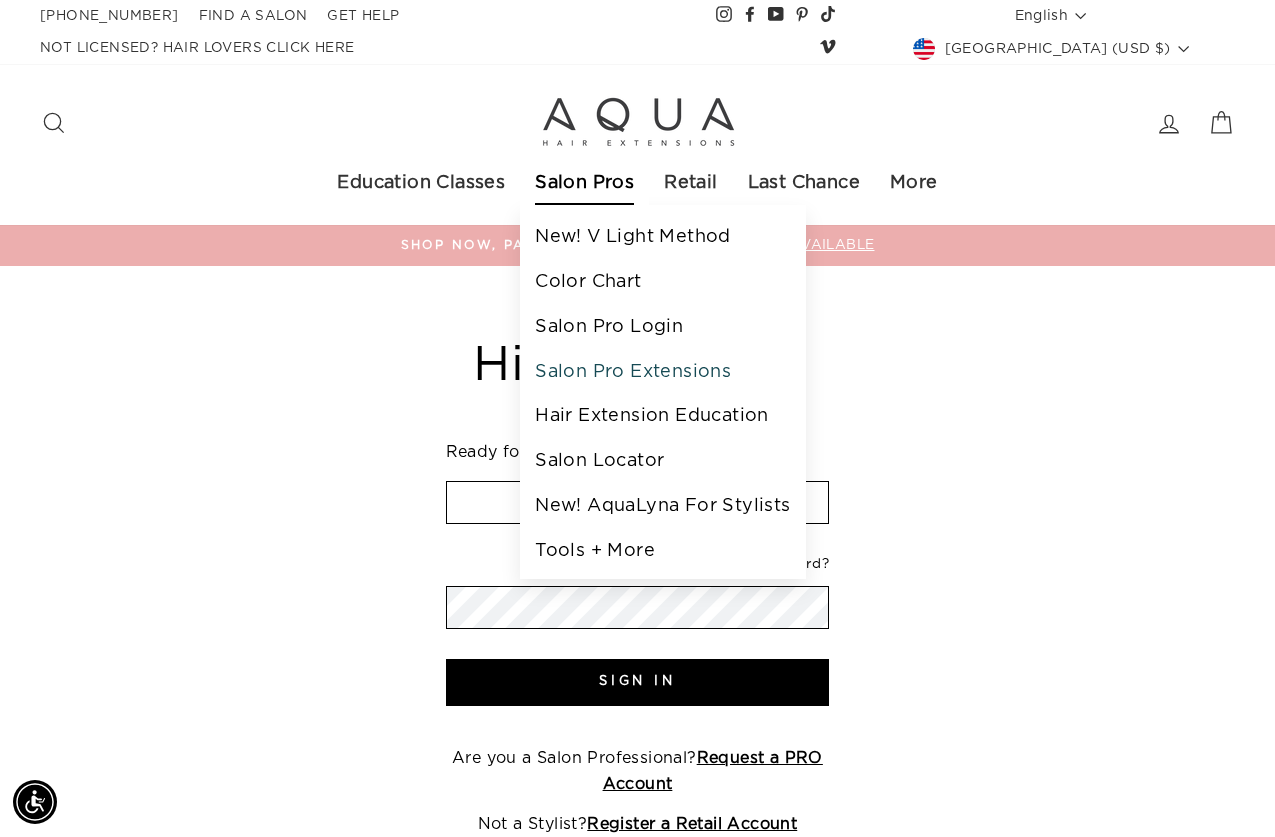 click on "Salon Pro Extensions" at bounding box center [662, 372] 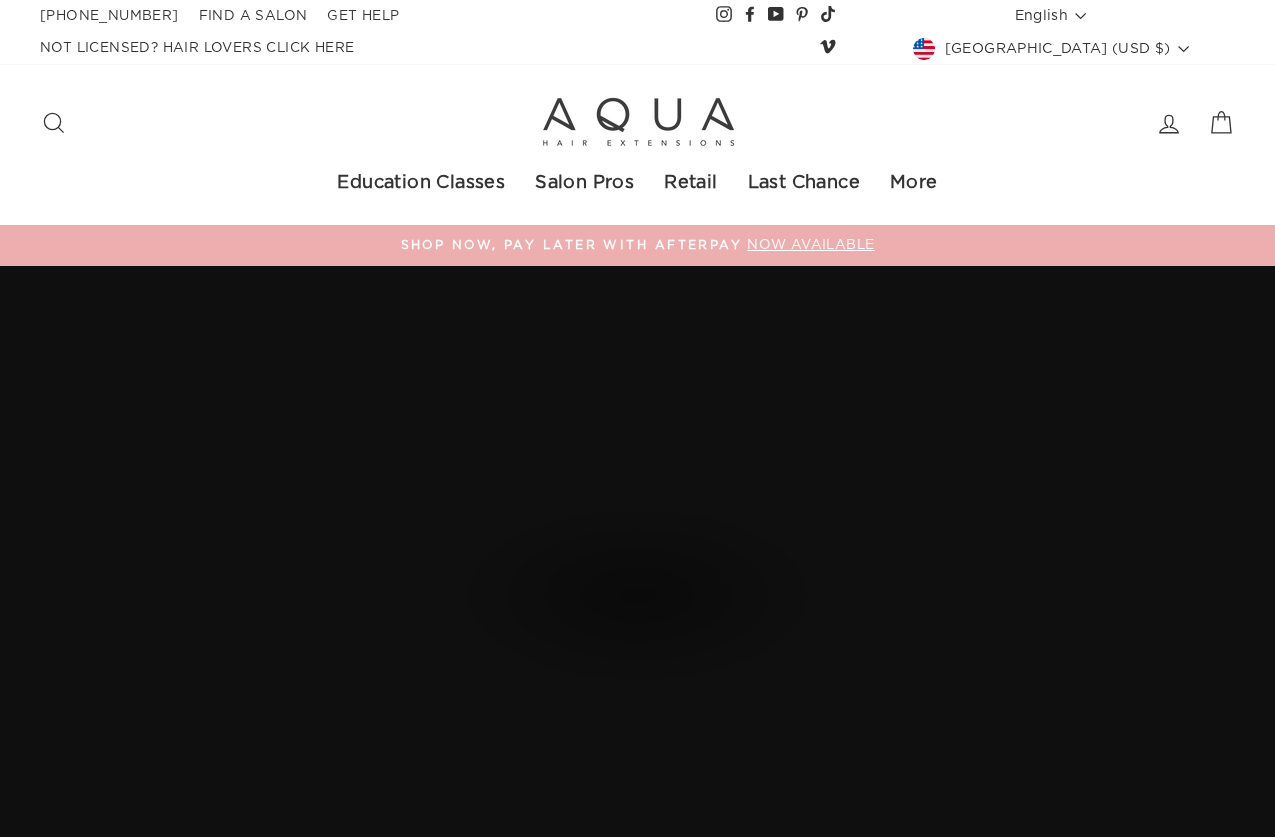 scroll, scrollTop: 0, scrollLeft: 0, axis: both 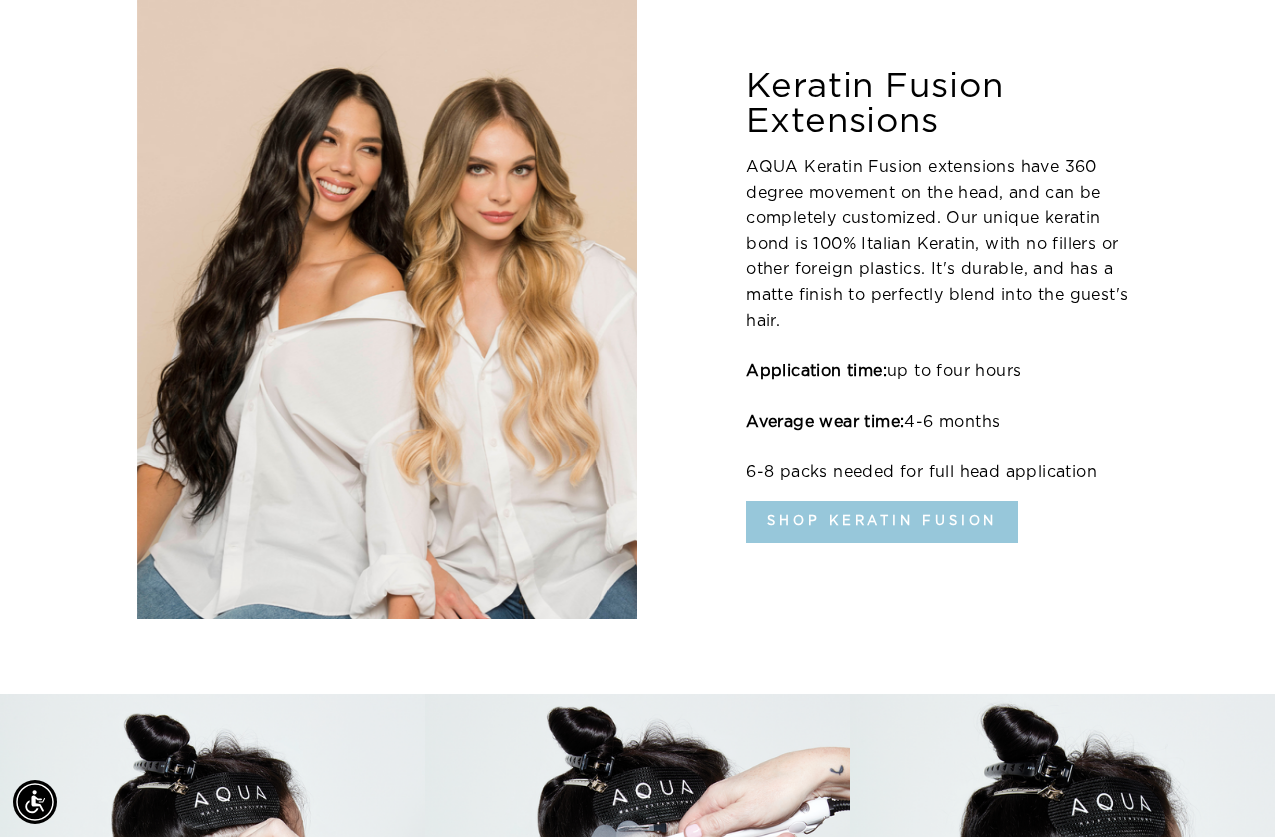 click on "Shop Keratin Fusion" at bounding box center [882, 522] 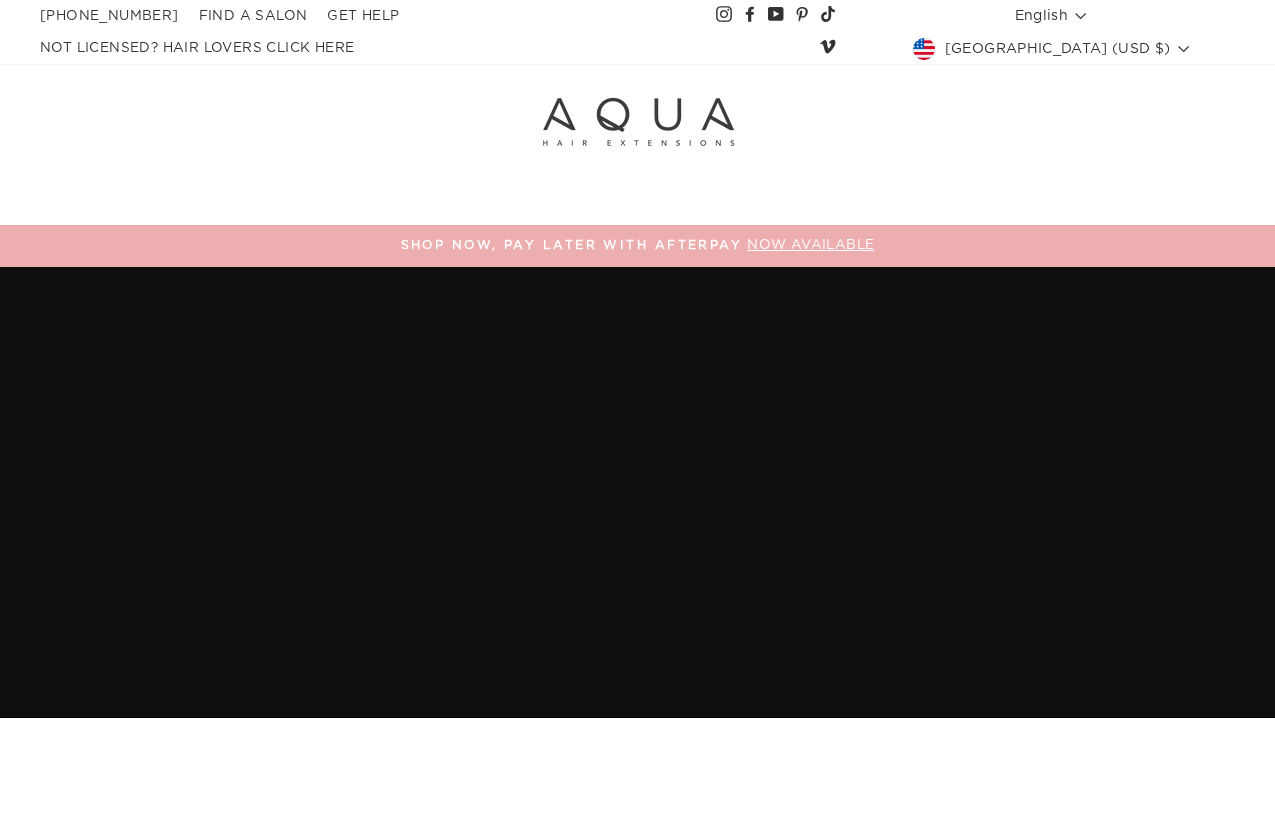 scroll, scrollTop: 530, scrollLeft: 0, axis: vertical 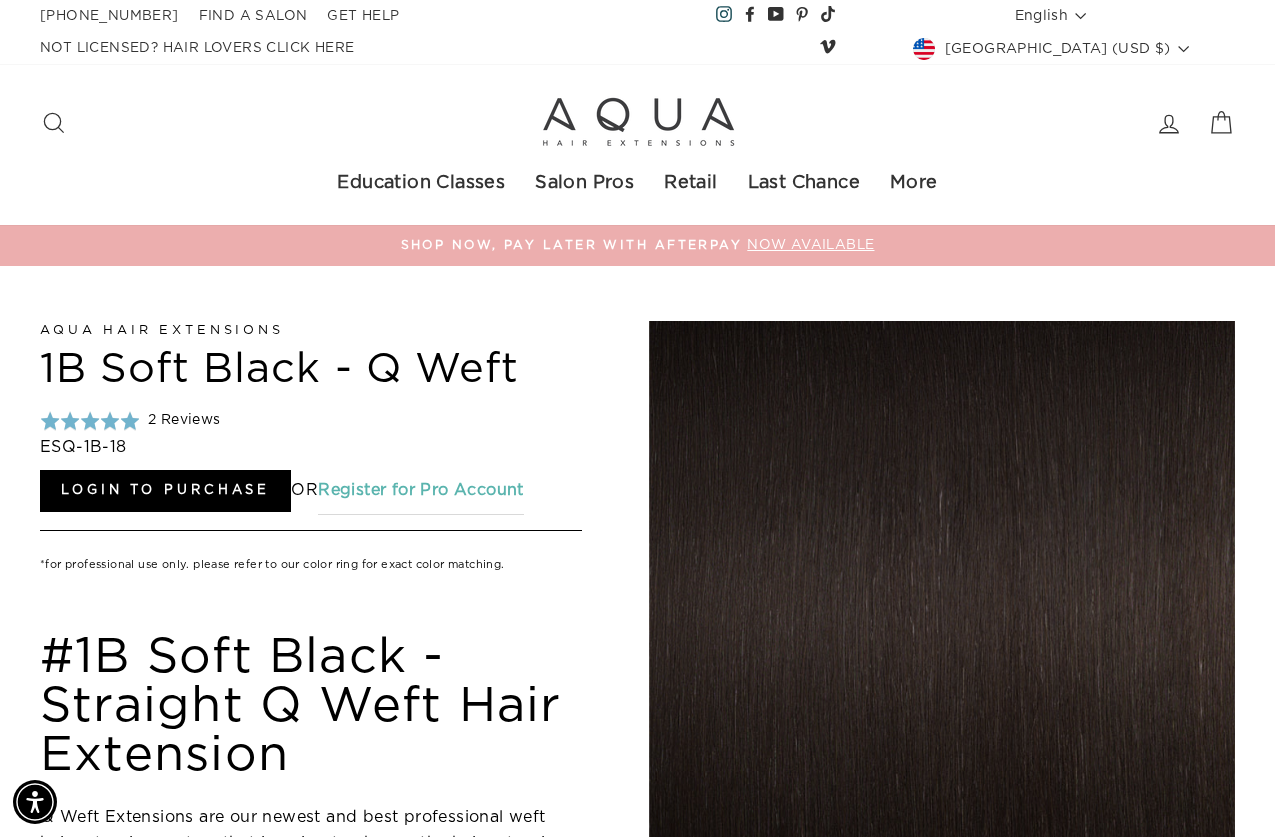 click 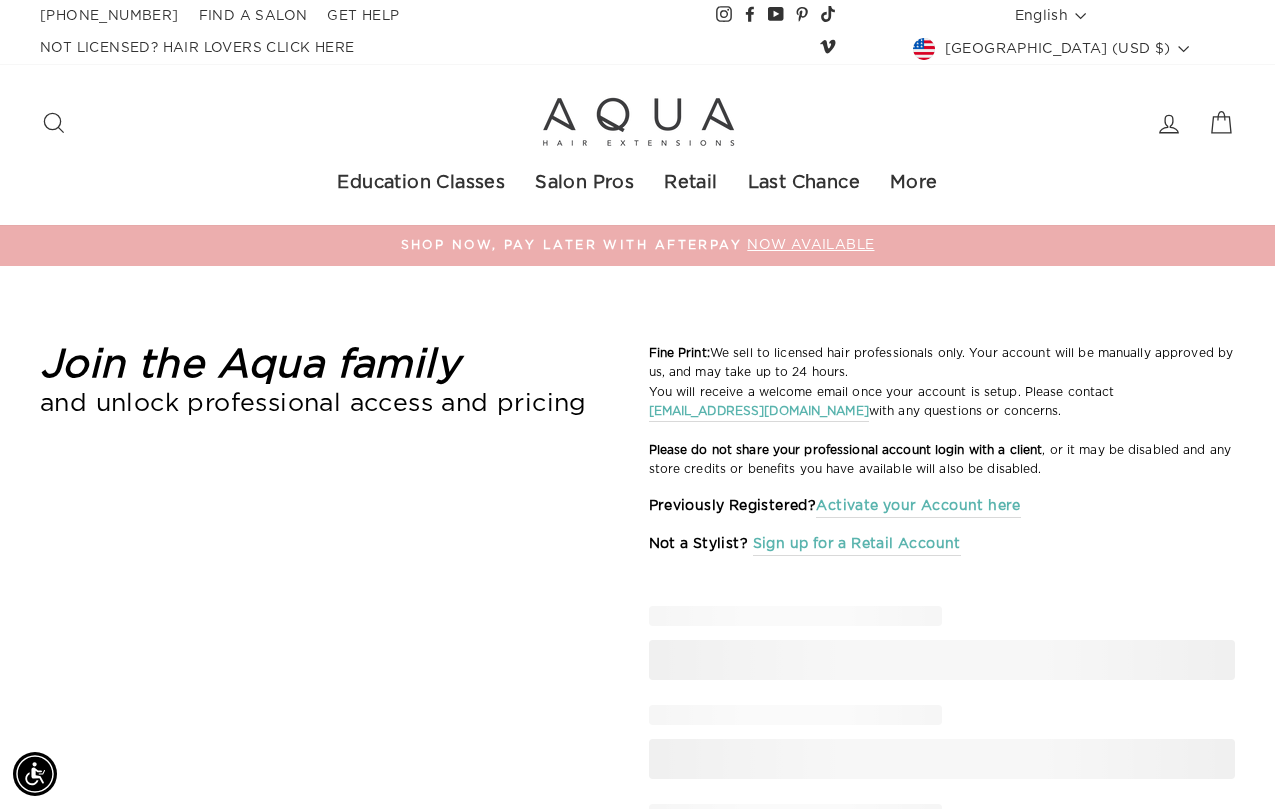 scroll, scrollTop: 571, scrollLeft: 0, axis: vertical 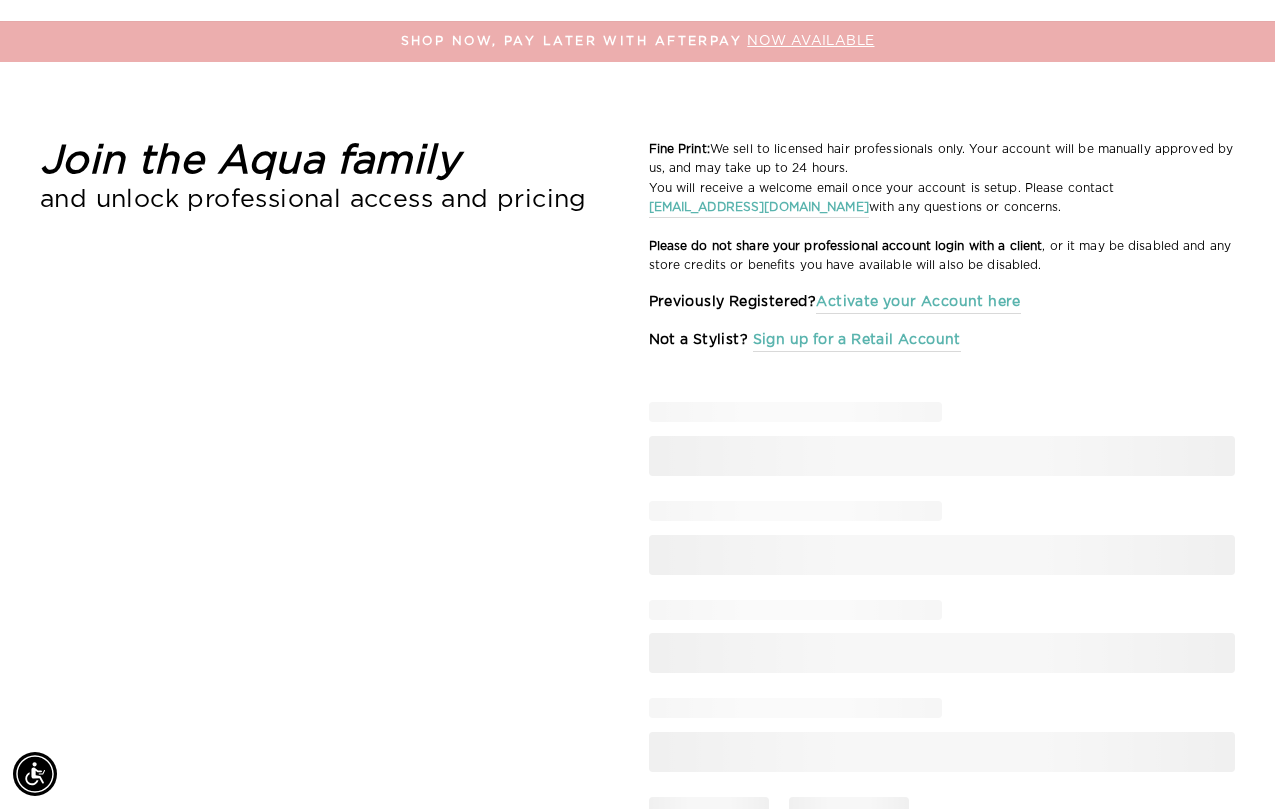 select on "US" 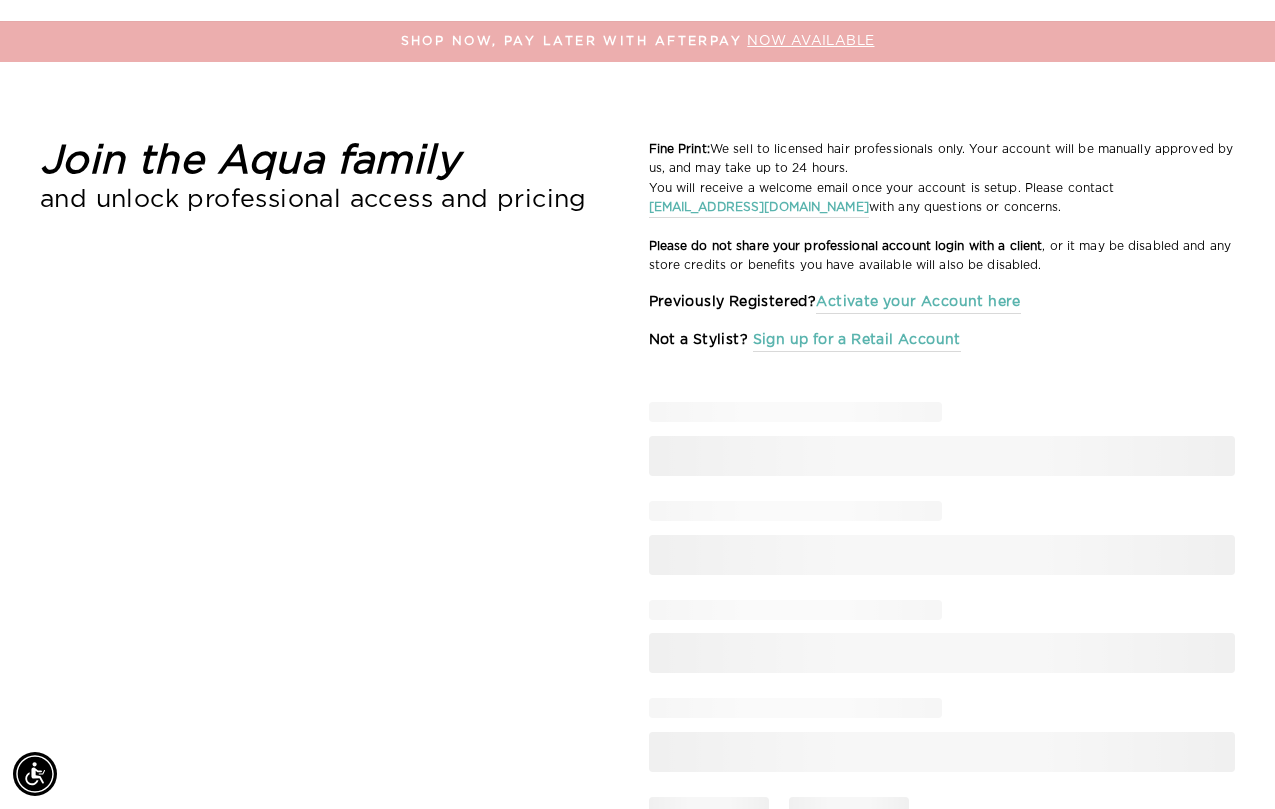 select on "[GEOGRAPHIC_DATA]" 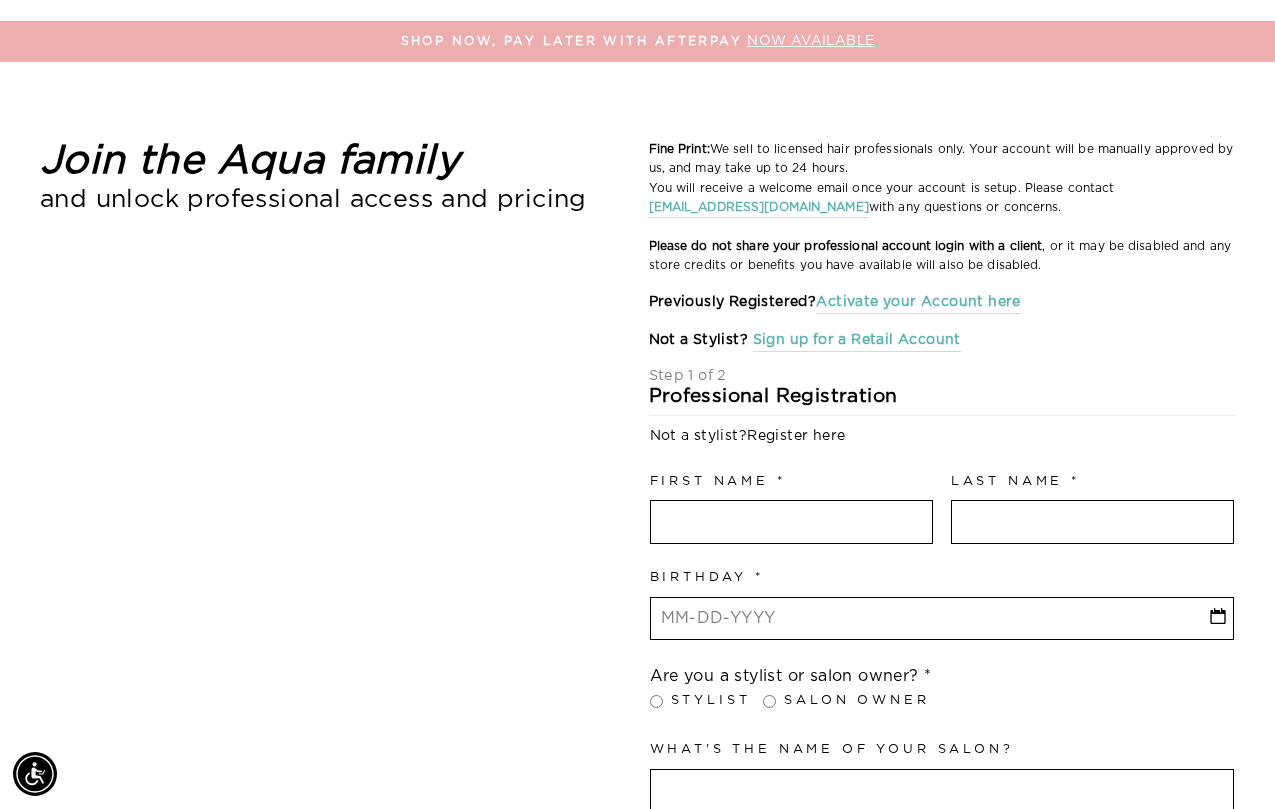 scroll, scrollTop: 205, scrollLeft: 0, axis: vertical 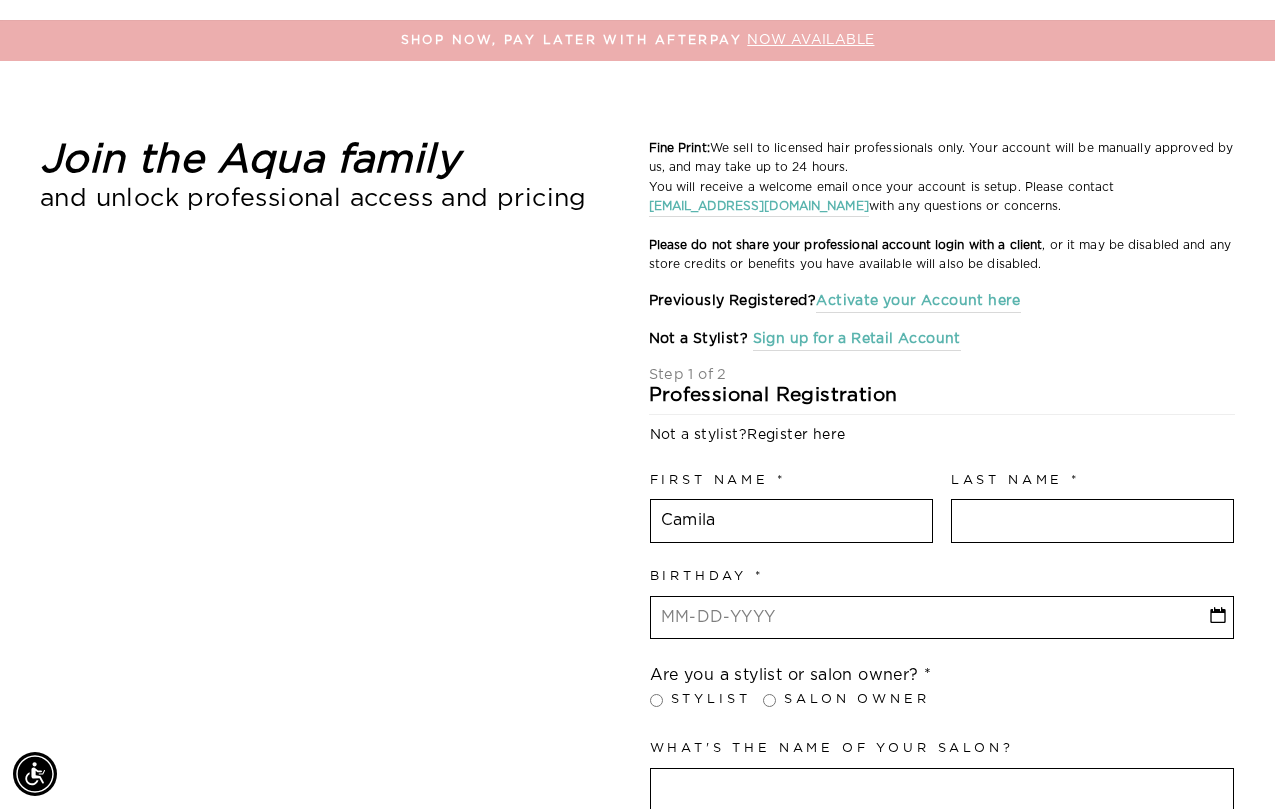 type on "Camila" 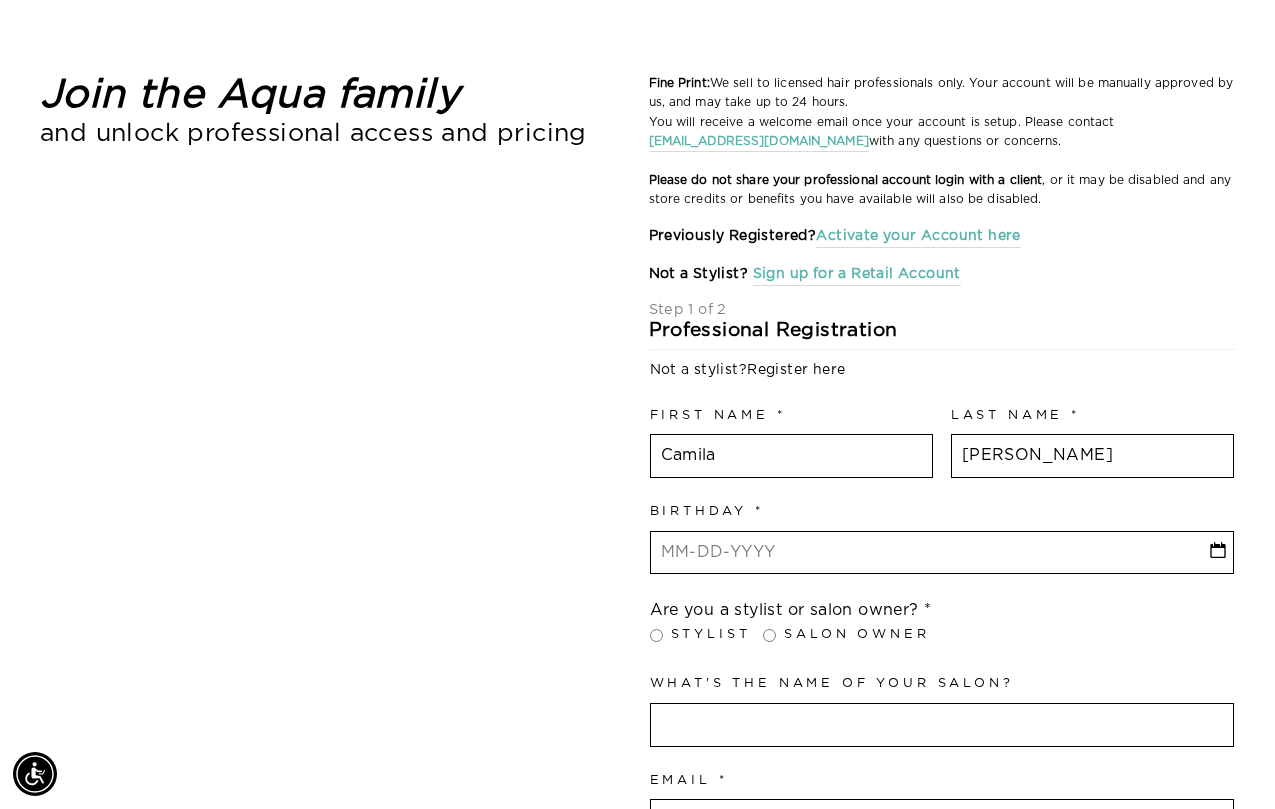 scroll, scrollTop: 336, scrollLeft: 0, axis: vertical 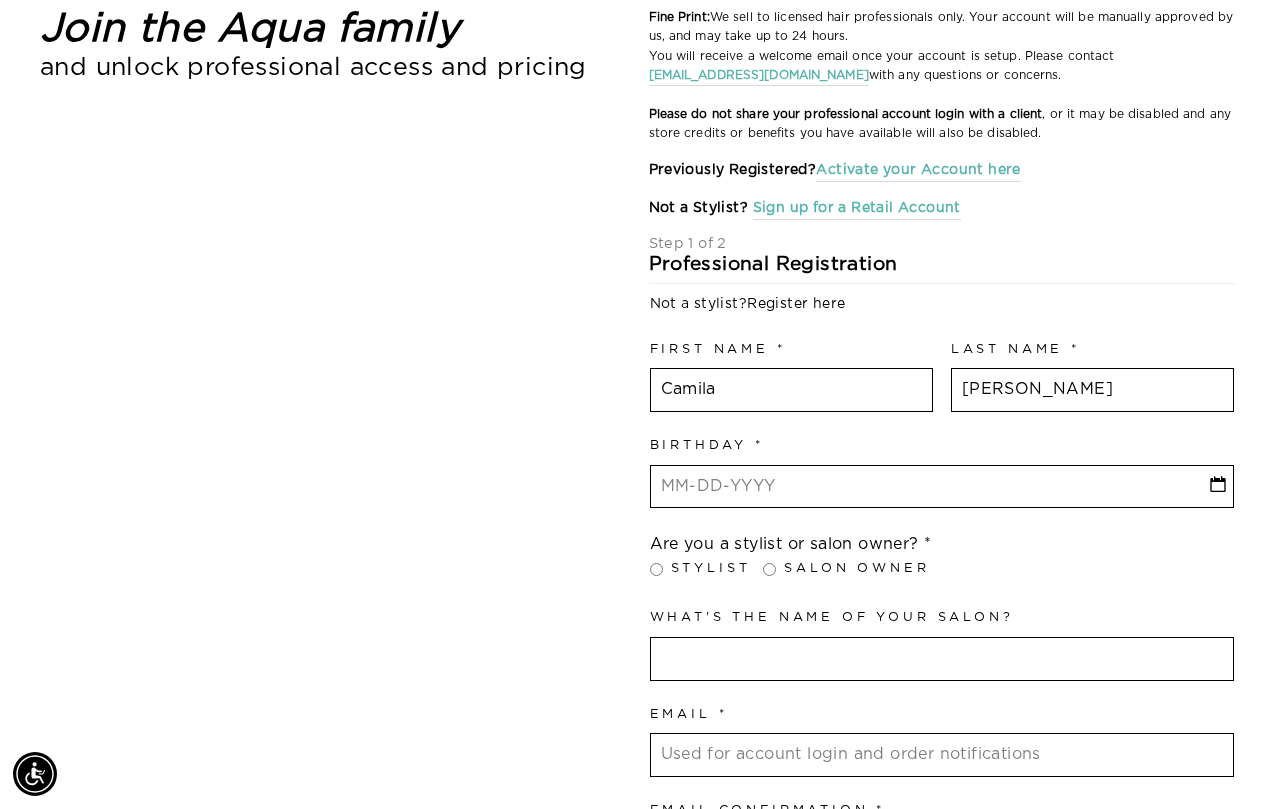 type on "Sakoda" 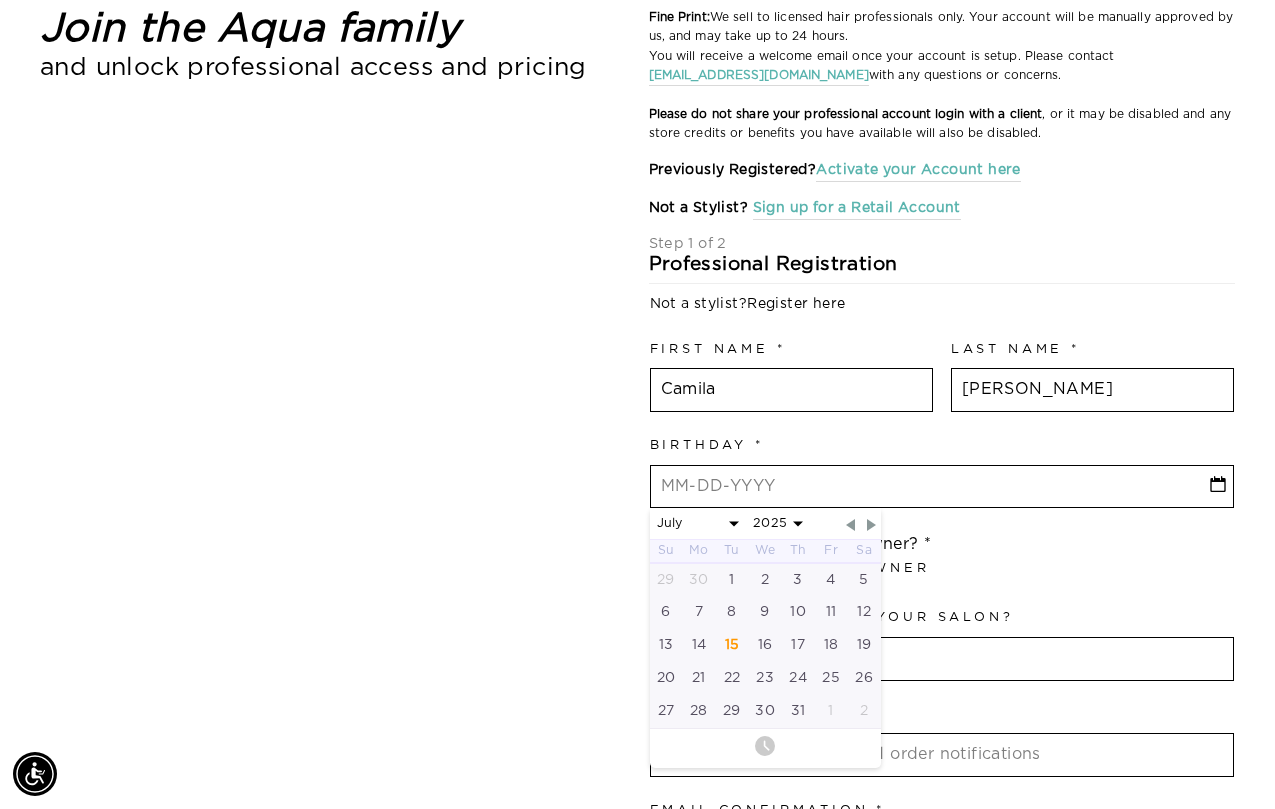 click on "Join the Aqua family  and unlock professional access and pricing
Fine Print:  We sell to licensed hair professionals only. Your account will be manually approved by us, and may take up to 24 hours.  You will receive a welcome email once your account is setup.
Please contact  hi@aquahairextensions.com  with any questions or concerns. Please do not share your professional account login with a client , or it may be disabled and any store credits or benefits you have available will also be disabled.
Previously Registered?  Activate your Account here
Not a Stylist?   Sign up for a Retail Account
United States
Canada
---
Afghanistan
Åland Islands
Albania
Algeria
Andorra
Angola
Anguilla
Antigua & Barbuda
Argentina
Armenia
Aruba
Ascension Island
Australia
Austria
Azerbaijan
Bahamas
Bahrain
Bangladesh
Barbados
Belarus
Belgium
Belize
Benin
Bermuda" at bounding box center [626, 1159] 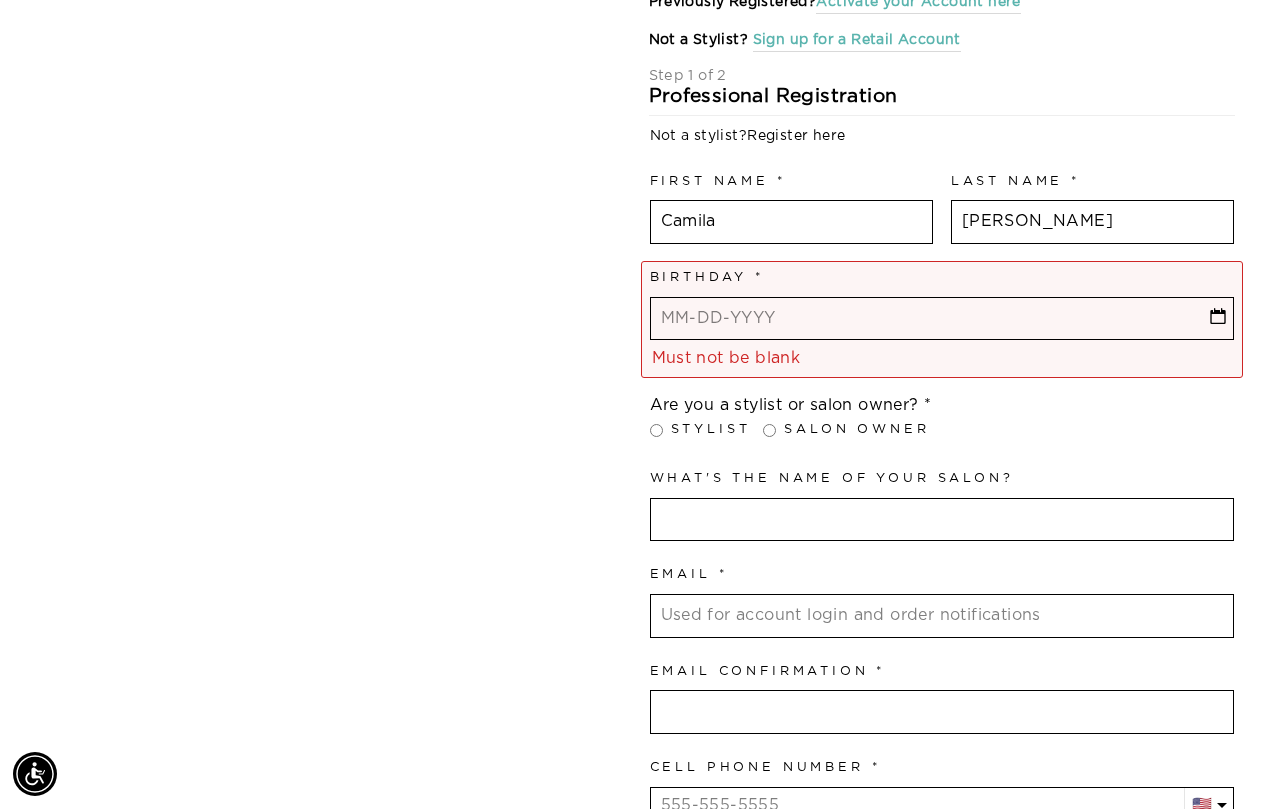 scroll, scrollTop: 563, scrollLeft: 0, axis: vertical 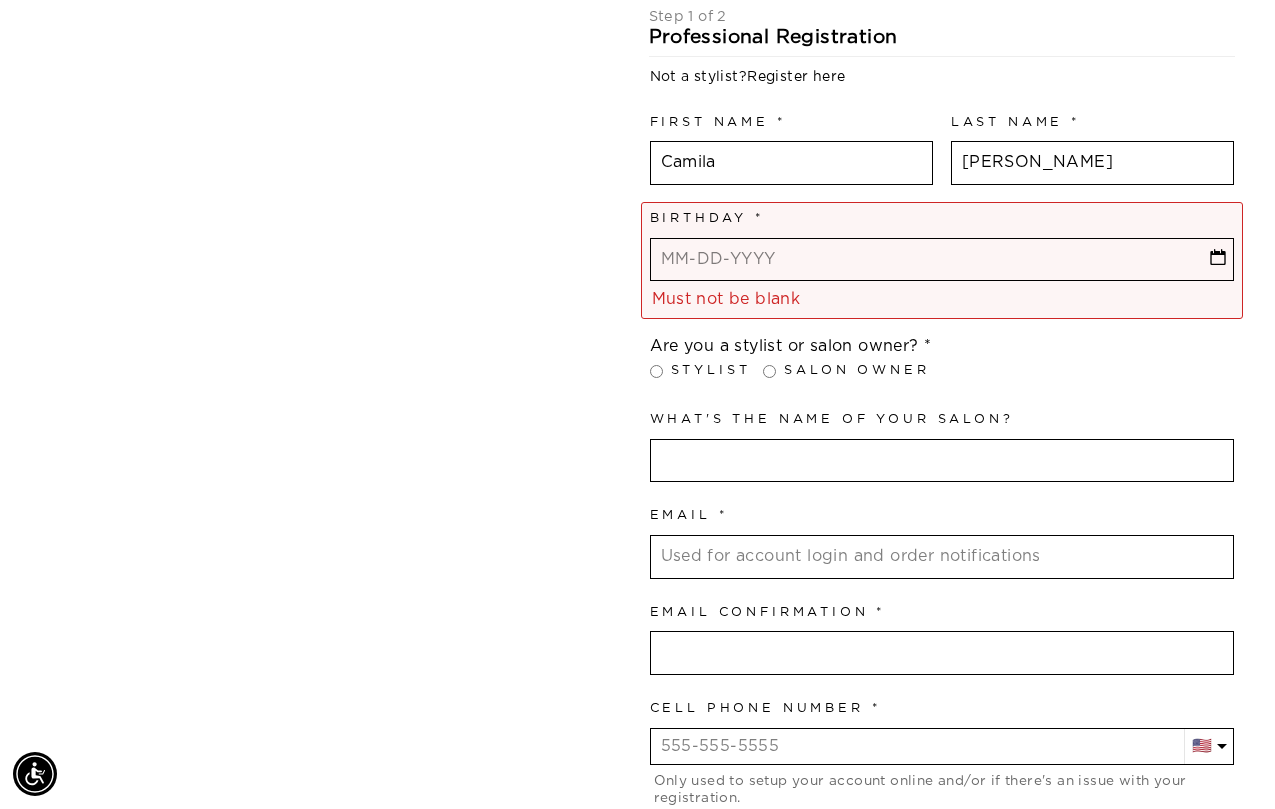 click on "Stylist" at bounding box center [700, 371] 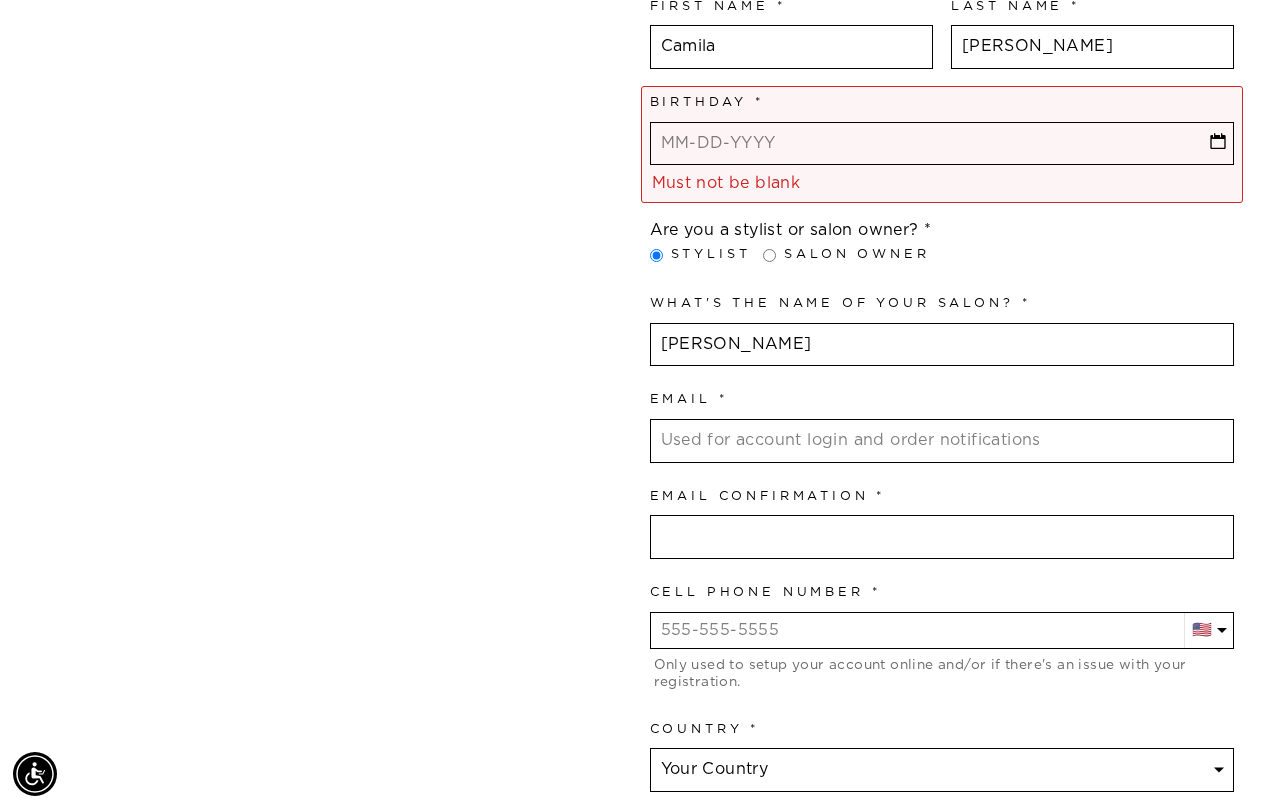 scroll, scrollTop: 682, scrollLeft: 0, axis: vertical 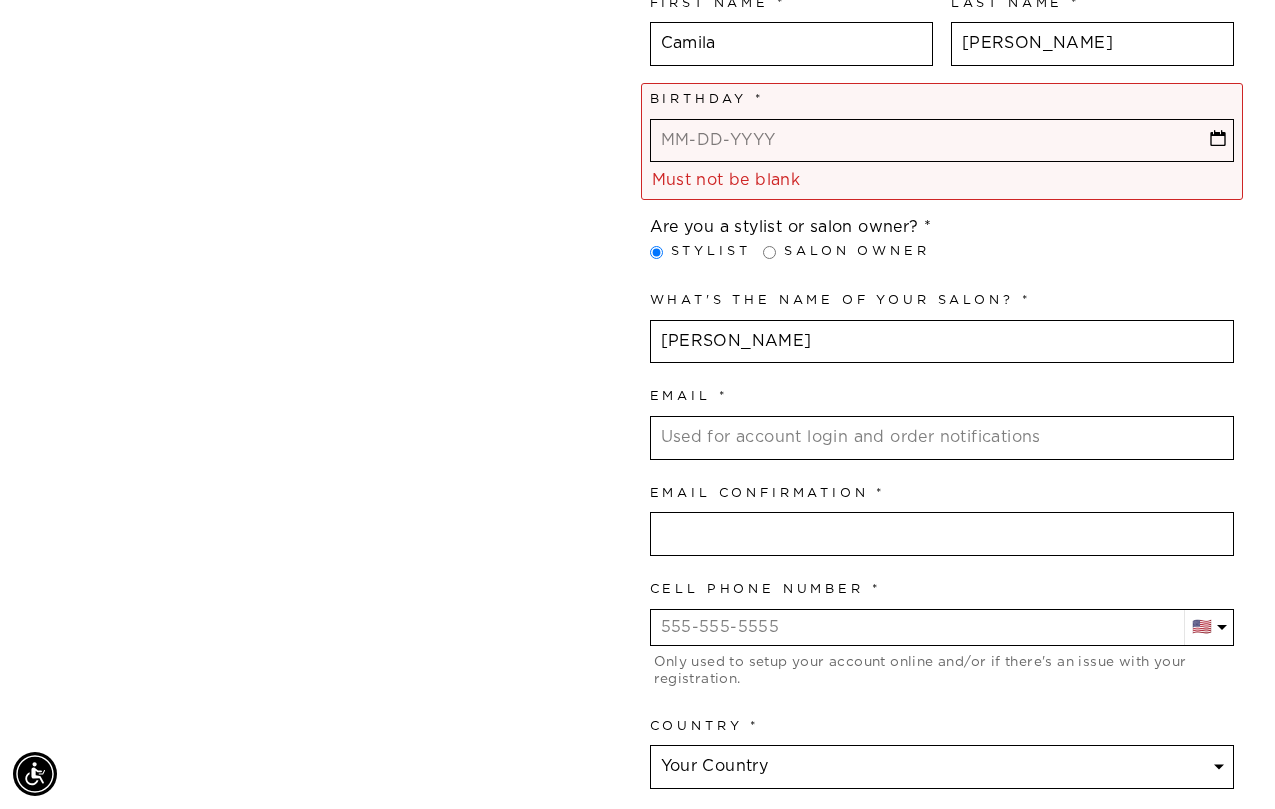 type on "Camila Sakoda" 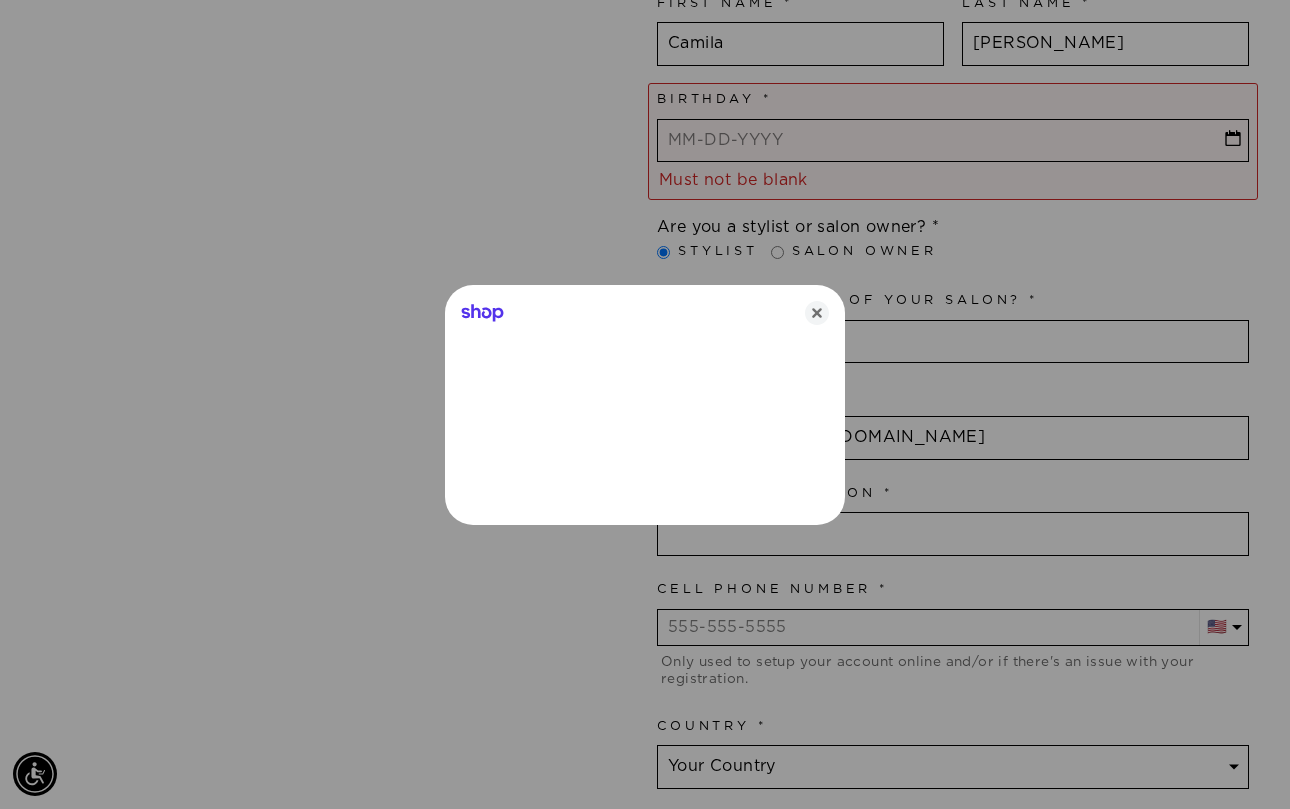 type on "camilasakoda@gmail.com" 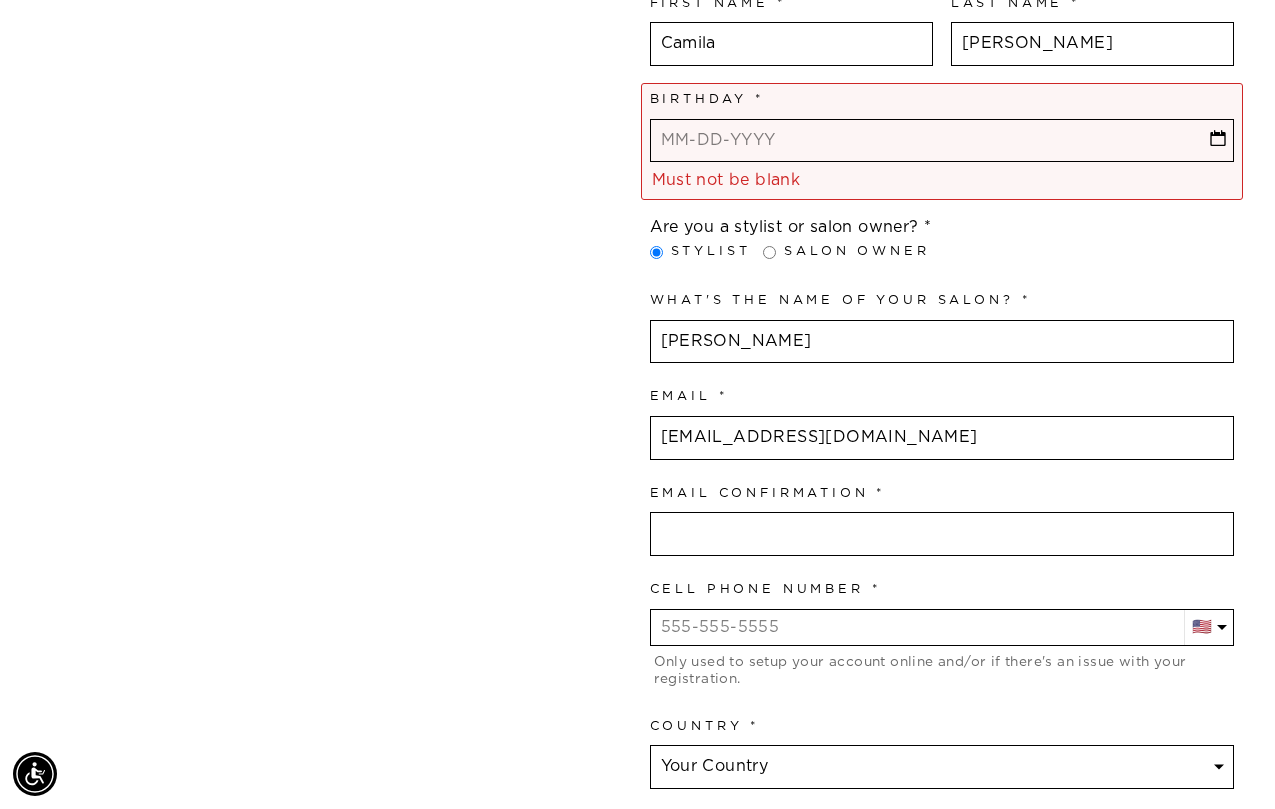 drag, startPoint x: 897, startPoint y: 428, endPoint x: 604, endPoint y: 421, distance: 293.08362 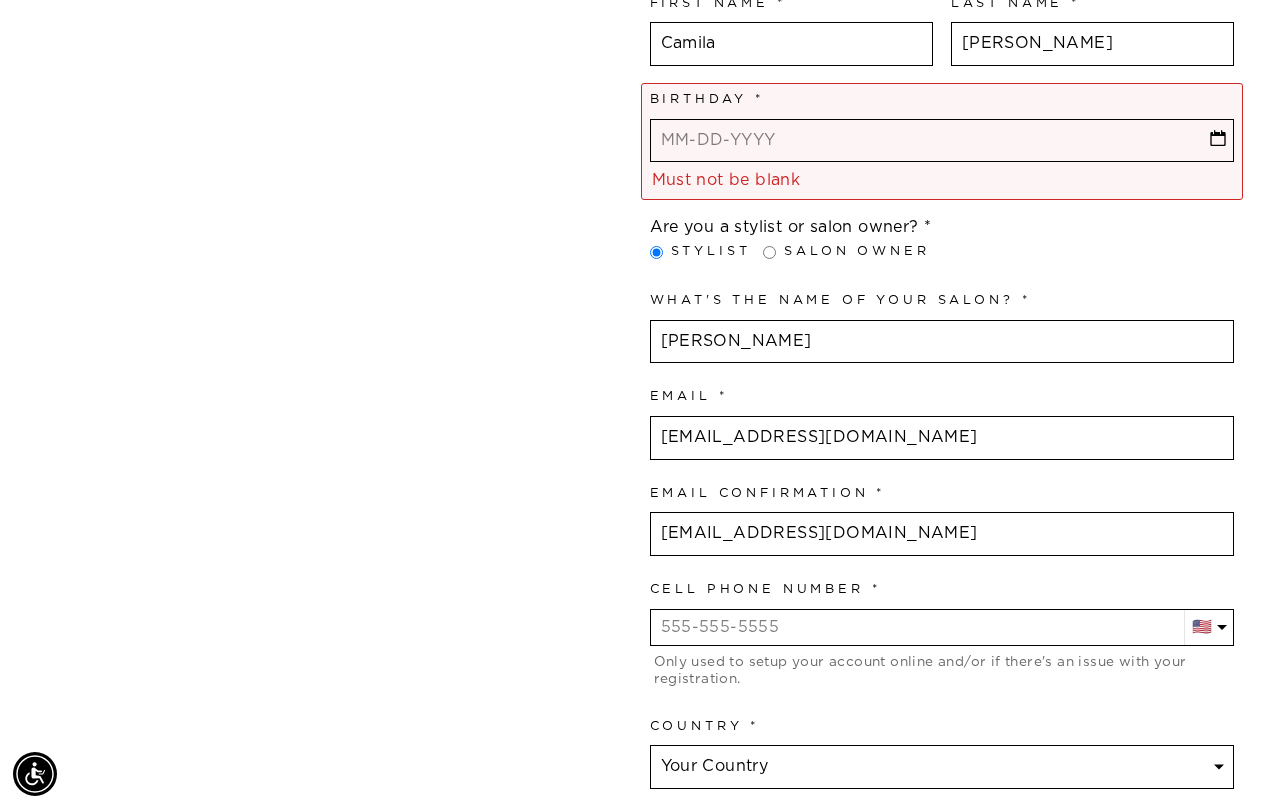 type on "camilasakoda@gmail.com" 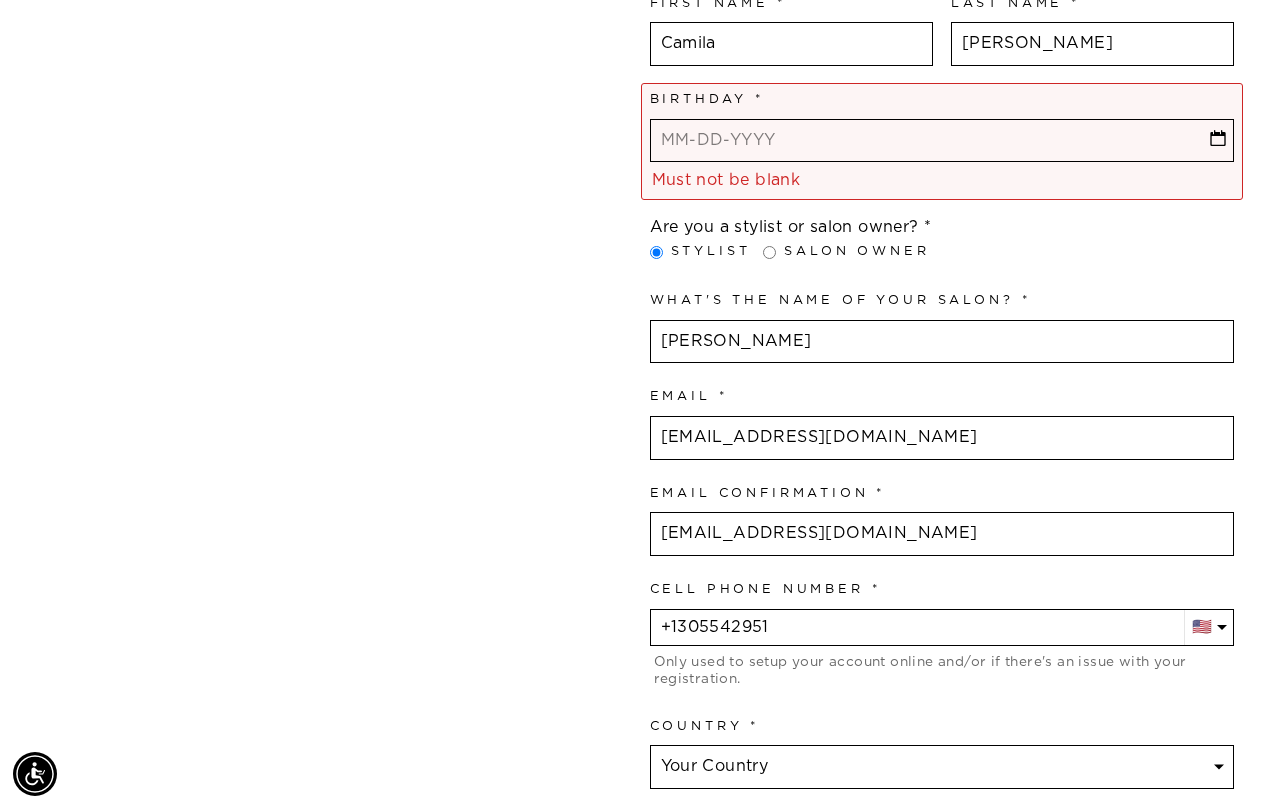 type on "+1 305 542 9517" 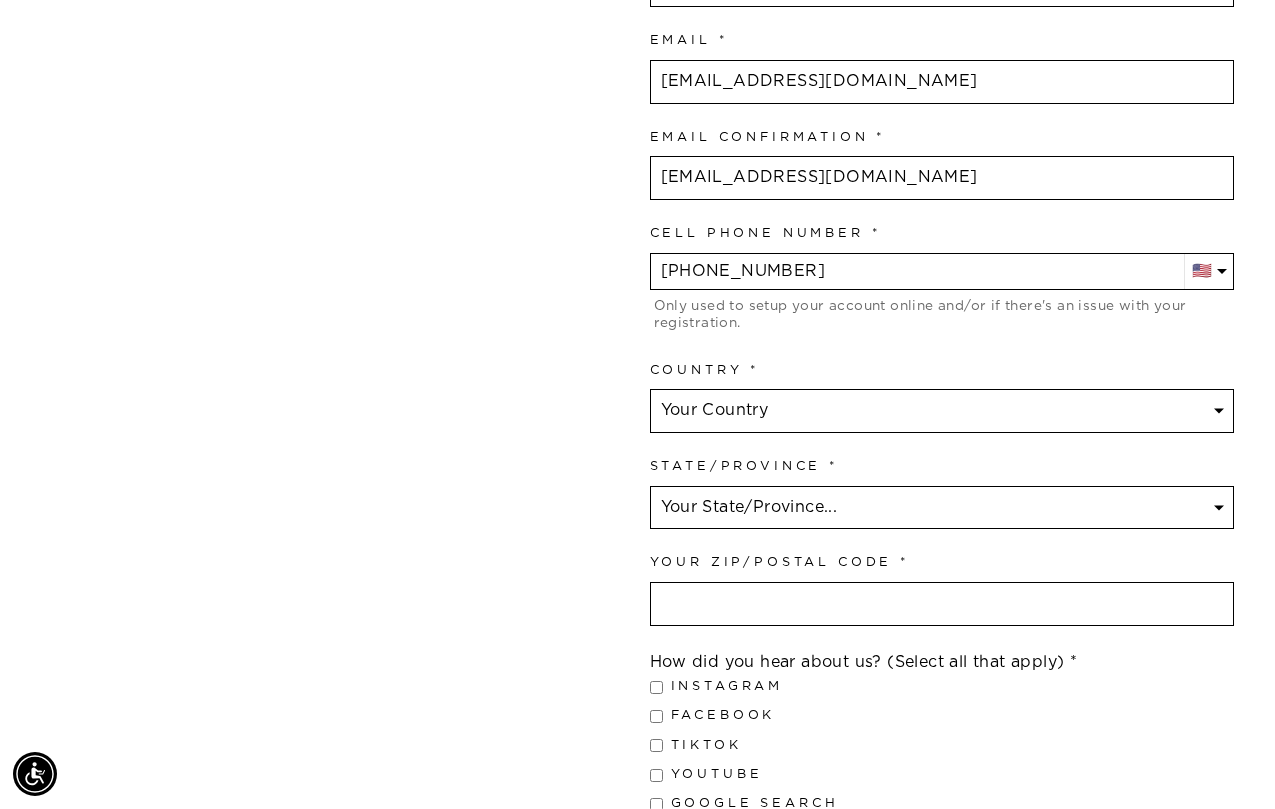 scroll, scrollTop: 1183, scrollLeft: 0, axis: vertical 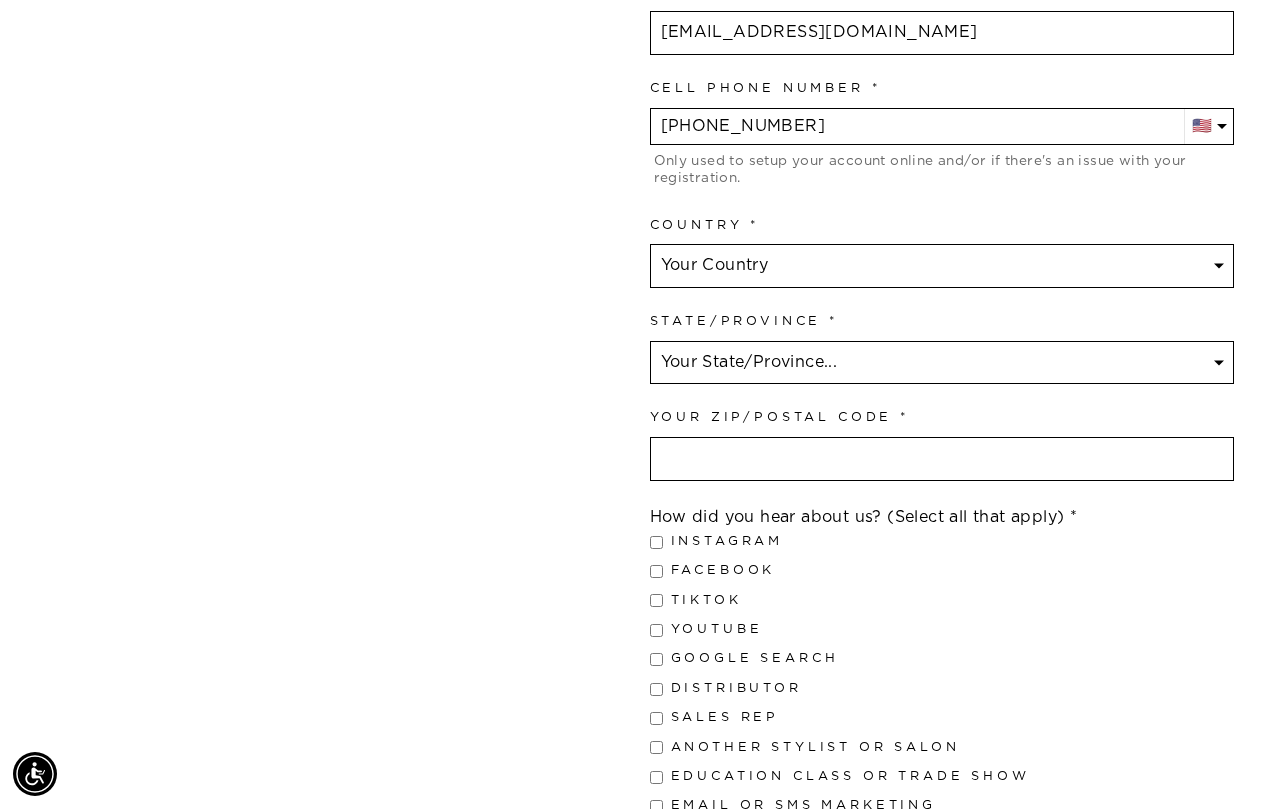 select on "Florida" 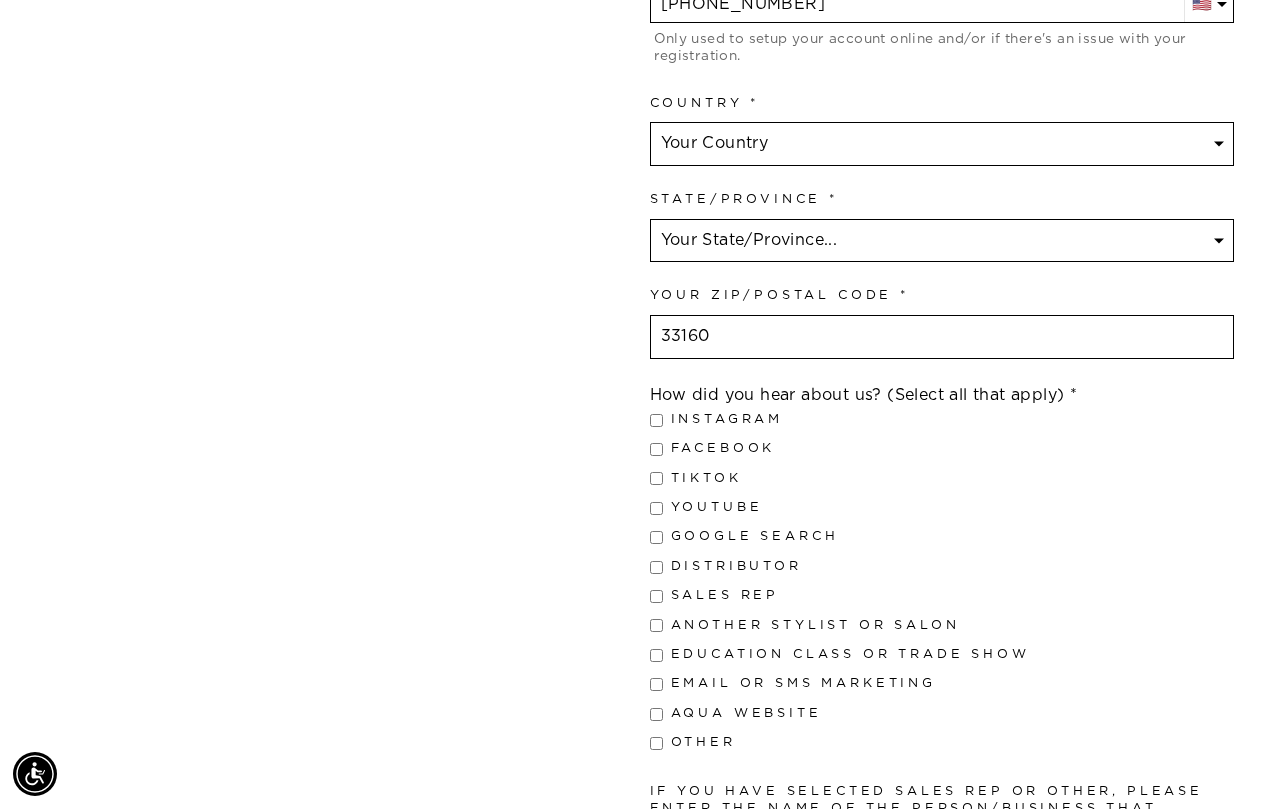 scroll, scrollTop: 1335, scrollLeft: 0, axis: vertical 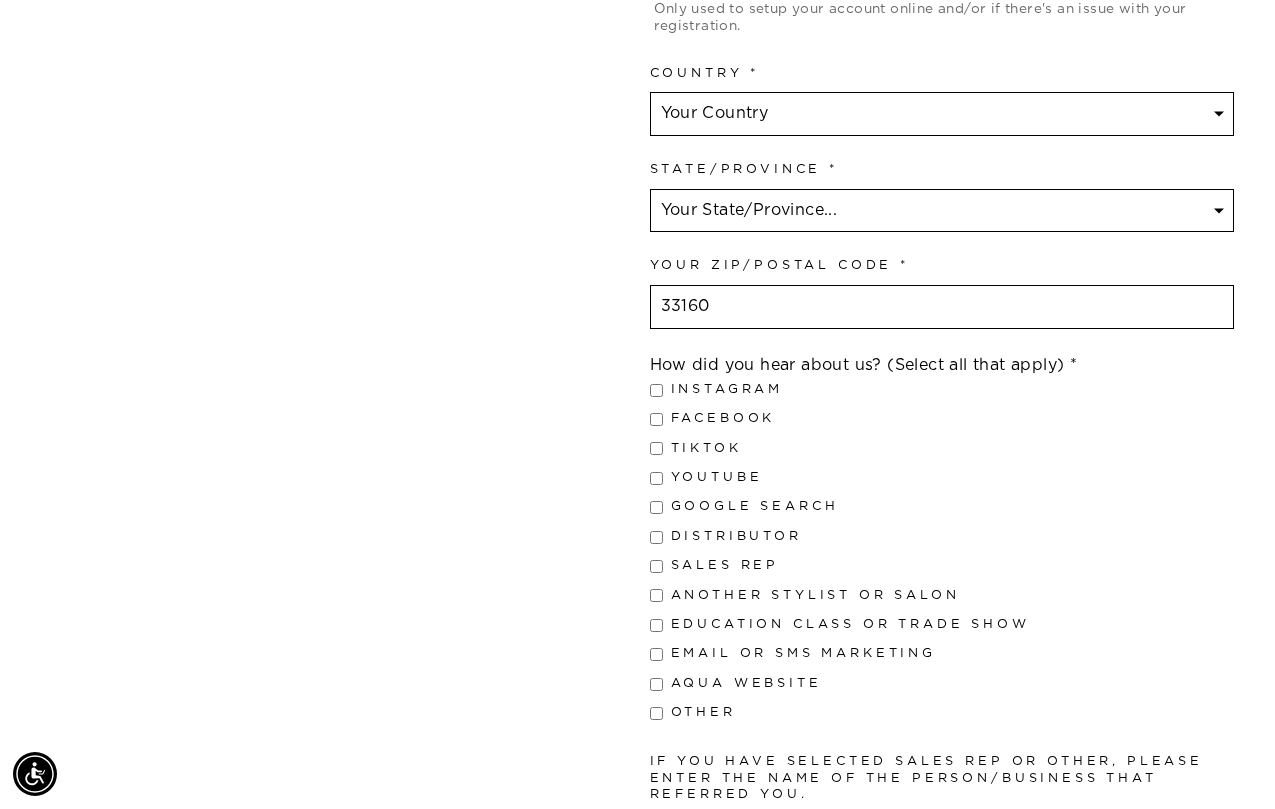 type on "33160" 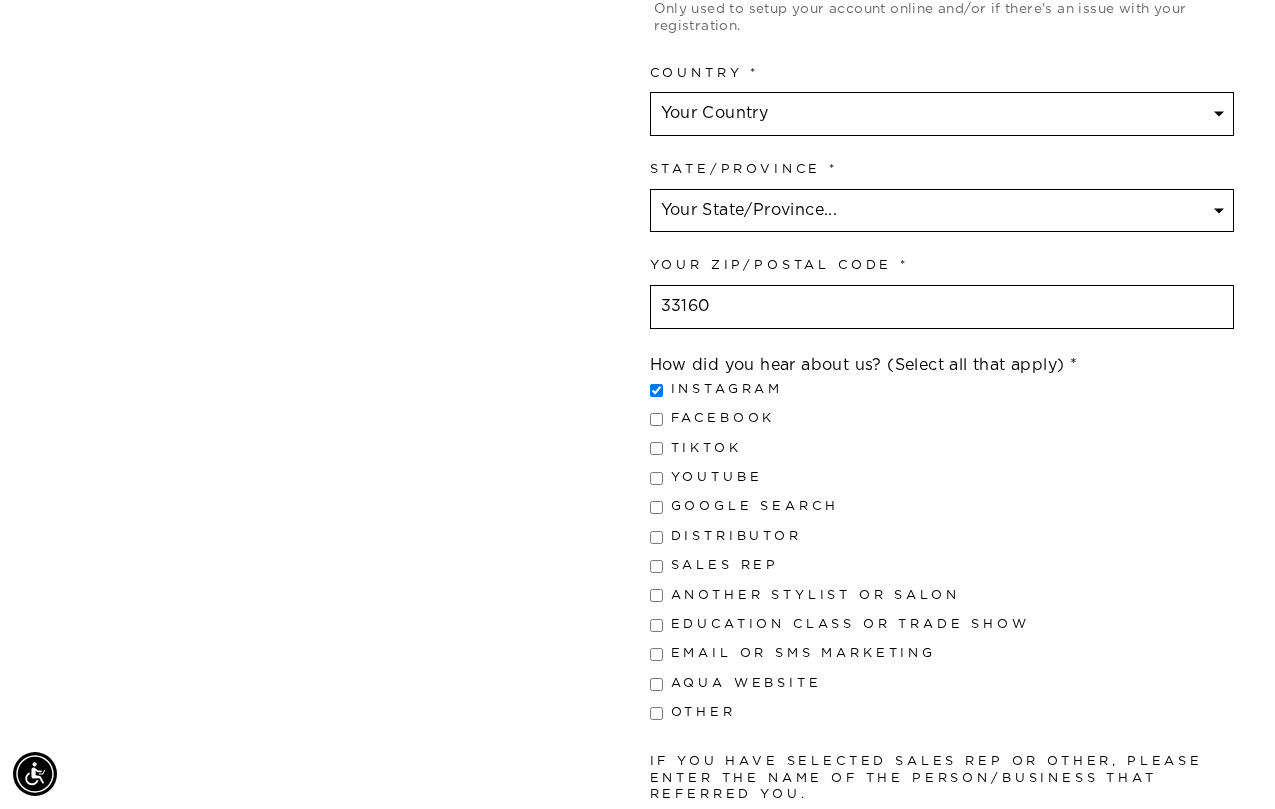 checkbox on "true" 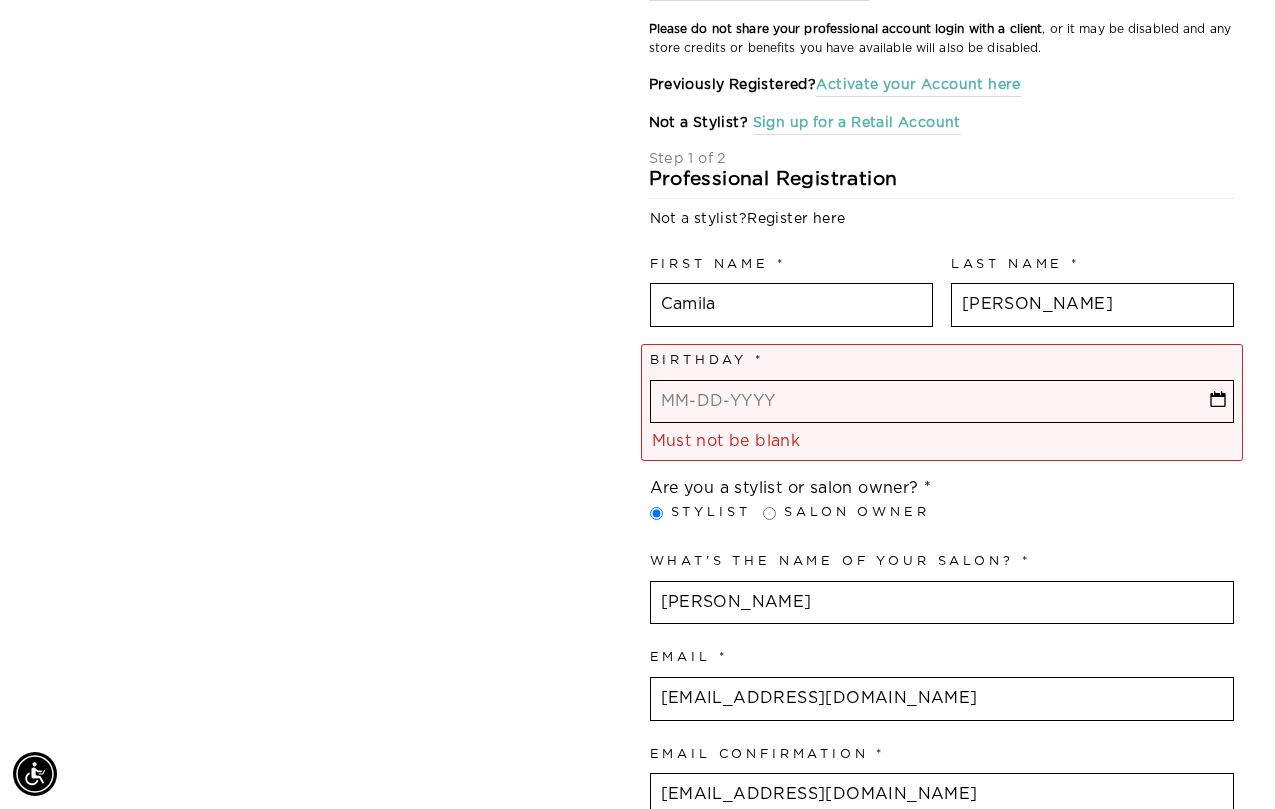 scroll, scrollTop: 174, scrollLeft: 0, axis: vertical 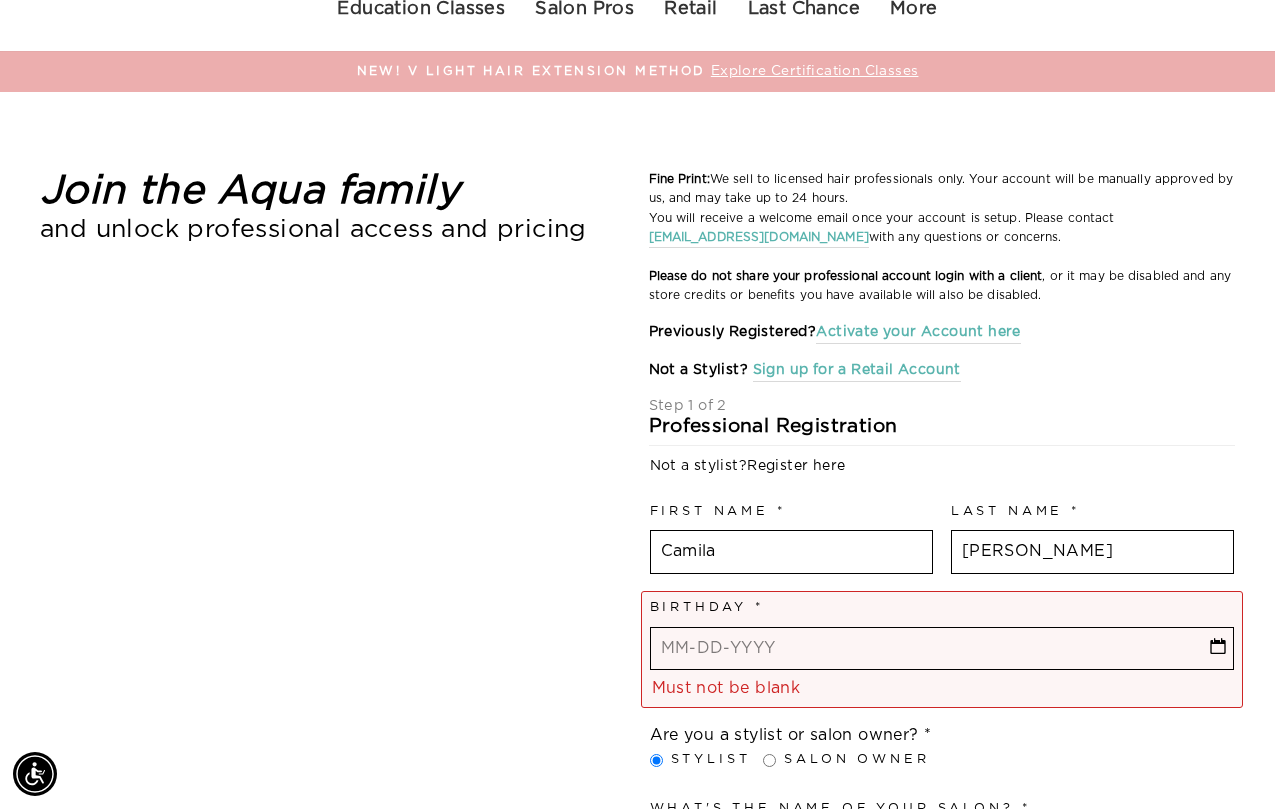 click on "Join the Aqua family  and unlock professional access and pricing
Fine Print:  We sell to licensed hair professionals only. Your account will be manually approved by us, and may take up to 24 hours.  You will receive a welcome email once your account is setup.
Please contact  hi@aquahairextensions.com  with any questions or concerns. Please do not share your professional account login with a client , or it may be disabled and any store credits or benefits you have available will also be disabled.
Previously Registered?  Activate your Account here
Not a Stylist?   Sign up for a Retail Account
United States
Canada
---
Afghanistan
Åland Islands
Albania
Algeria
Andorra
Angola
Anguilla
Antigua & Barbuda
Argentina
Armenia
Aruba
Ascension Island
Australia
Austria
Azerbaijan
Bahamas
Bahrain
Bangladesh
Barbados
Belarus
Belgium
Belize
Benin
Bermuda" at bounding box center (626, 1336) 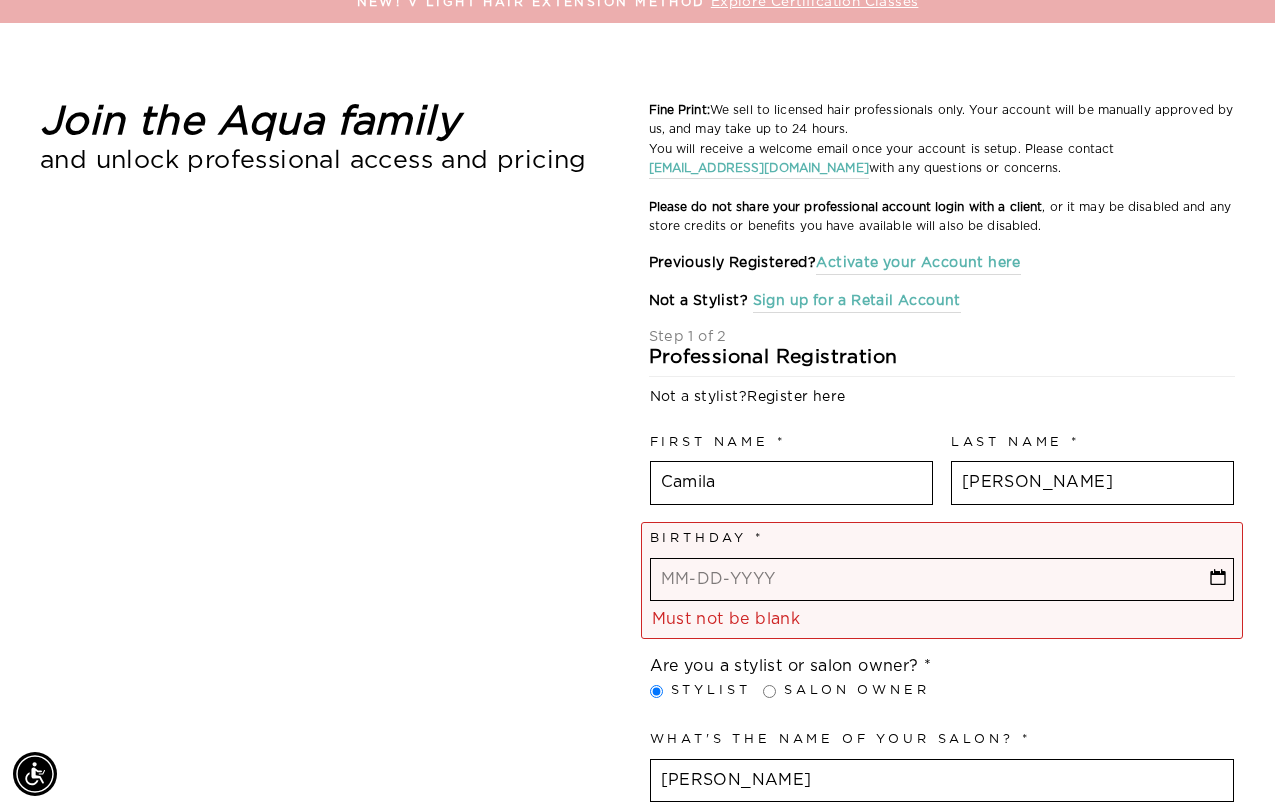 scroll, scrollTop: 244, scrollLeft: 0, axis: vertical 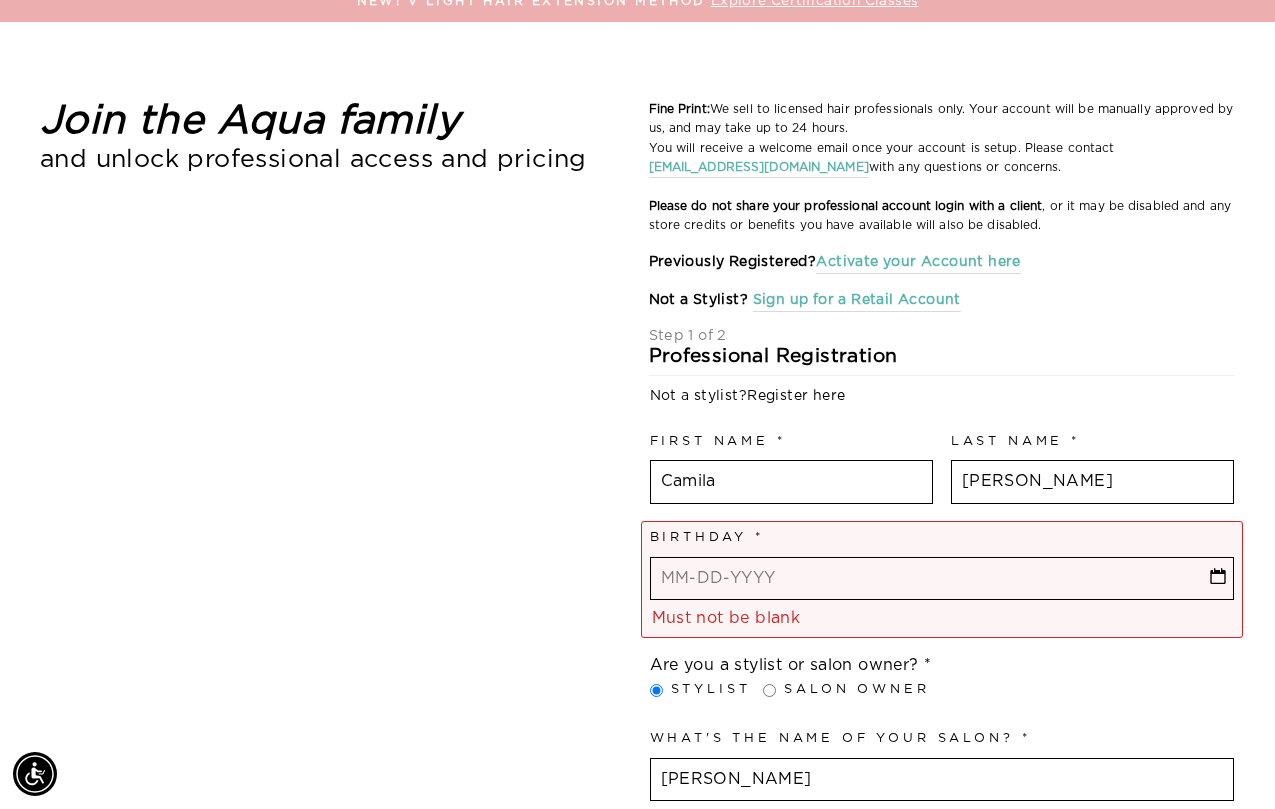 select on "6" 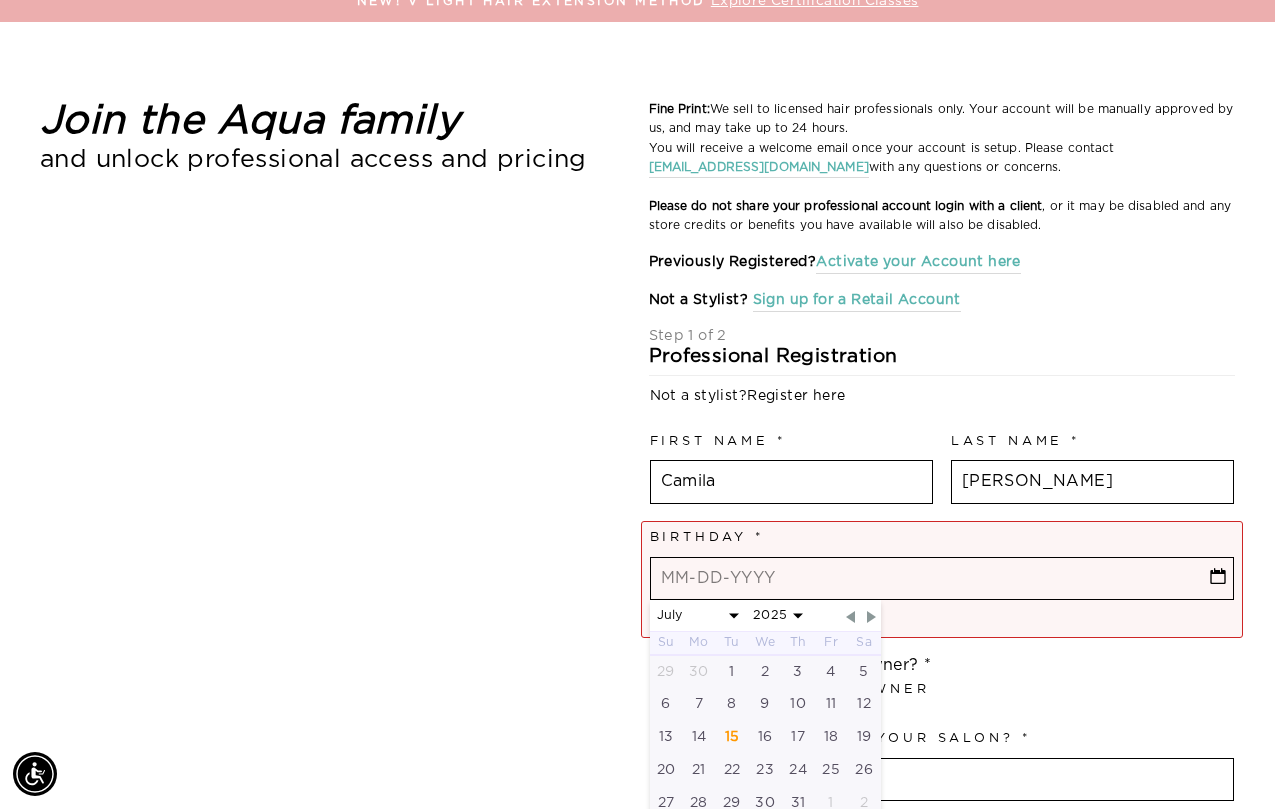 click at bounding box center [942, 579] 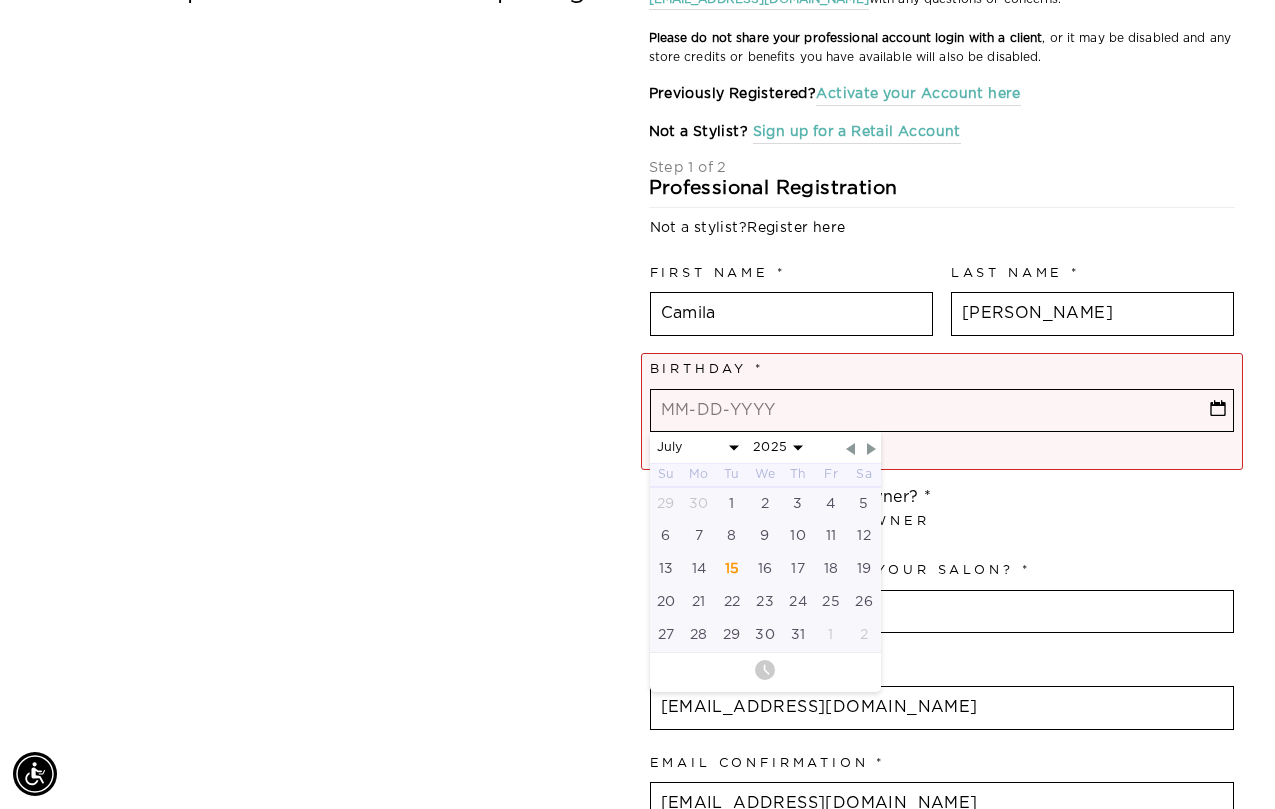 scroll, scrollTop: 465, scrollLeft: 0, axis: vertical 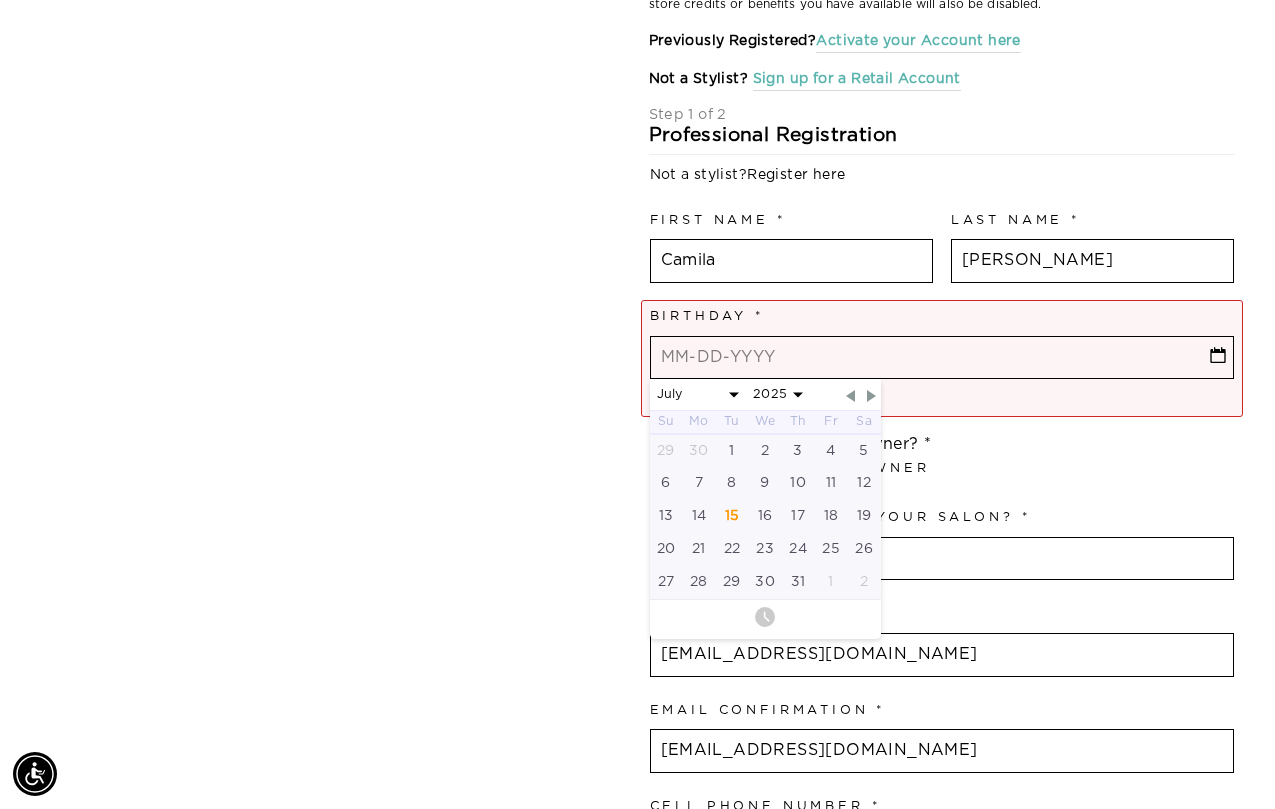select on "3" 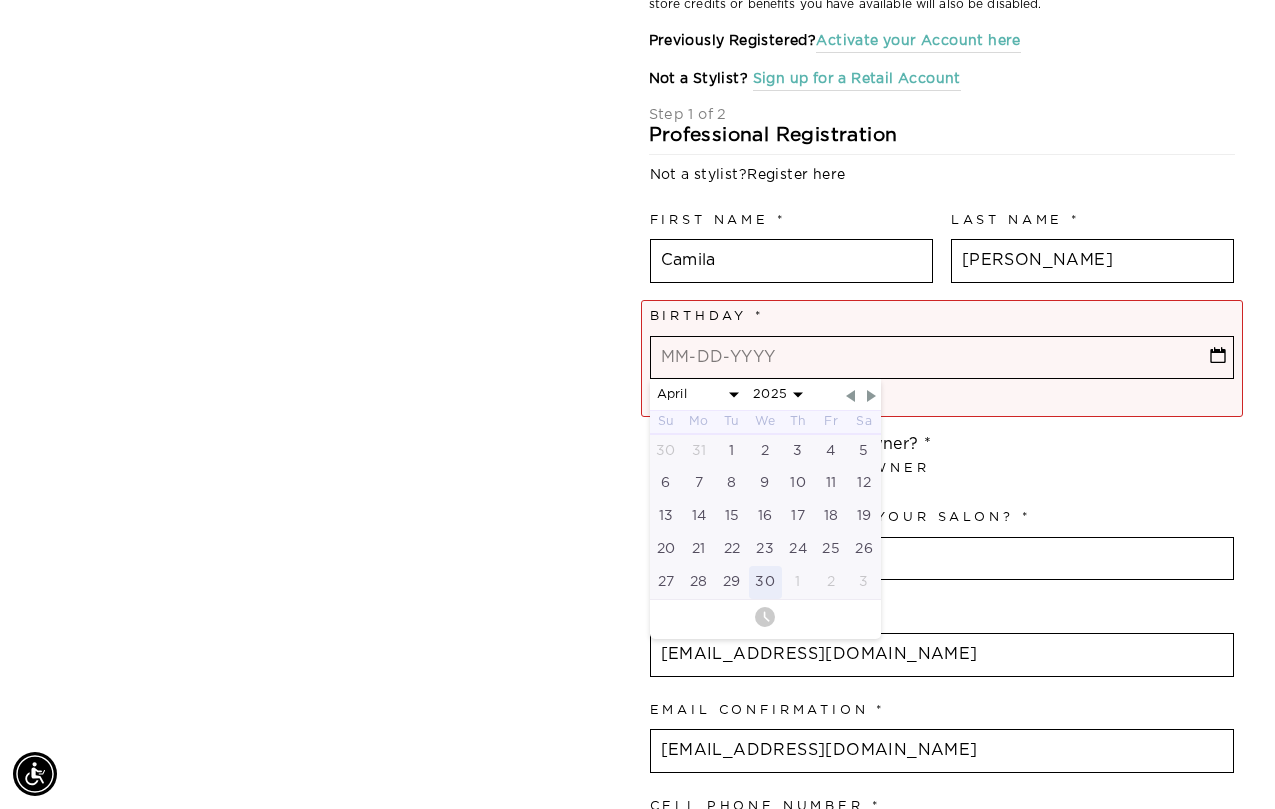 click on "30" at bounding box center [765, 582] 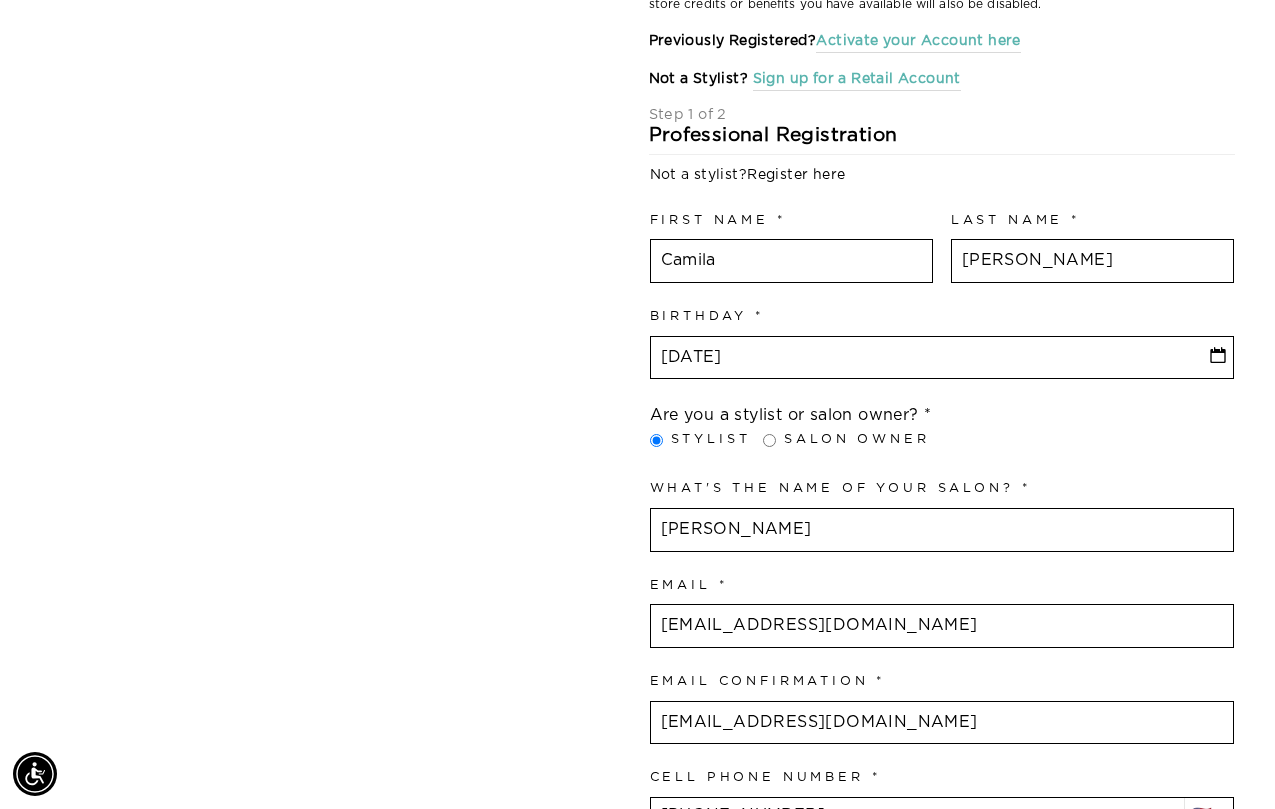click on "04-30-2025" at bounding box center (942, 358) 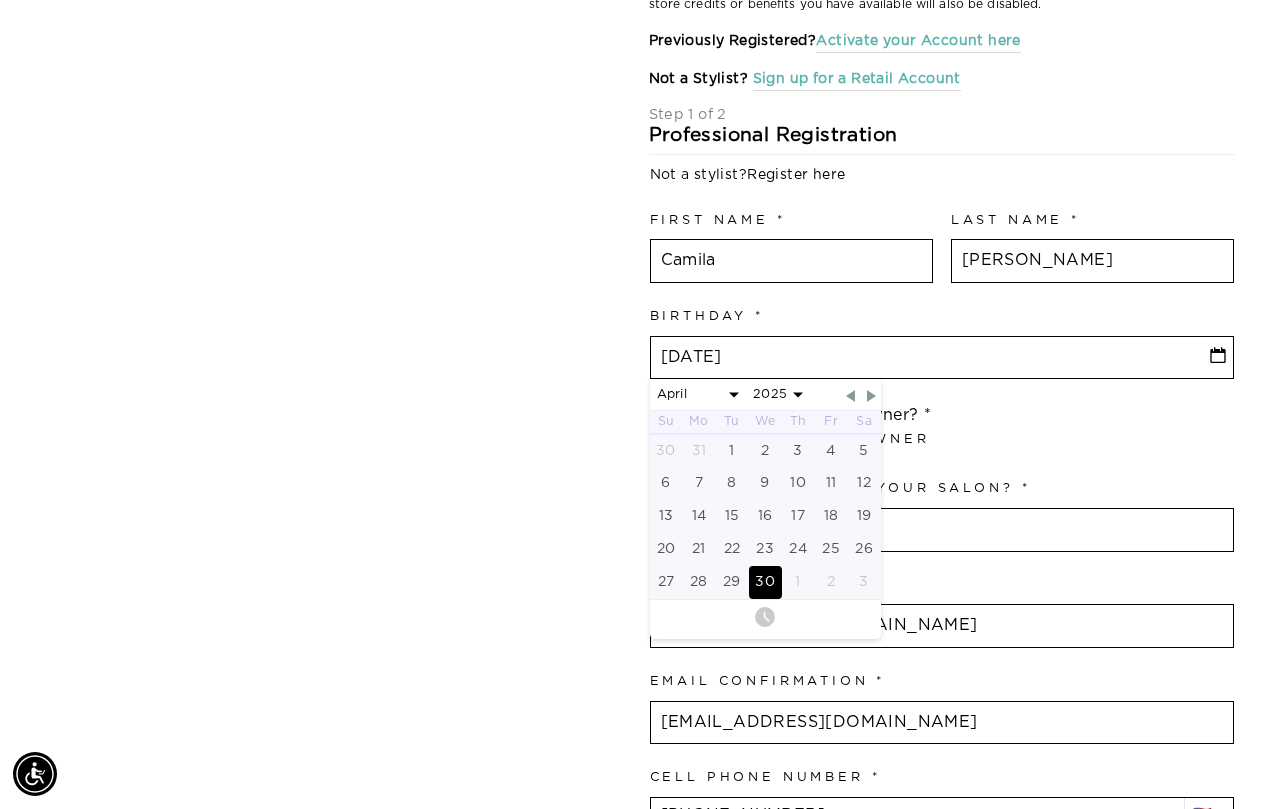 select on "3" 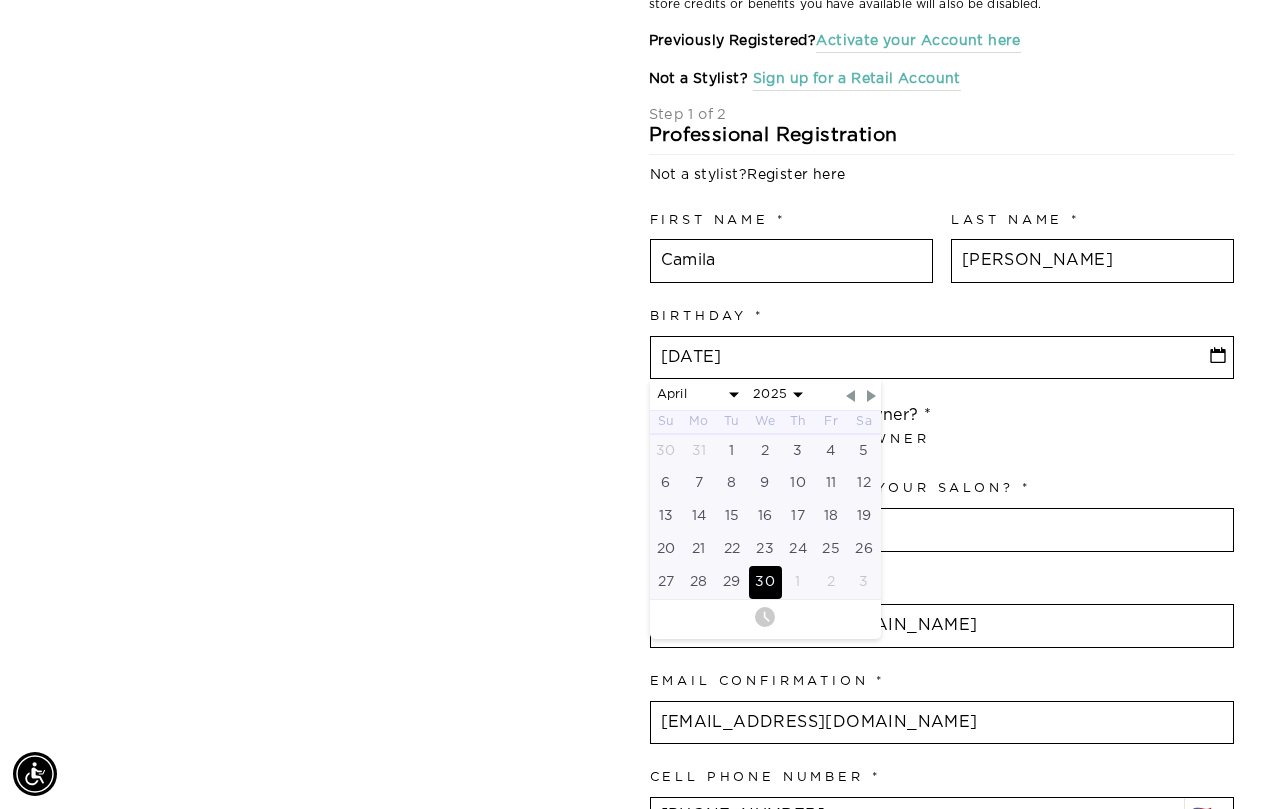 select on "1978" 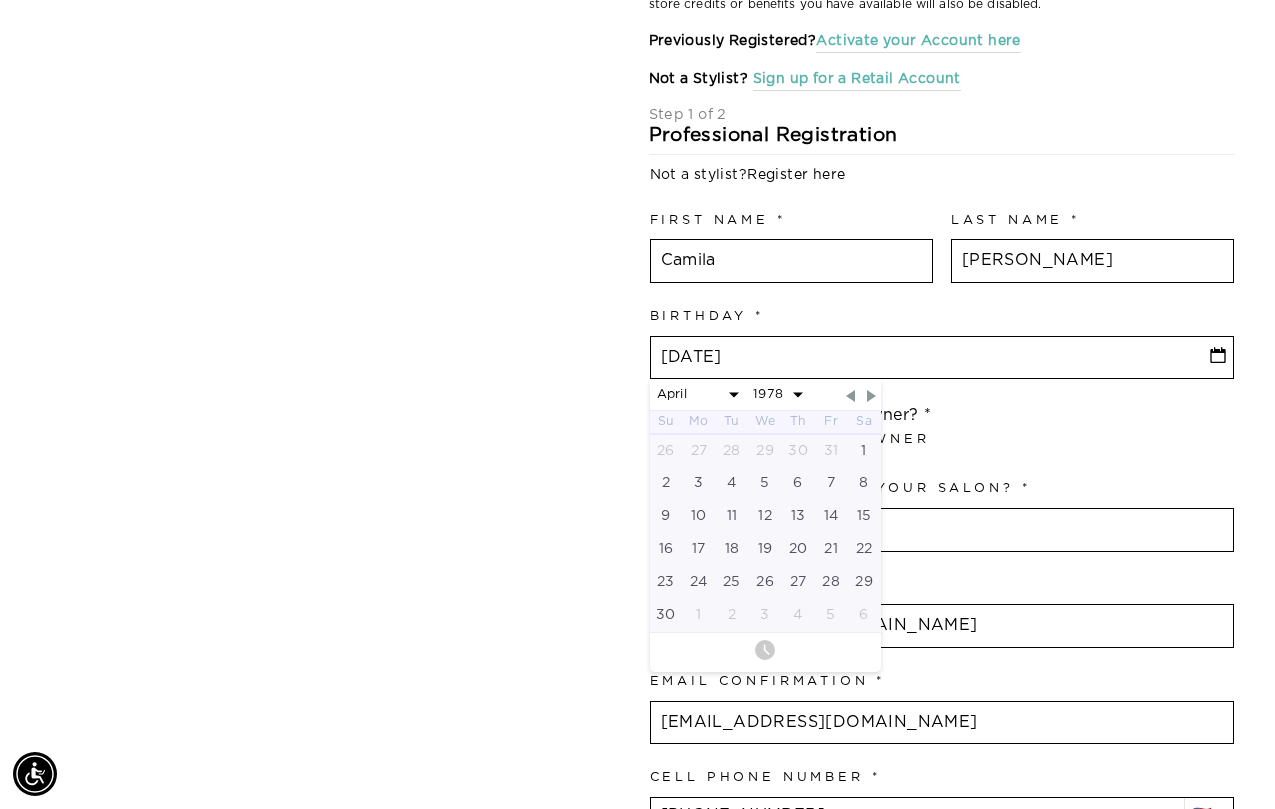 click on "Are you a stylist or salon owner? Stylist Salon Owner" at bounding box center (942, 430) 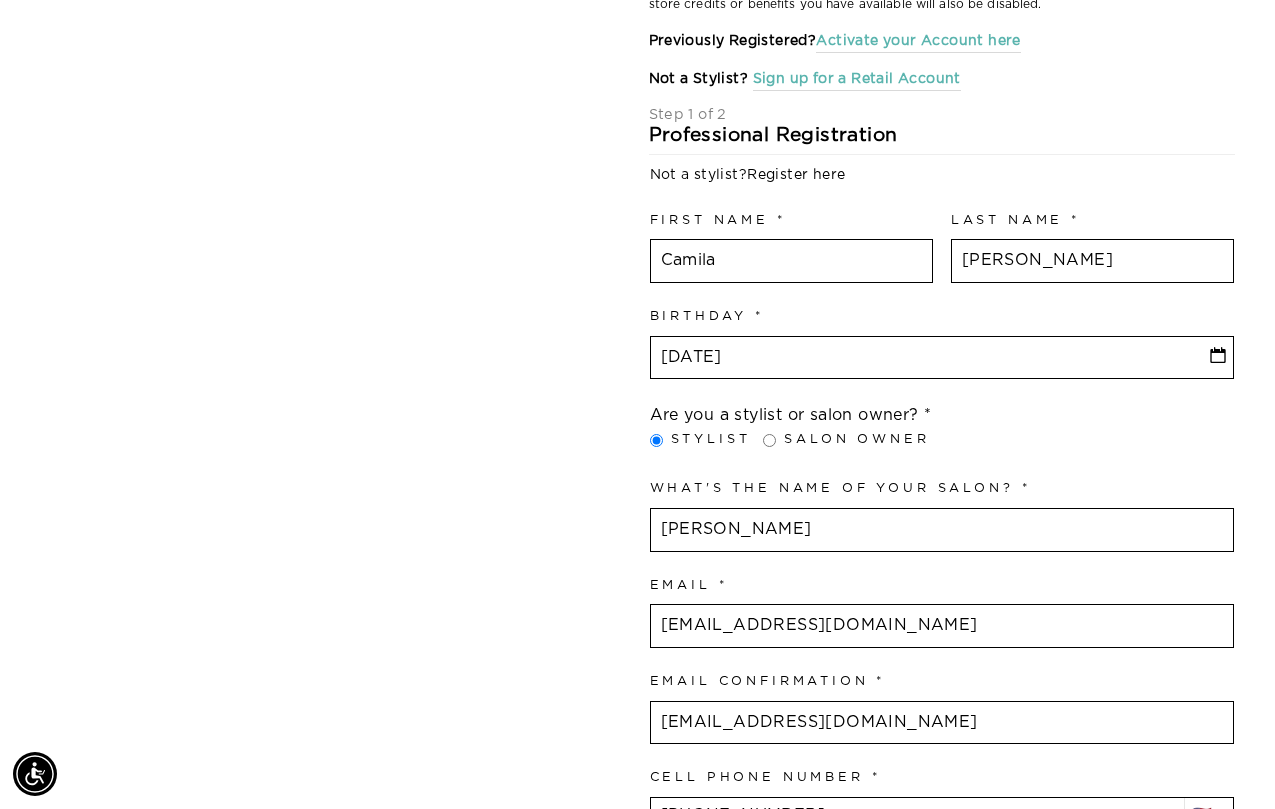scroll, scrollTop: 477, scrollLeft: 0, axis: vertical 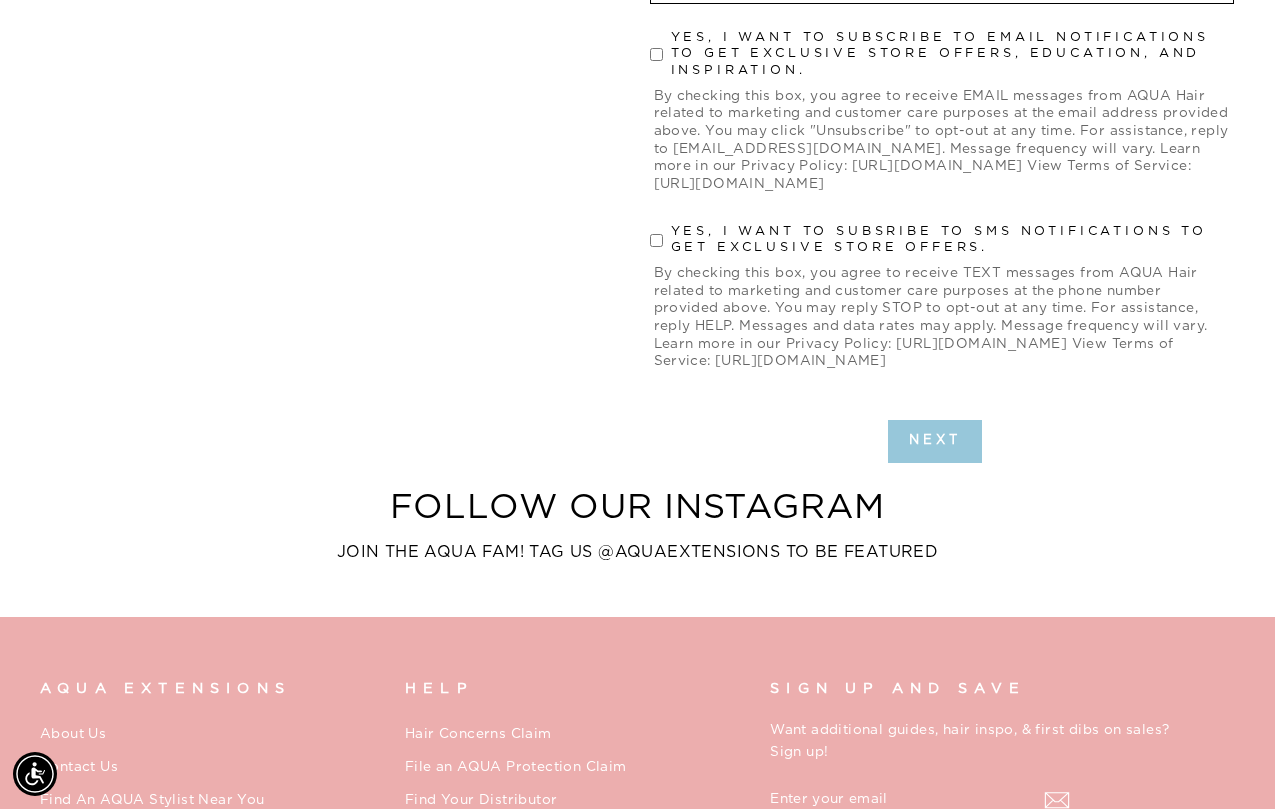 click on "Next" at bounding box center [935, 441] 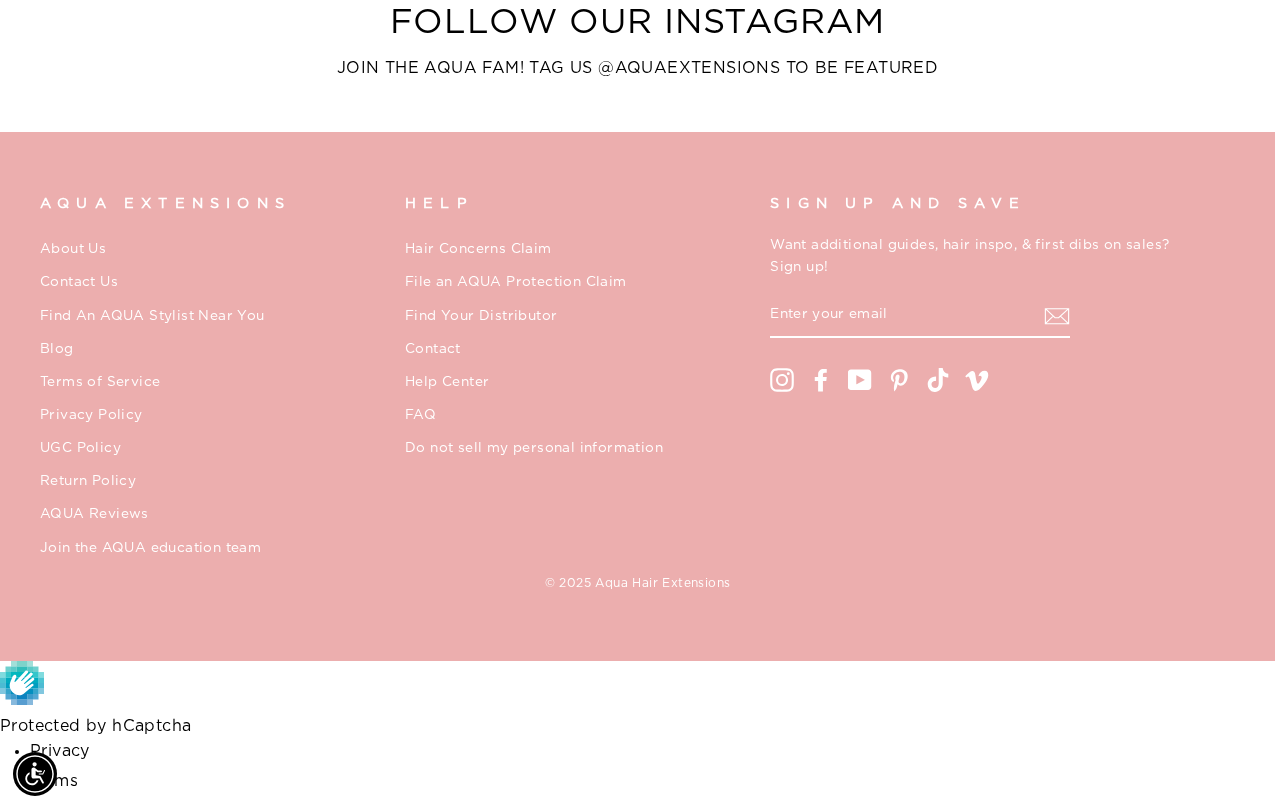 scroll, scrollTop: 353, scrollLeft: 0, axis: vertical 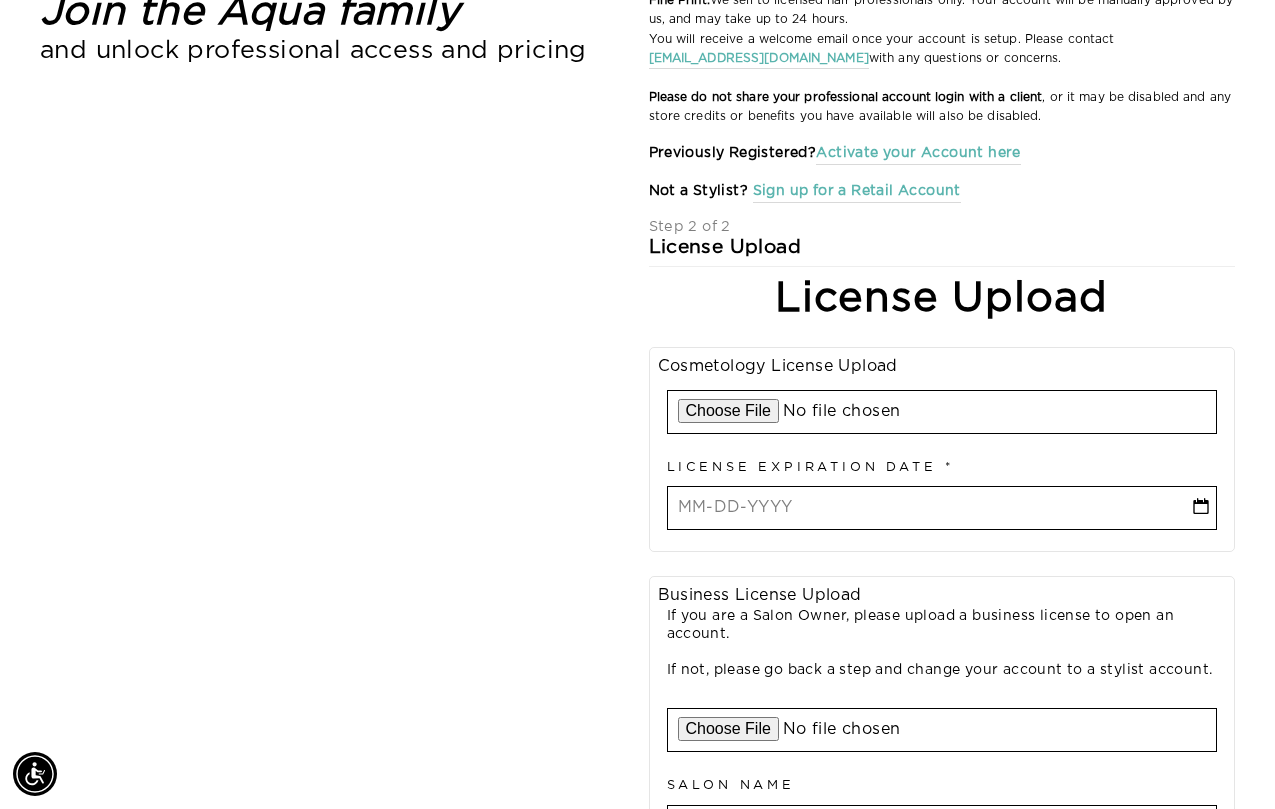 click at bounding box center (942, 412) 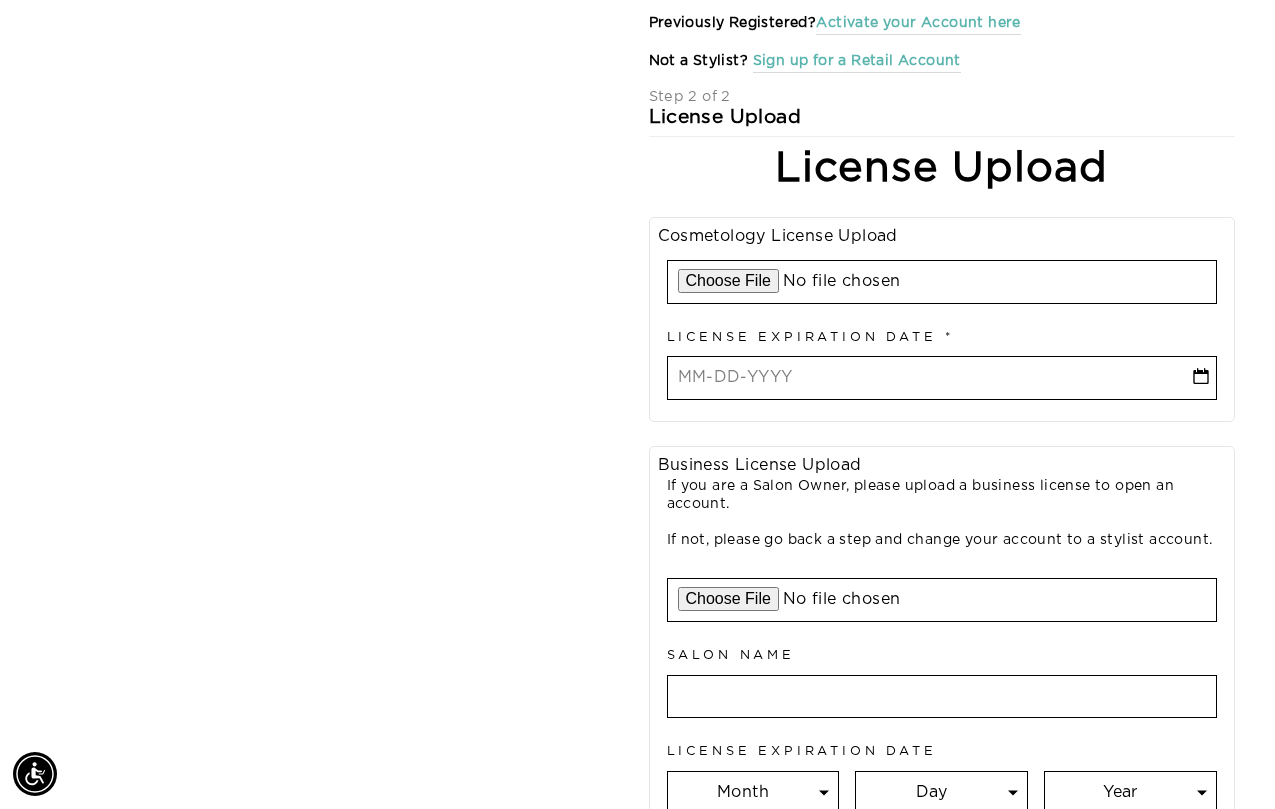 scroll, scrollTop: 484, scrollLeft: 0, axis: vertical 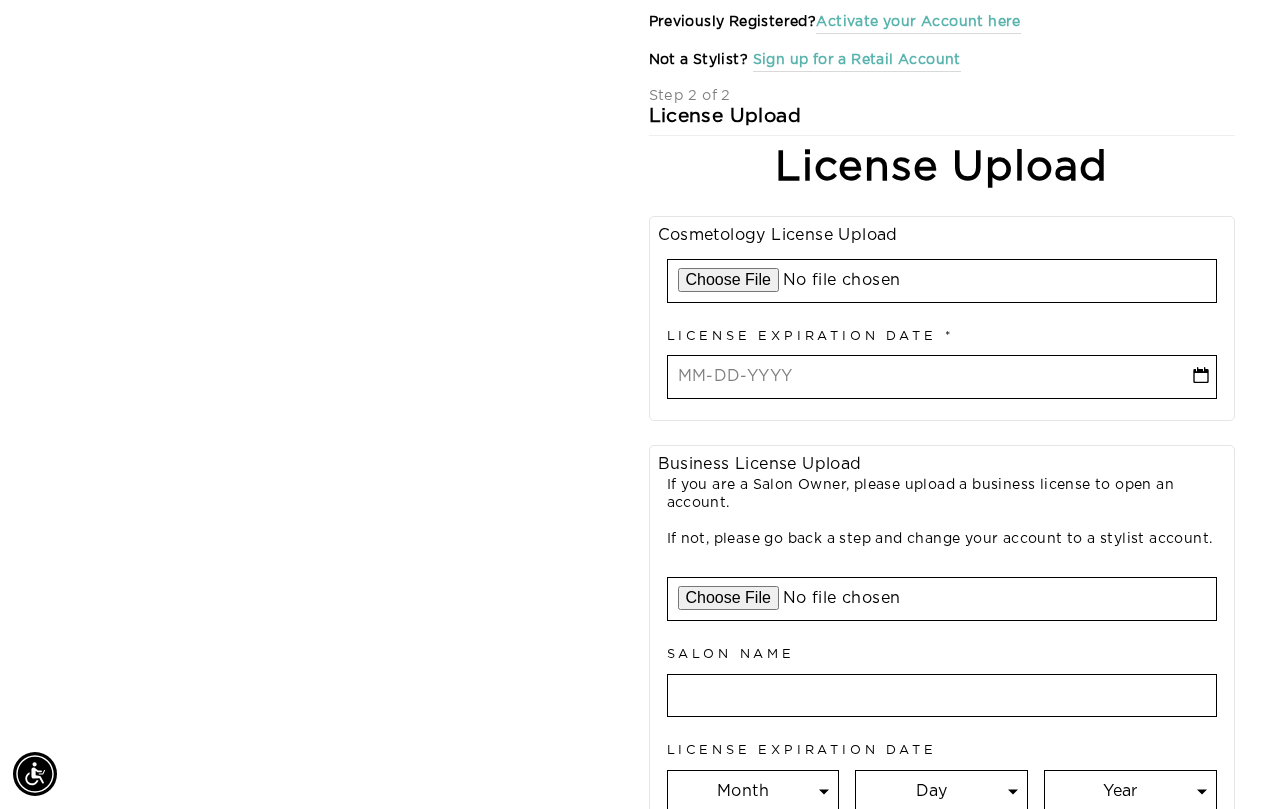 select on "6" 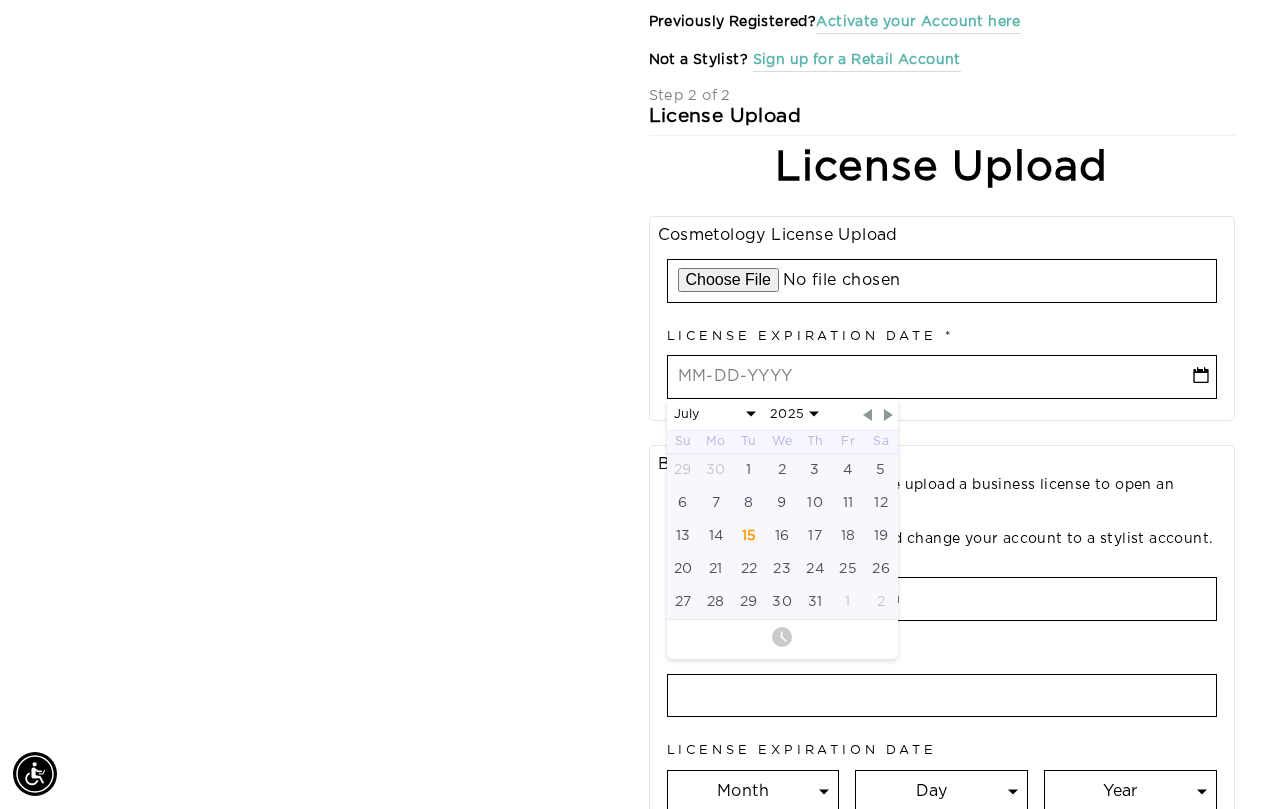 click at bounding box center [942, 377] 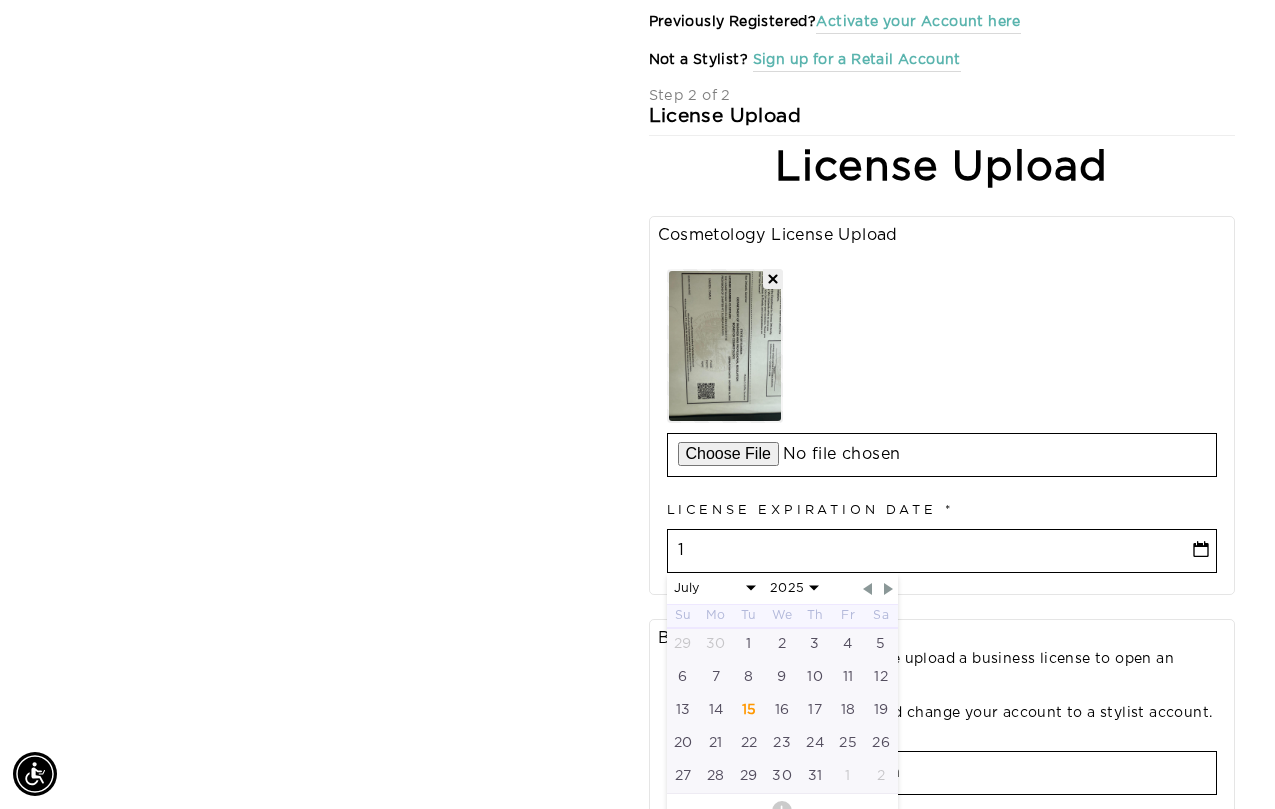 type on "10" 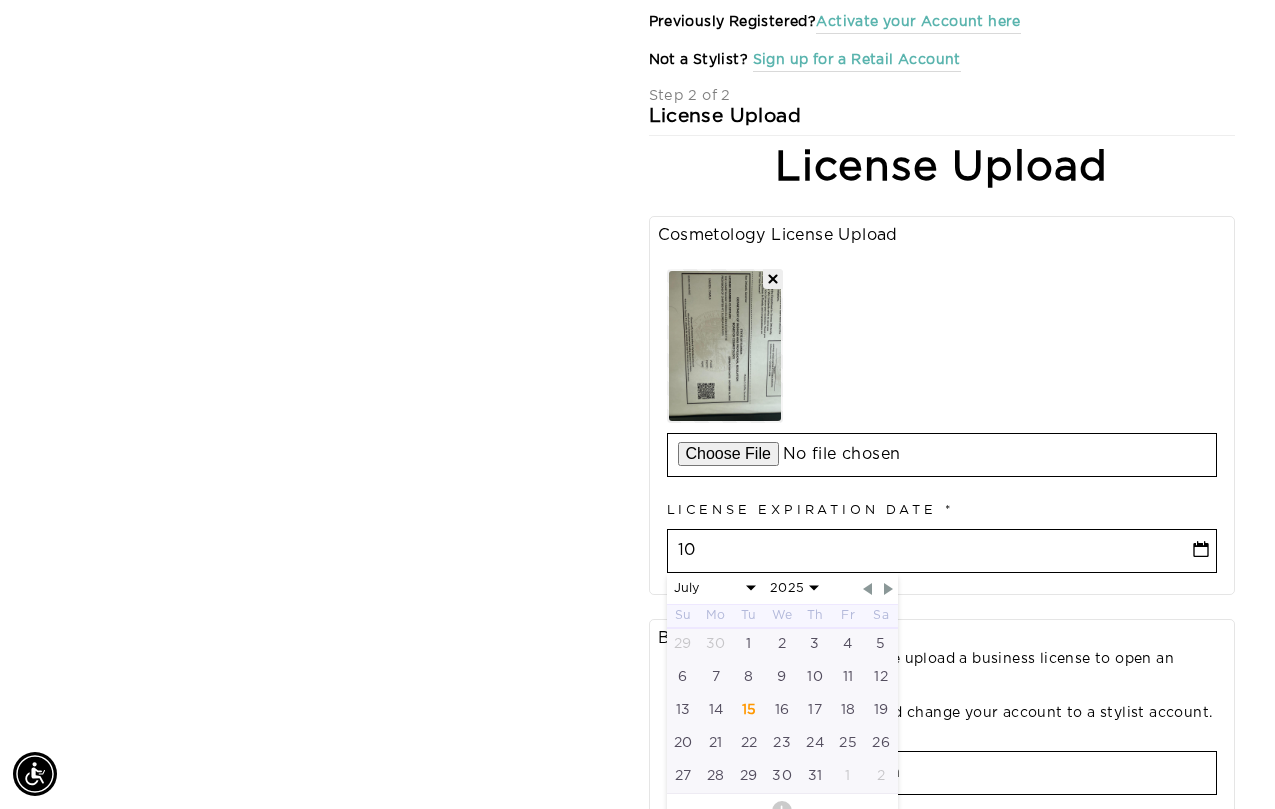select on "6" 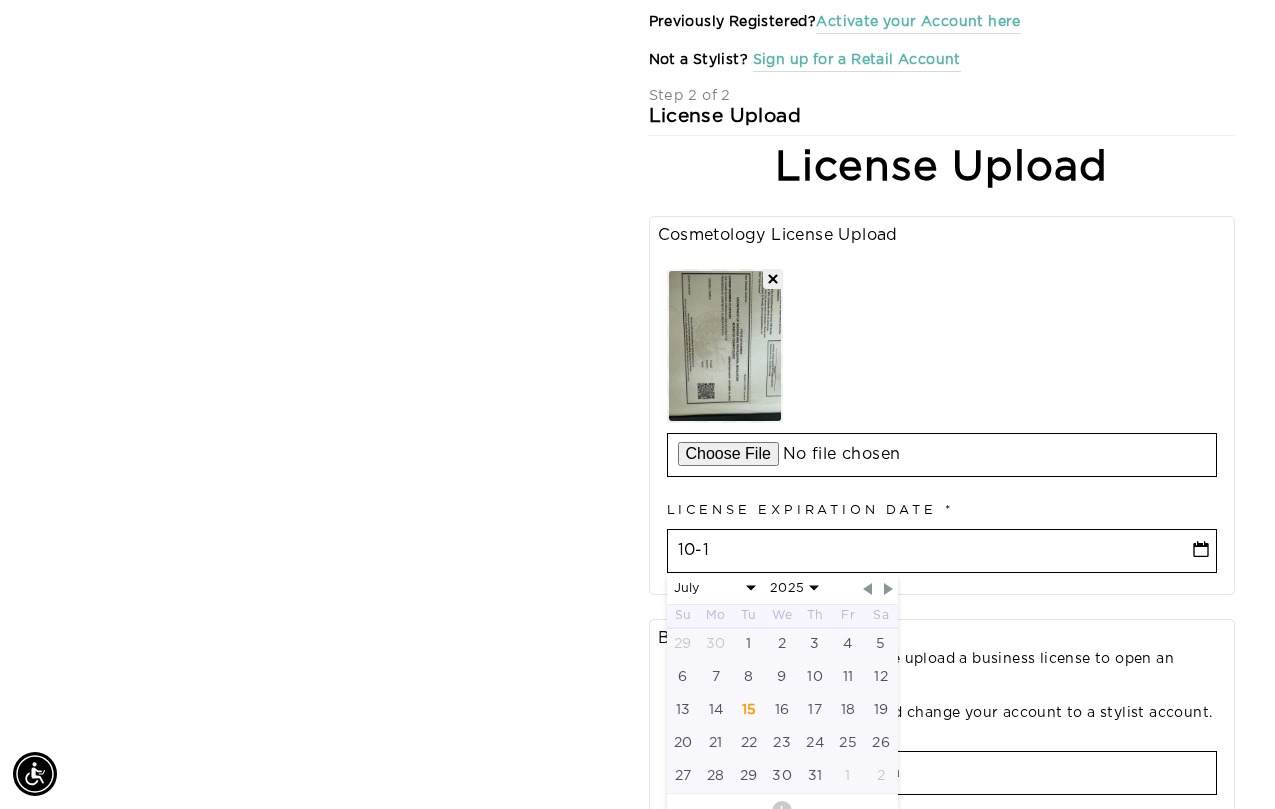type on "10-16" 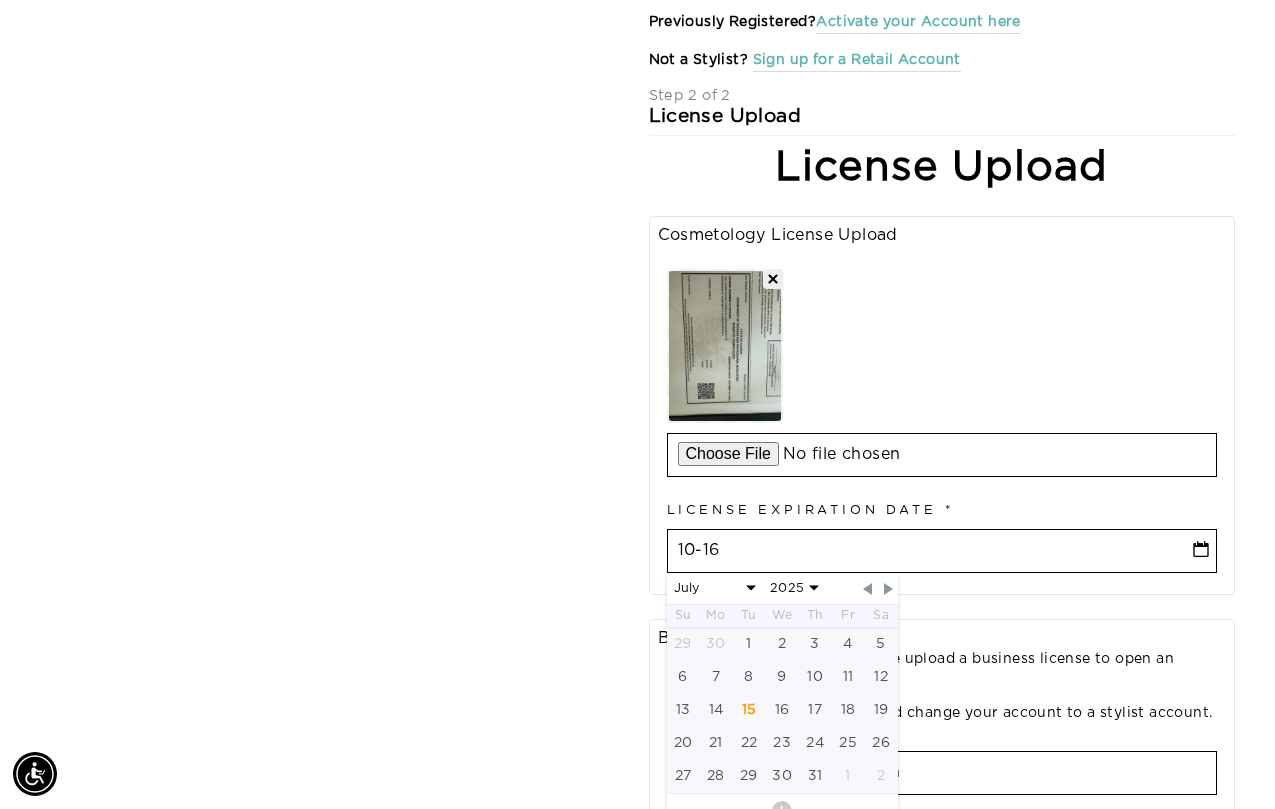 select on "6" 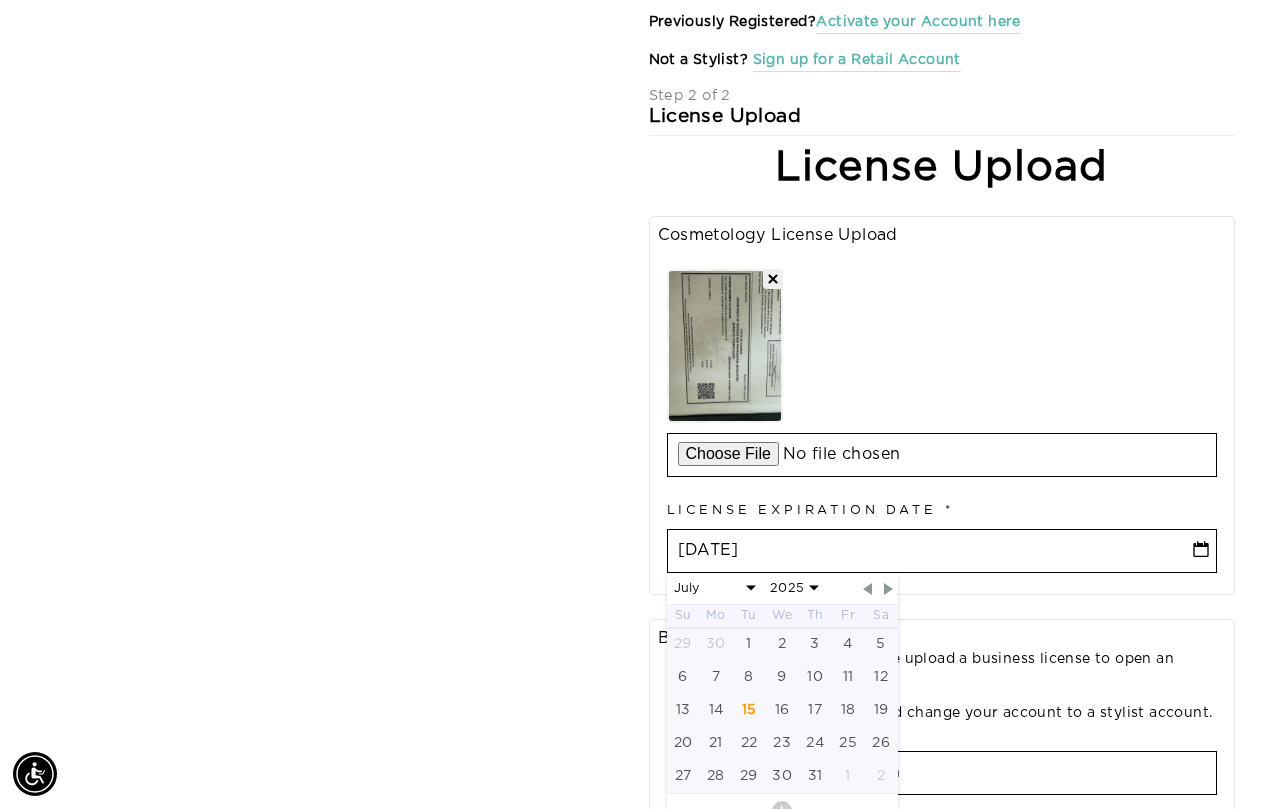 type on "10-16-201" 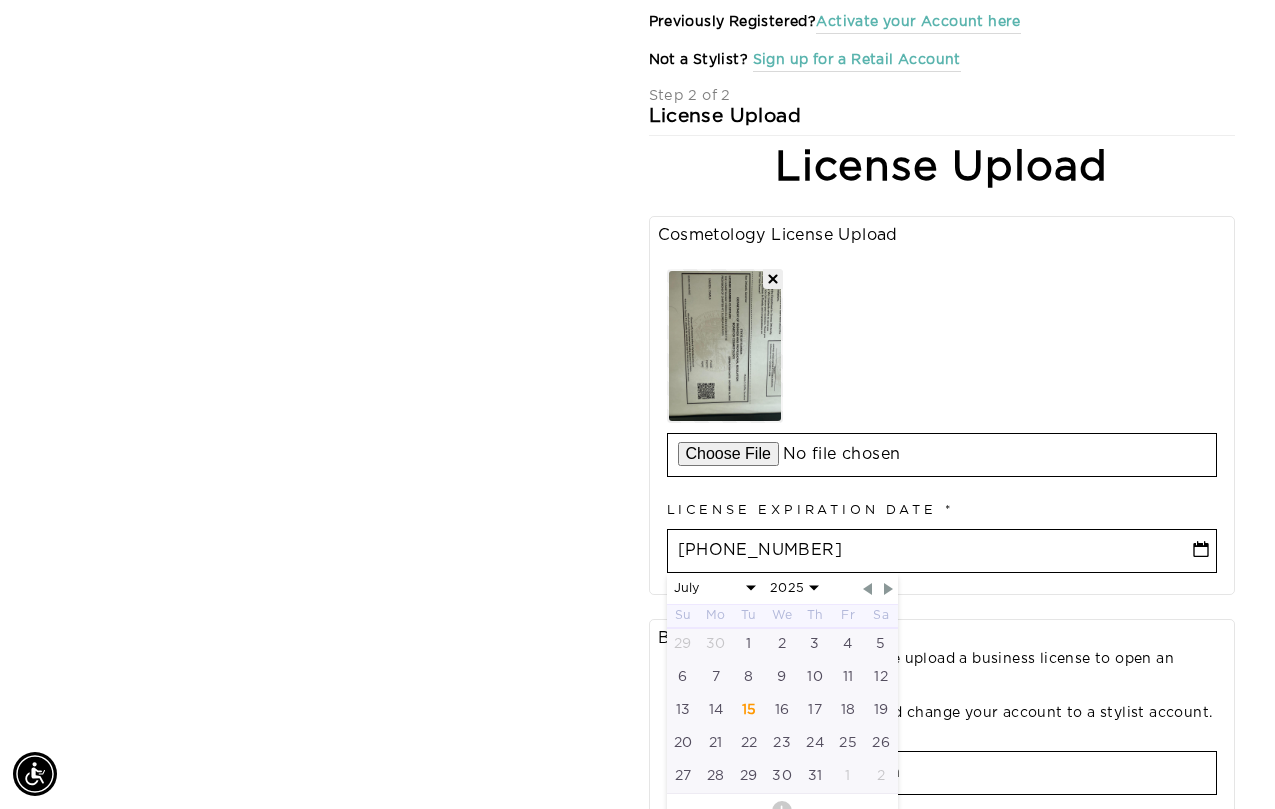 select on "6" 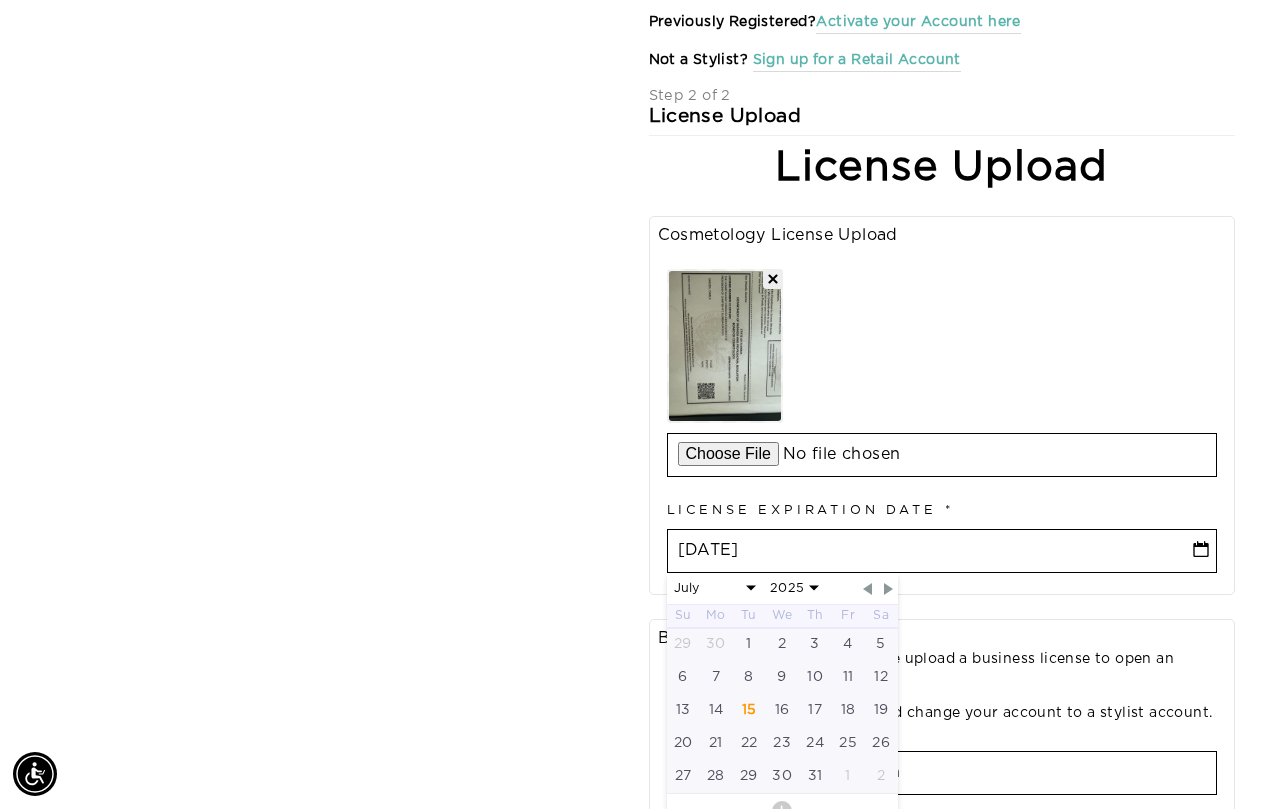 type on "10-16-202" 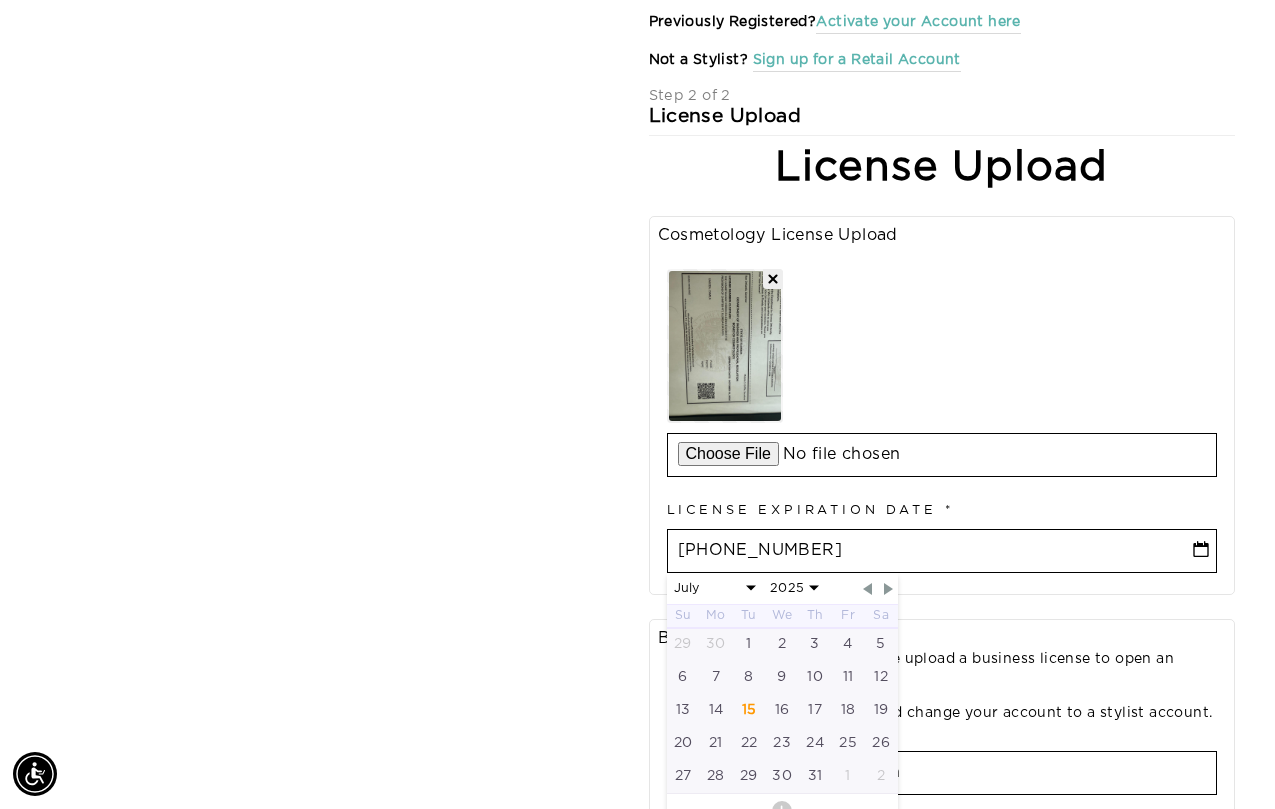 select on "6" 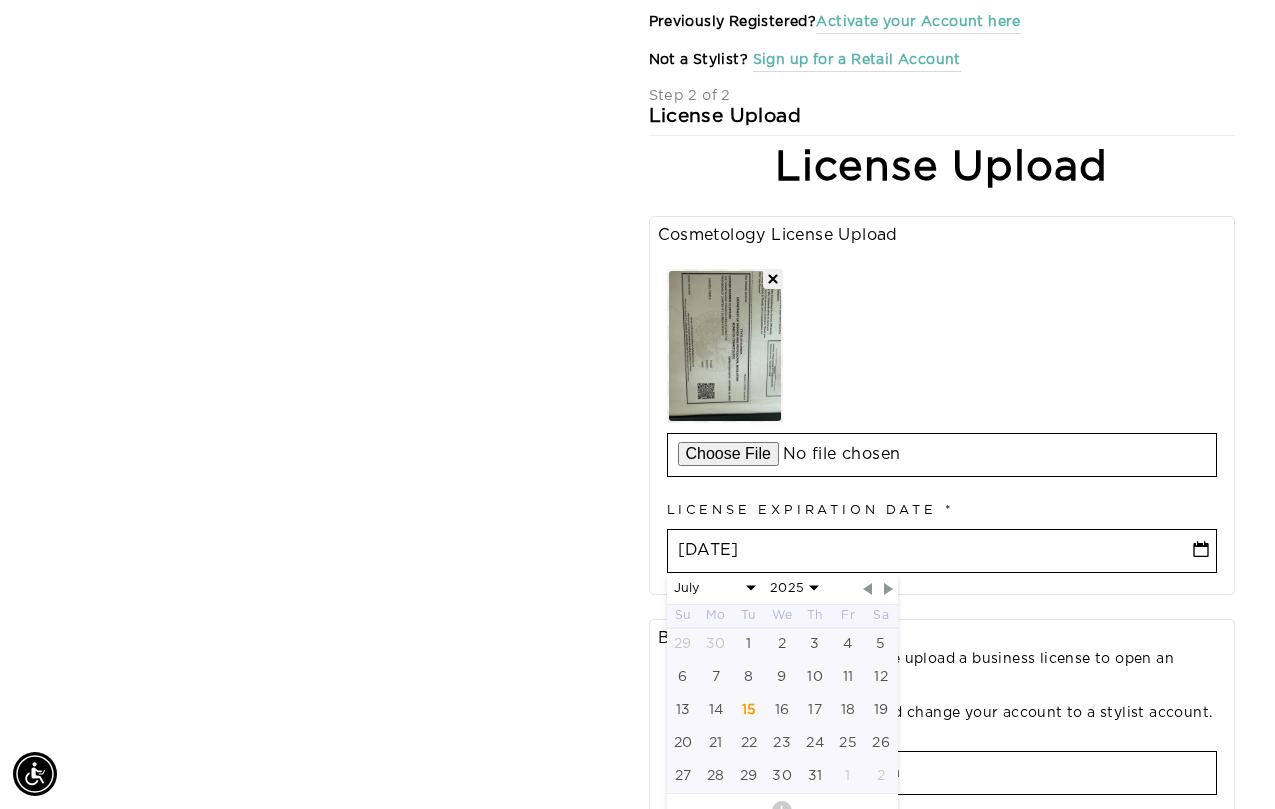 select on "9" 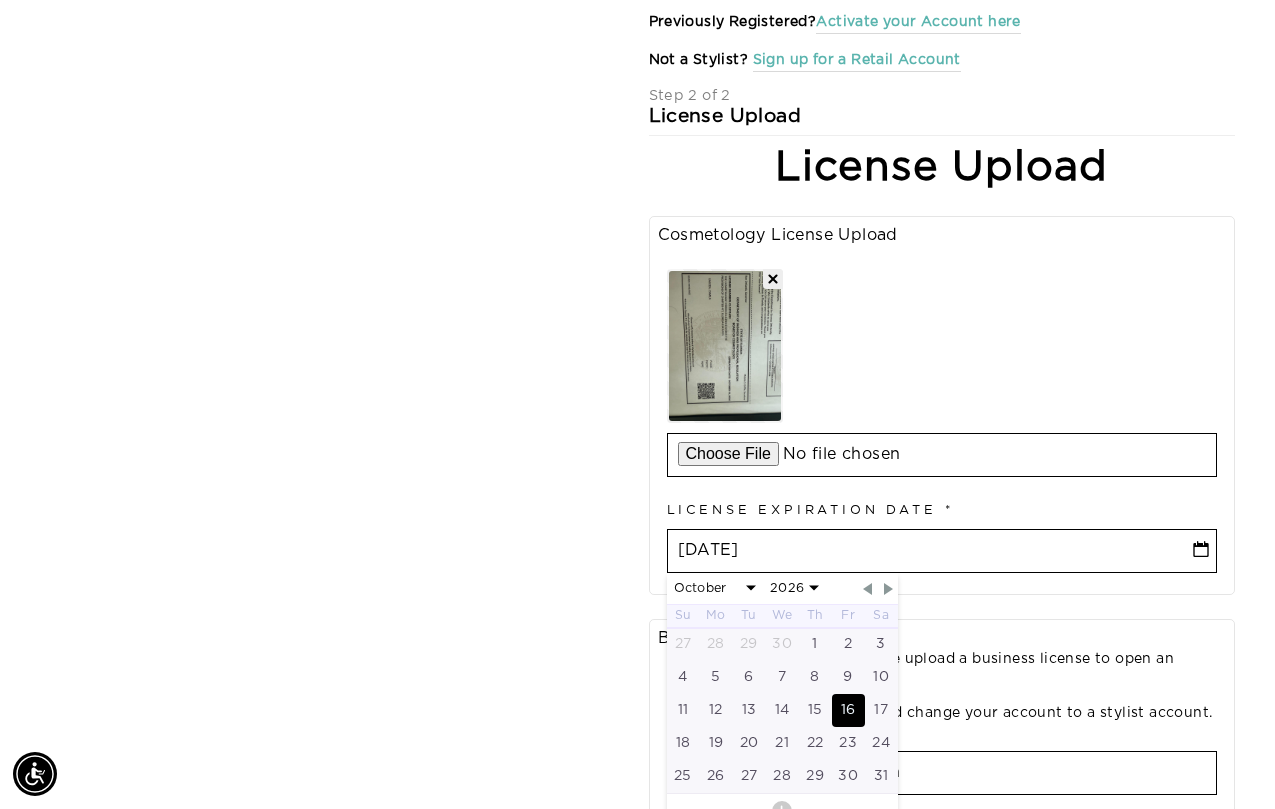 type on "10-16-2026" 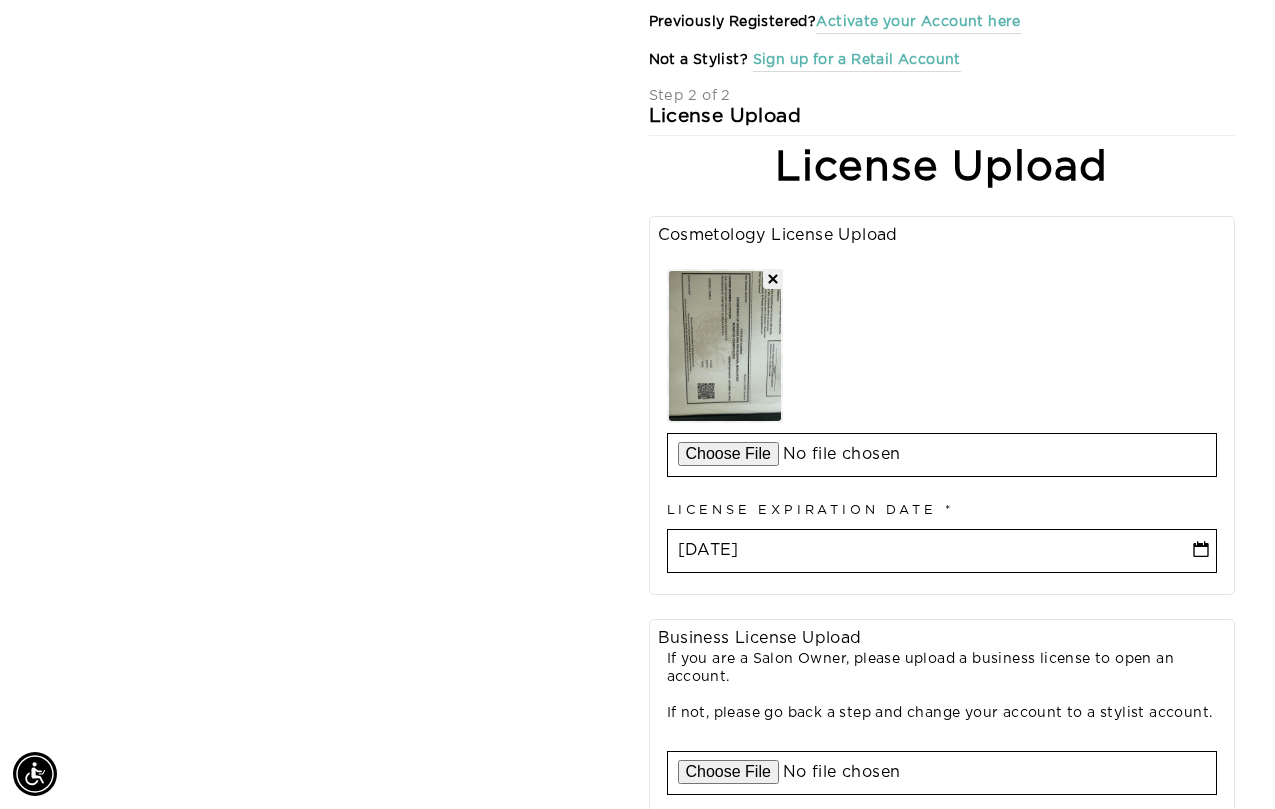 click on "License Expiration Date  10-16-2026" at bounding box center (942, 538) 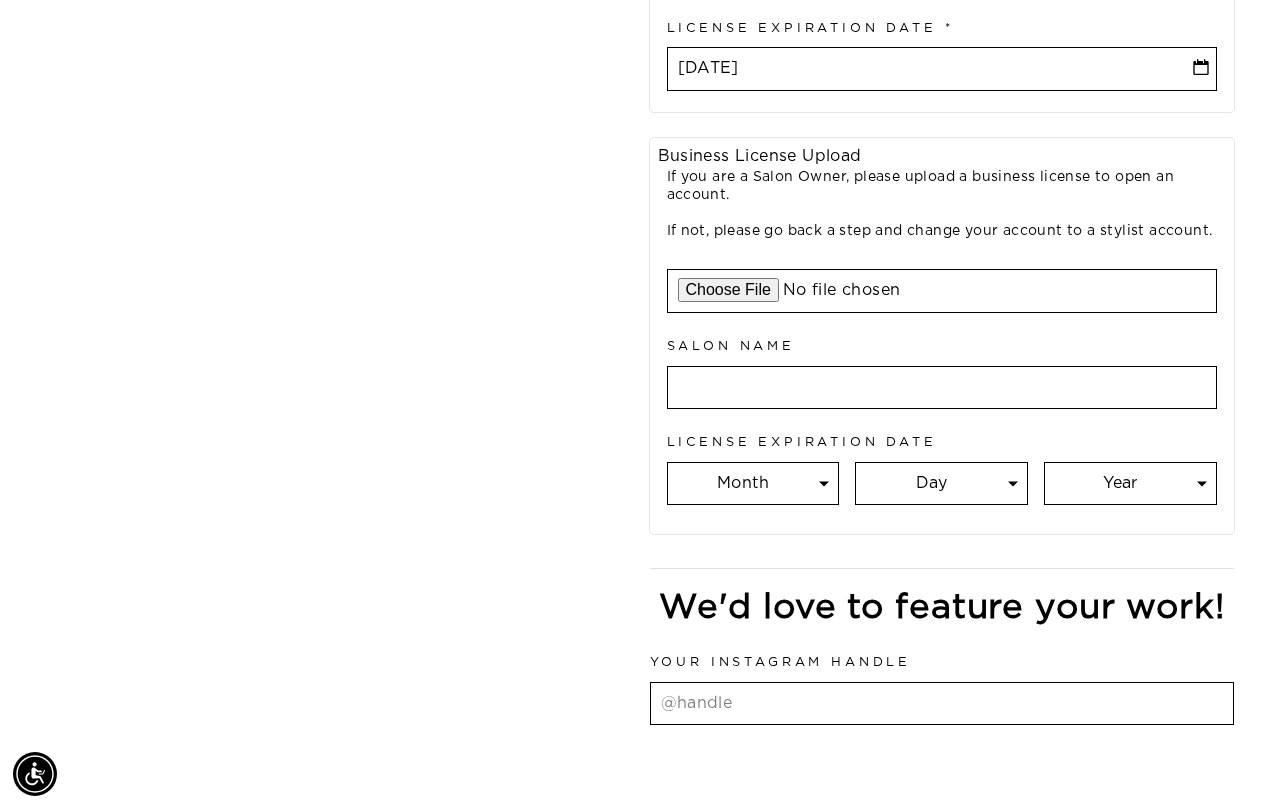 scroll, scrollTop: 1010, scrollLeft: 0, axis: vertical 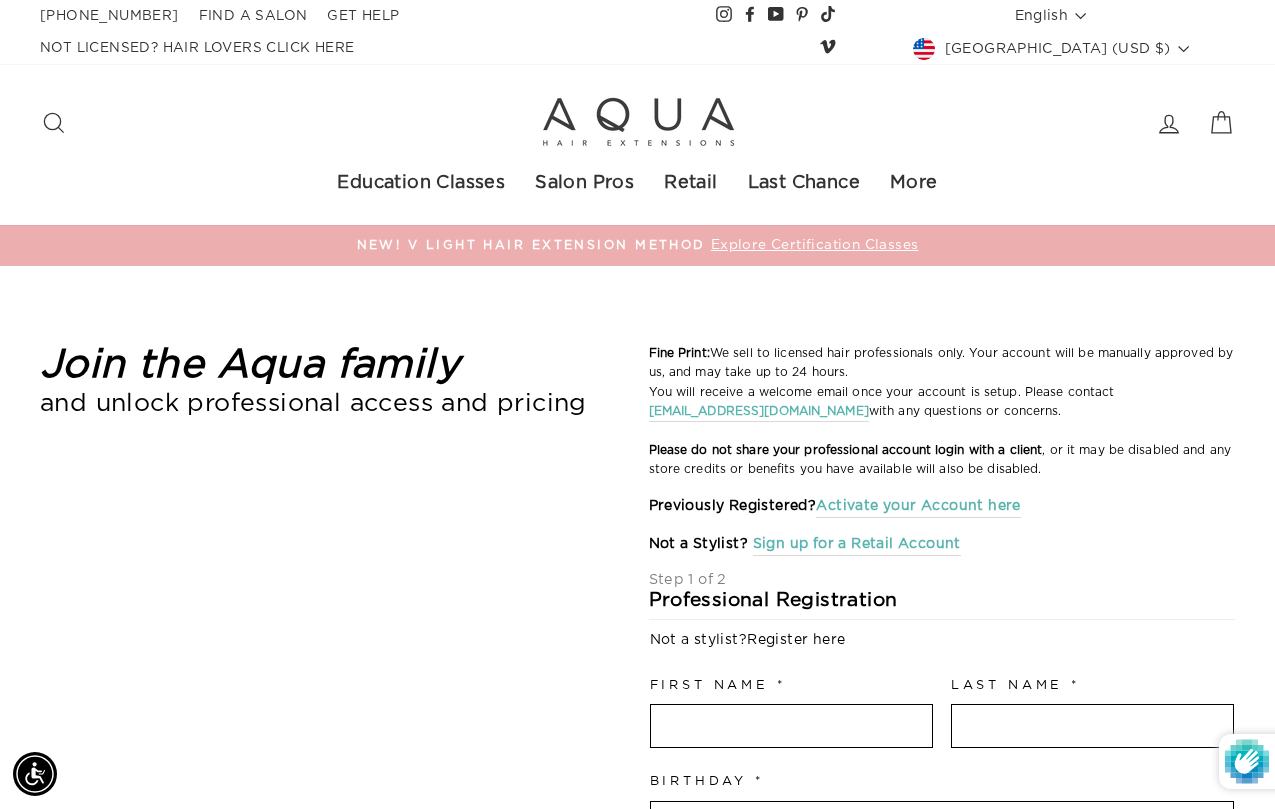 select on "US" 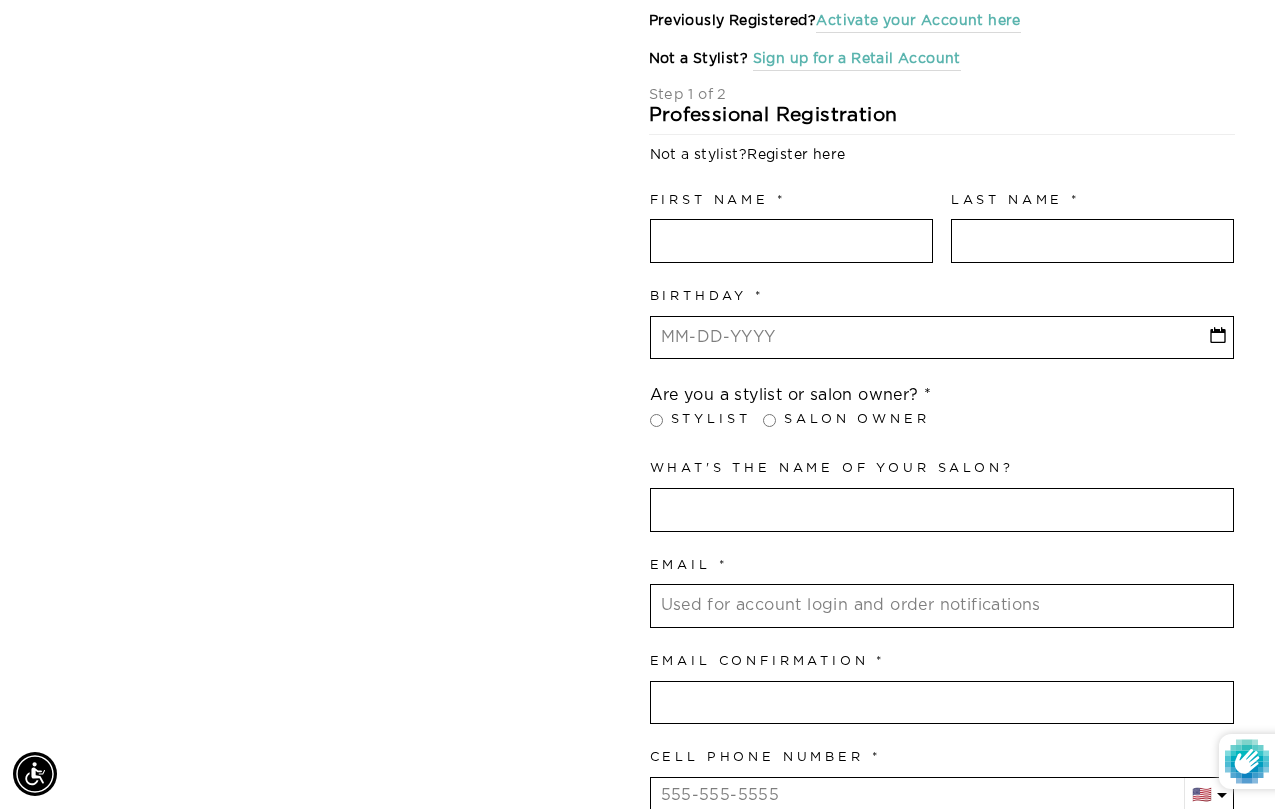 scroll, scrollTop: 0, scrollLeft: 0, axis: both 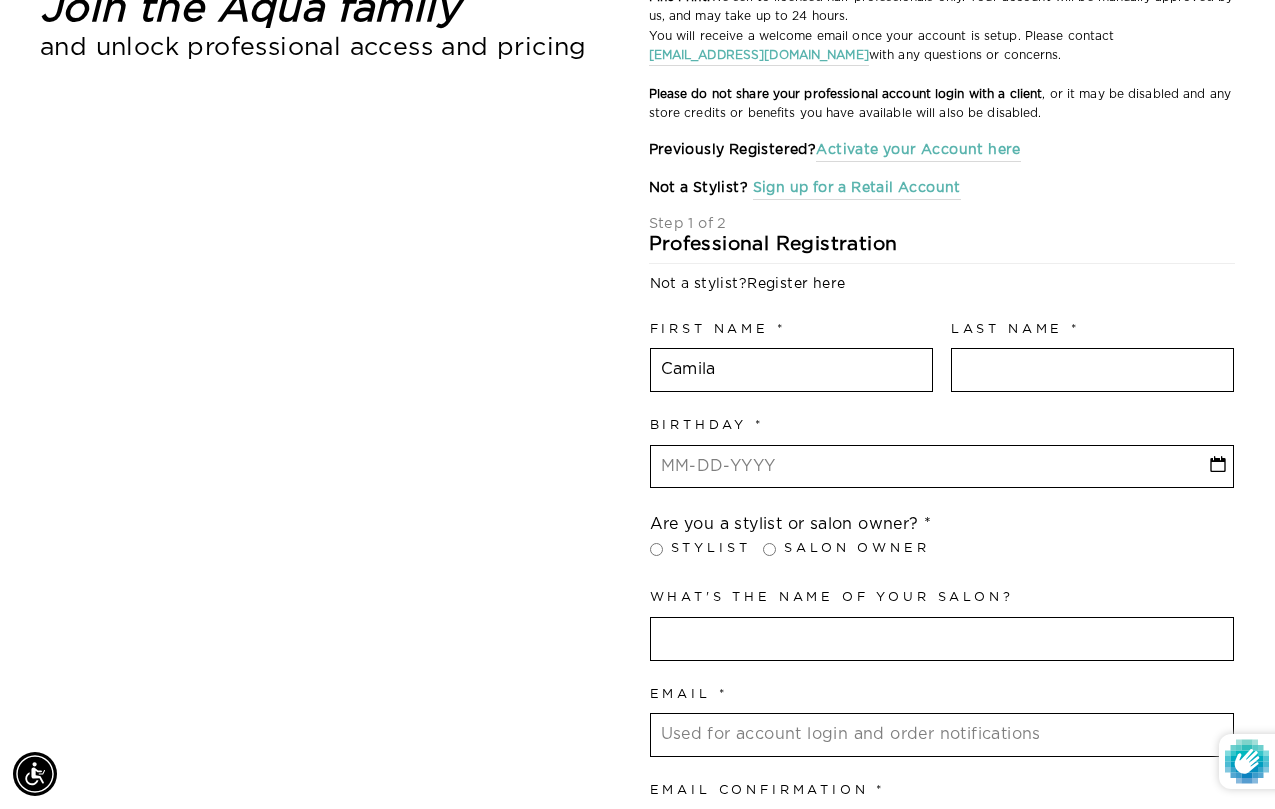 type on "Camila" 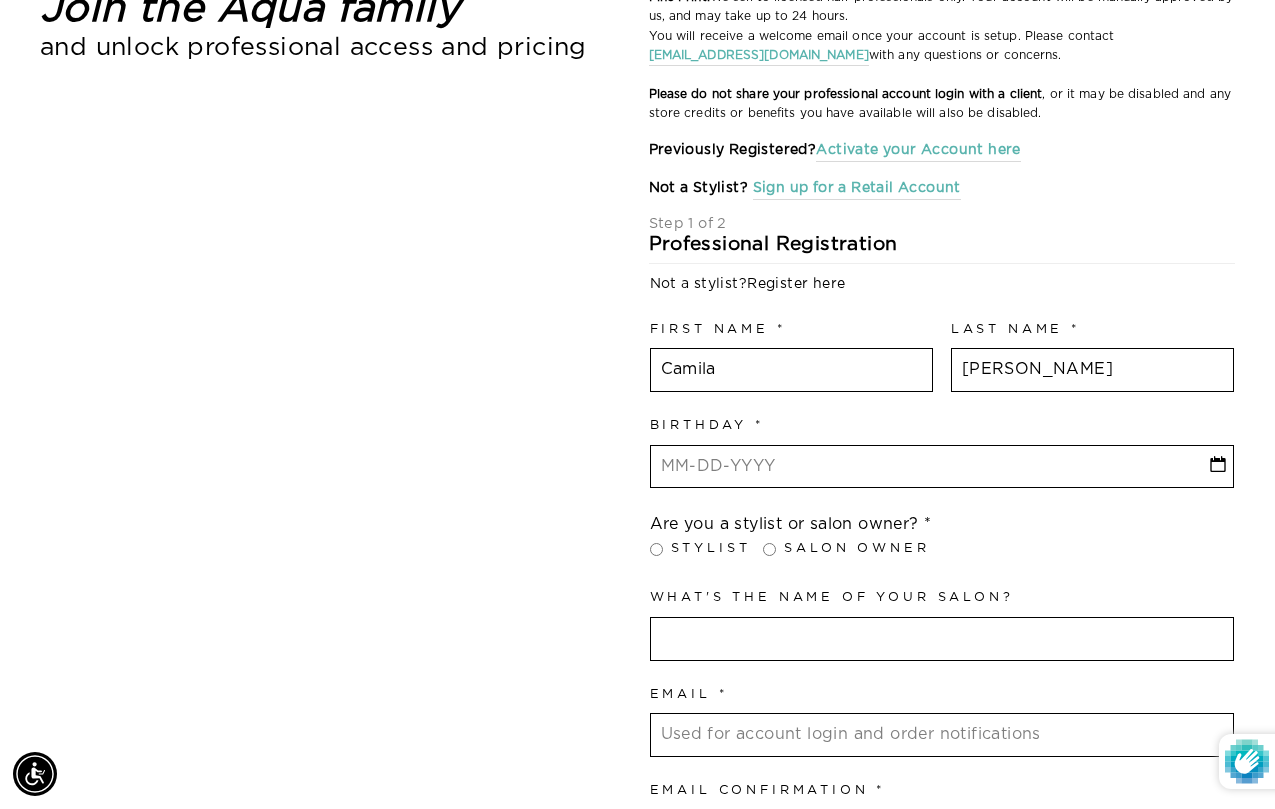 type on "Sakoda" 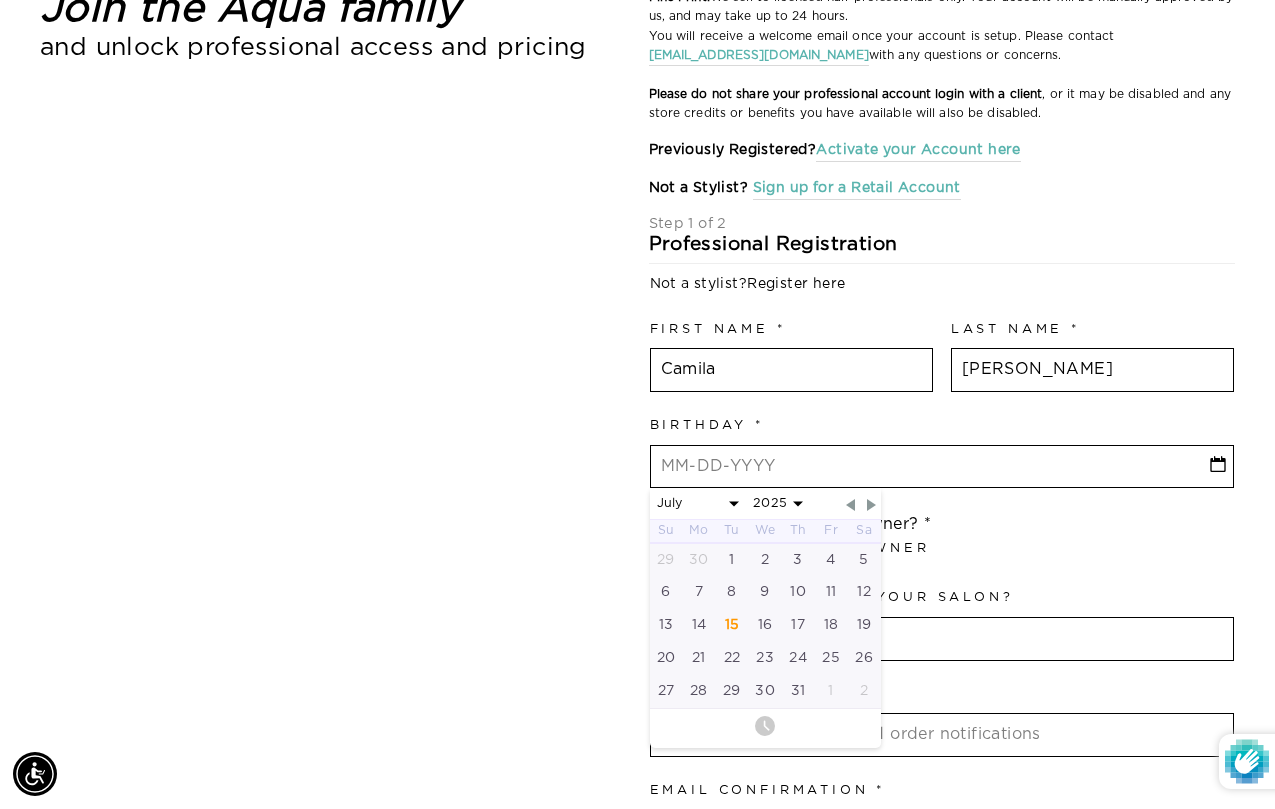 select on "3" 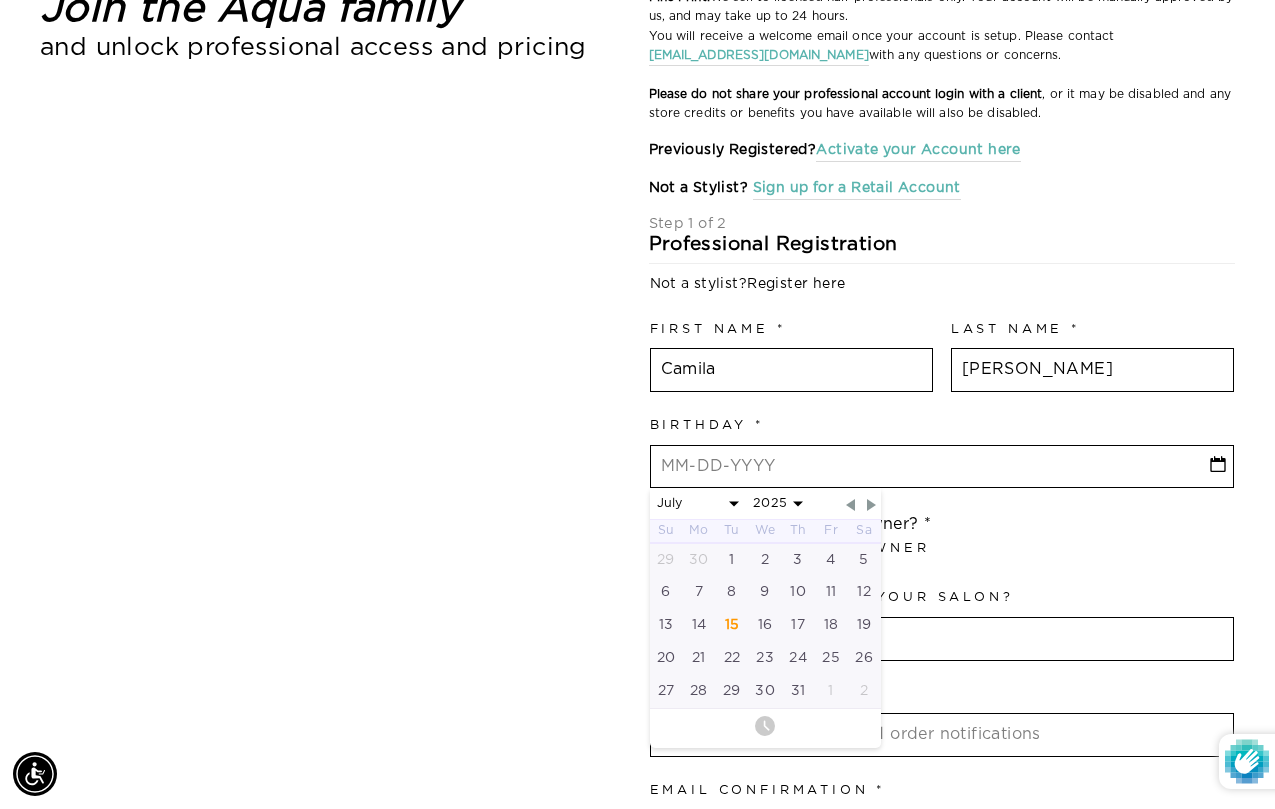 select on "2025" 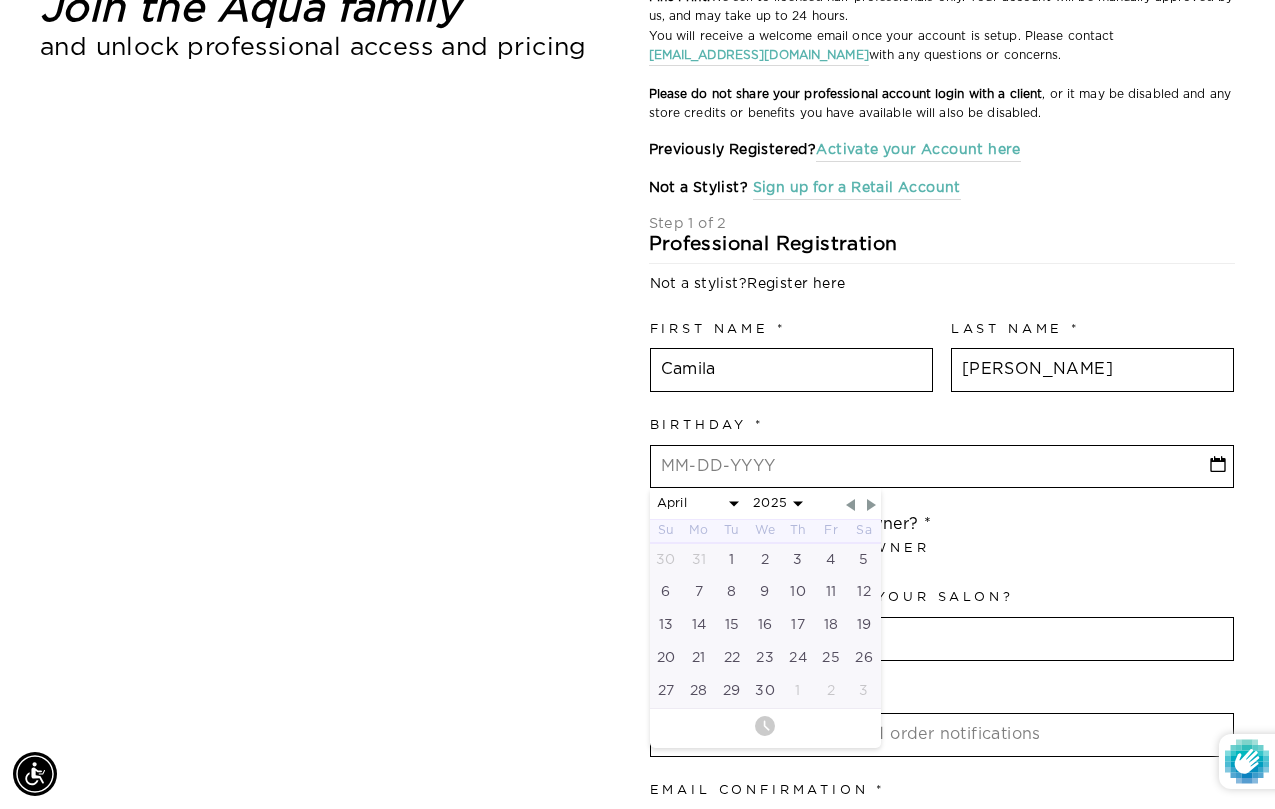click on "2045 2044 2043 2042 2041 2040 2039 2038 2037 2036 2035 2034 2033 2032 2031 2030 2029 2028 2027 2026 2025 2024 2023 2022 2021 2020 2019 2018 2017 2016 2015 2014 2013 2012 2011 2010 2009 2008 2007 2006 2005 2004 2003 2002 2001 2000 1999 1998 1997 1996 1995 1994 1993 1992 1991 1990 1989 1988 1987 1986 1985 1984 1983 1982 1981 1980 1979 1978 1977 1976 1975 1974 1973 1972 1971 1970 1969 1968 1967 1966 1965 1964 1963 1962 1961 1960 1959 1958 1957 1956 1955 1954 1953 1952 1951 1950 1949 1948 1947 1946 1945" at bounding box center (778, 503) 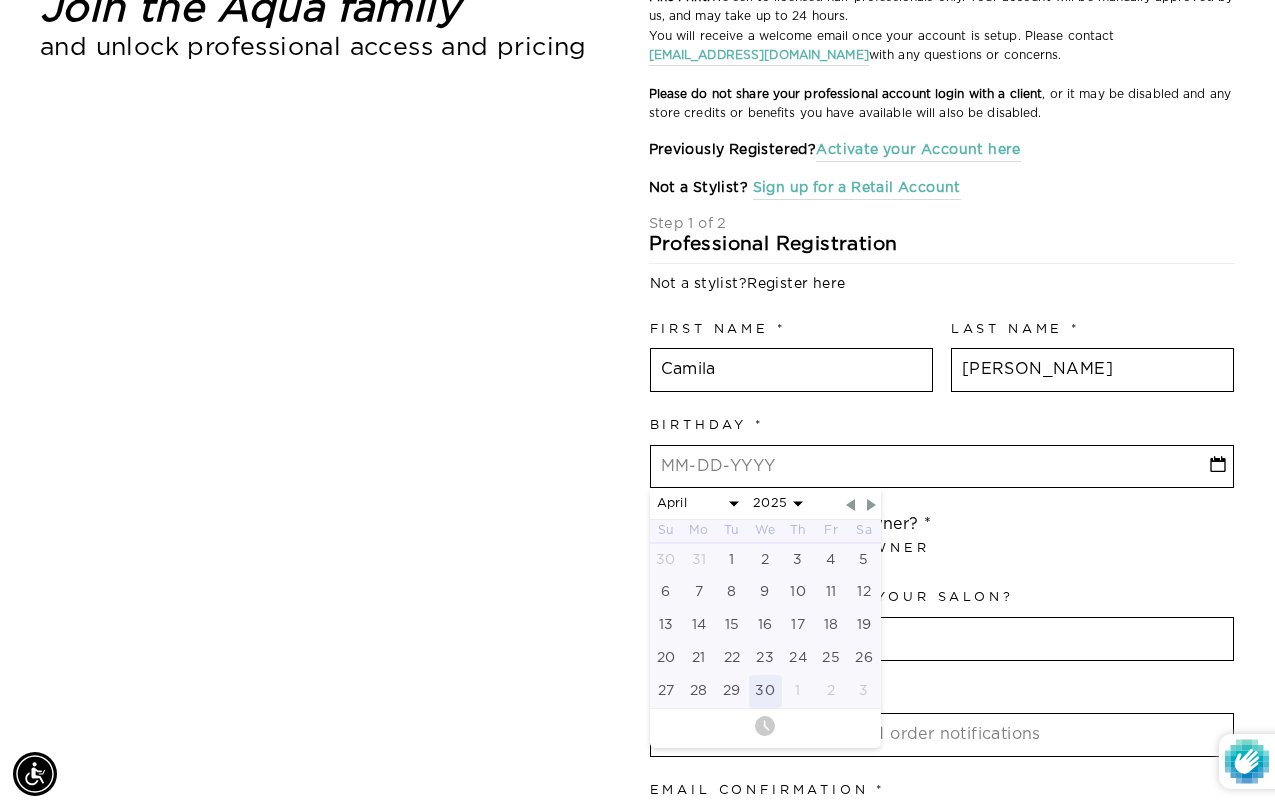 click on "30" at bounding box center [765, 691] 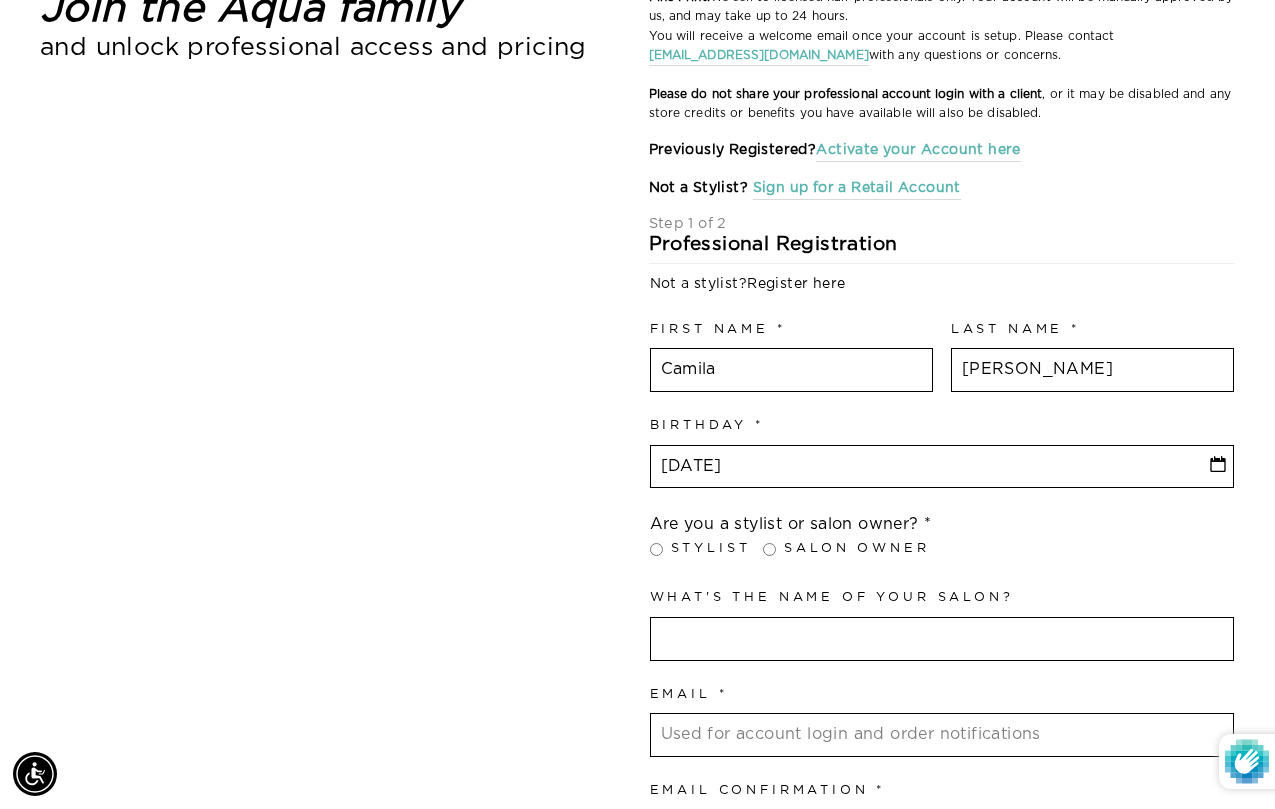 click at bounding box center [942, 467] 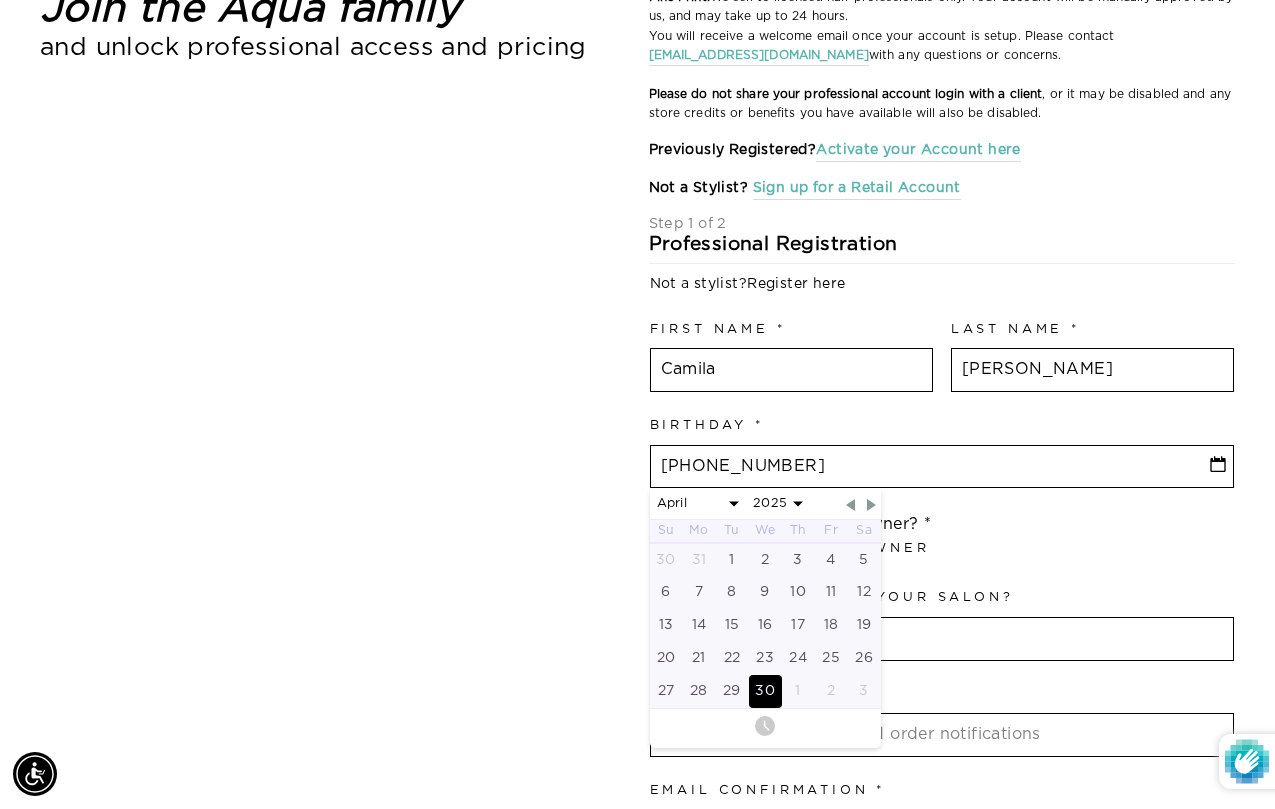 type on "04-30-20" 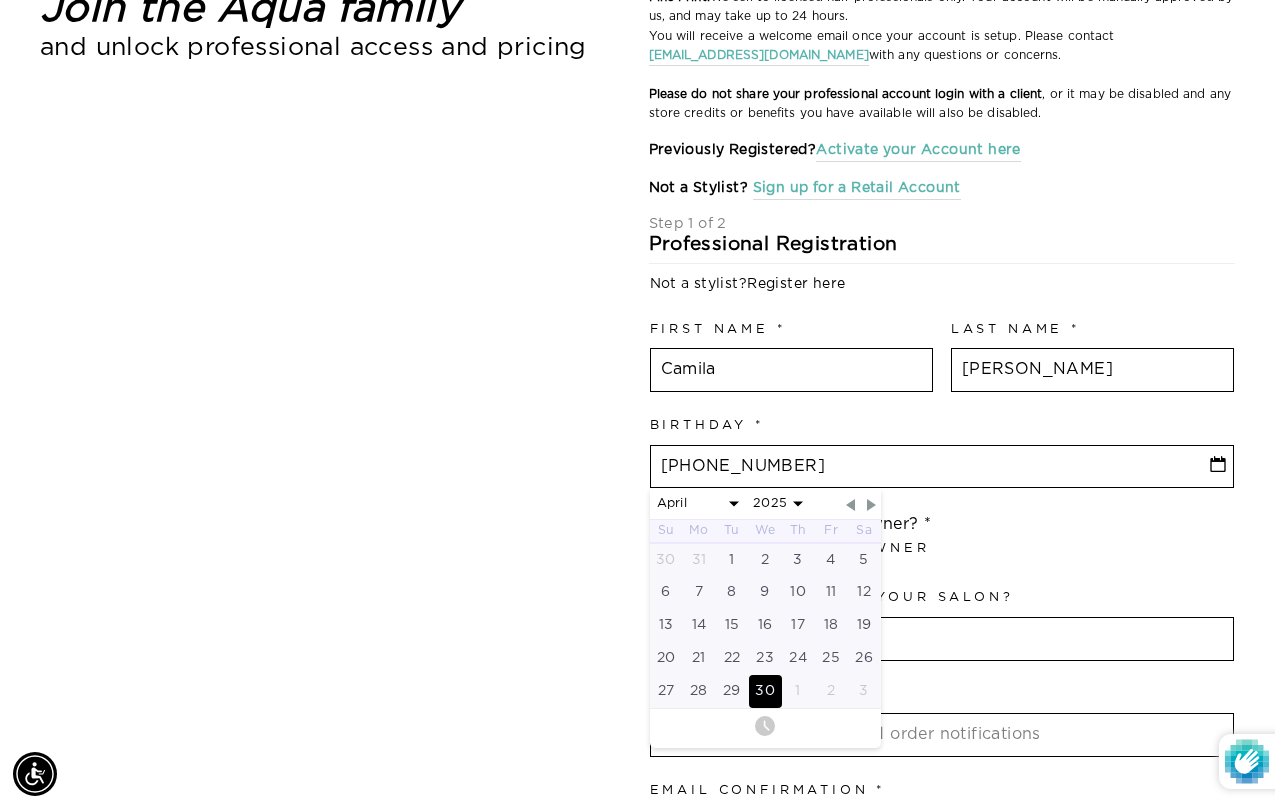 select on "3" 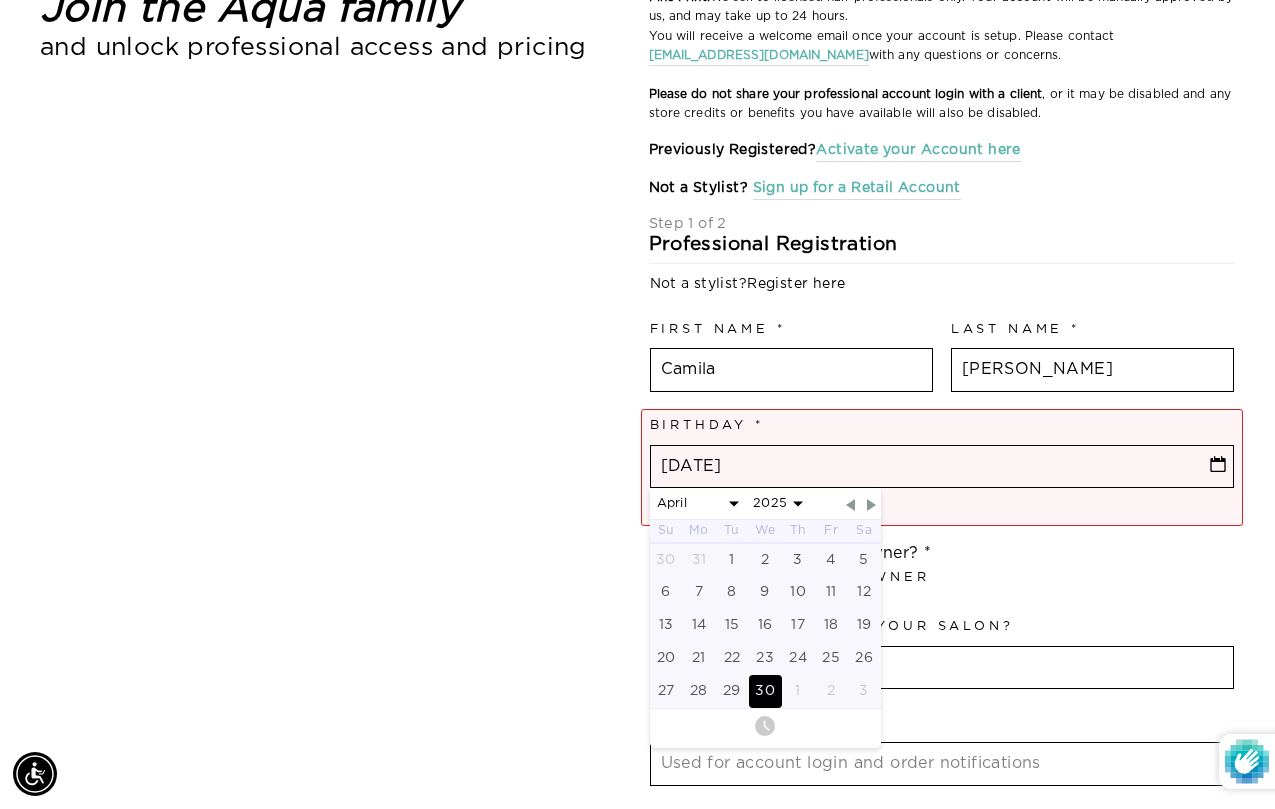 type on "04-30-2" 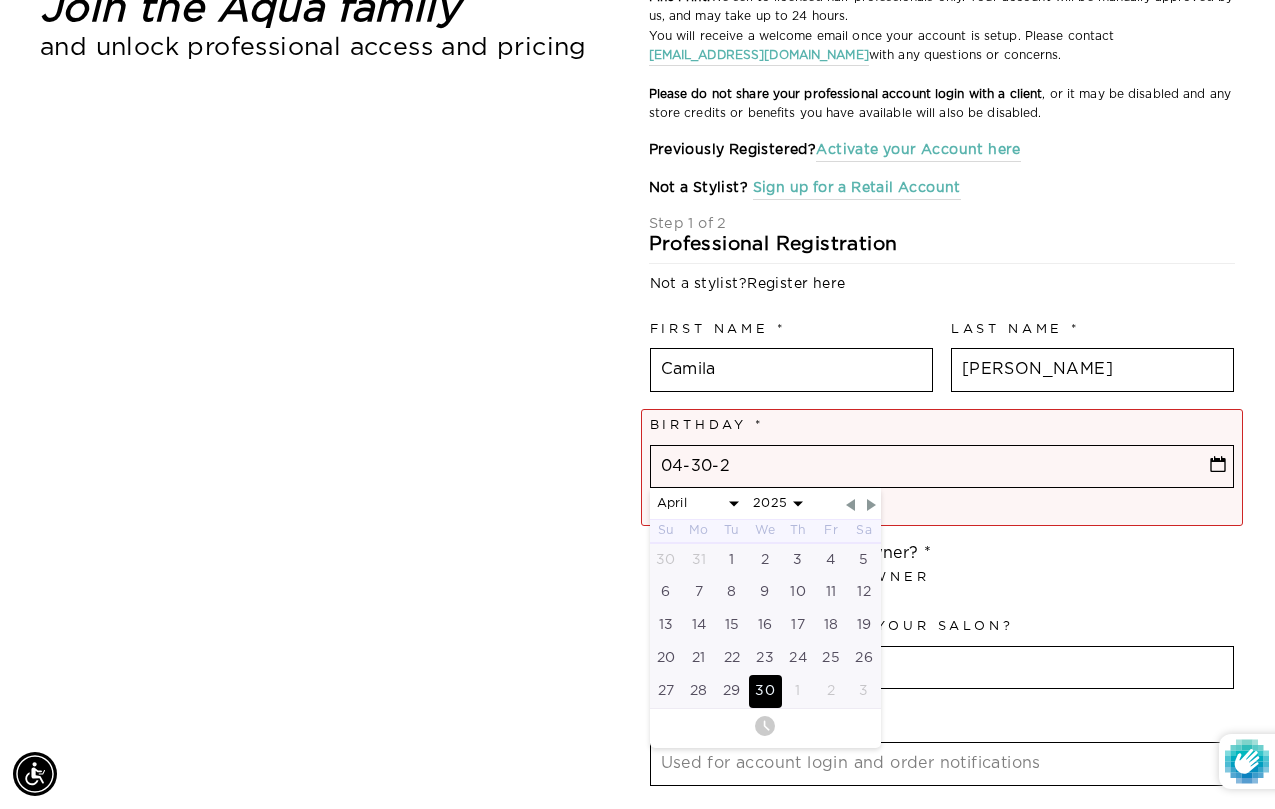 select on "3" 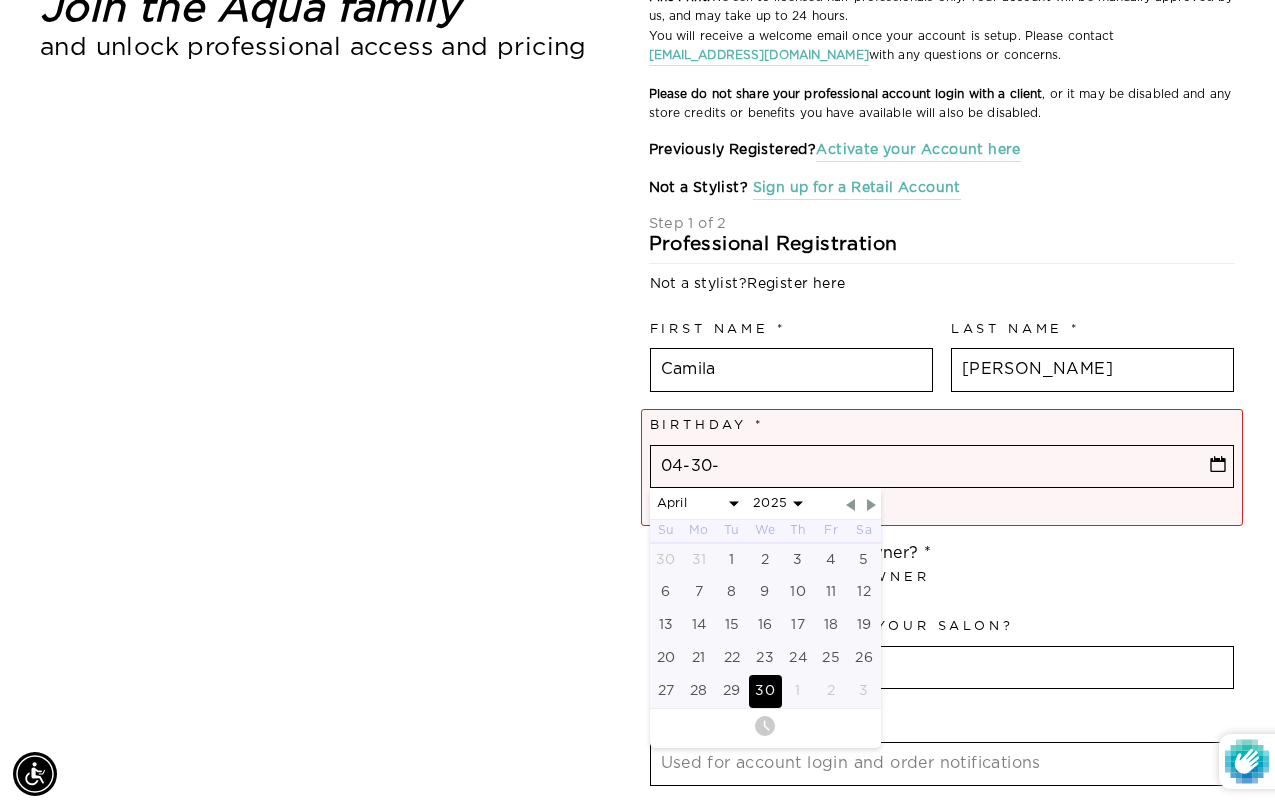 type on "04-30-1" 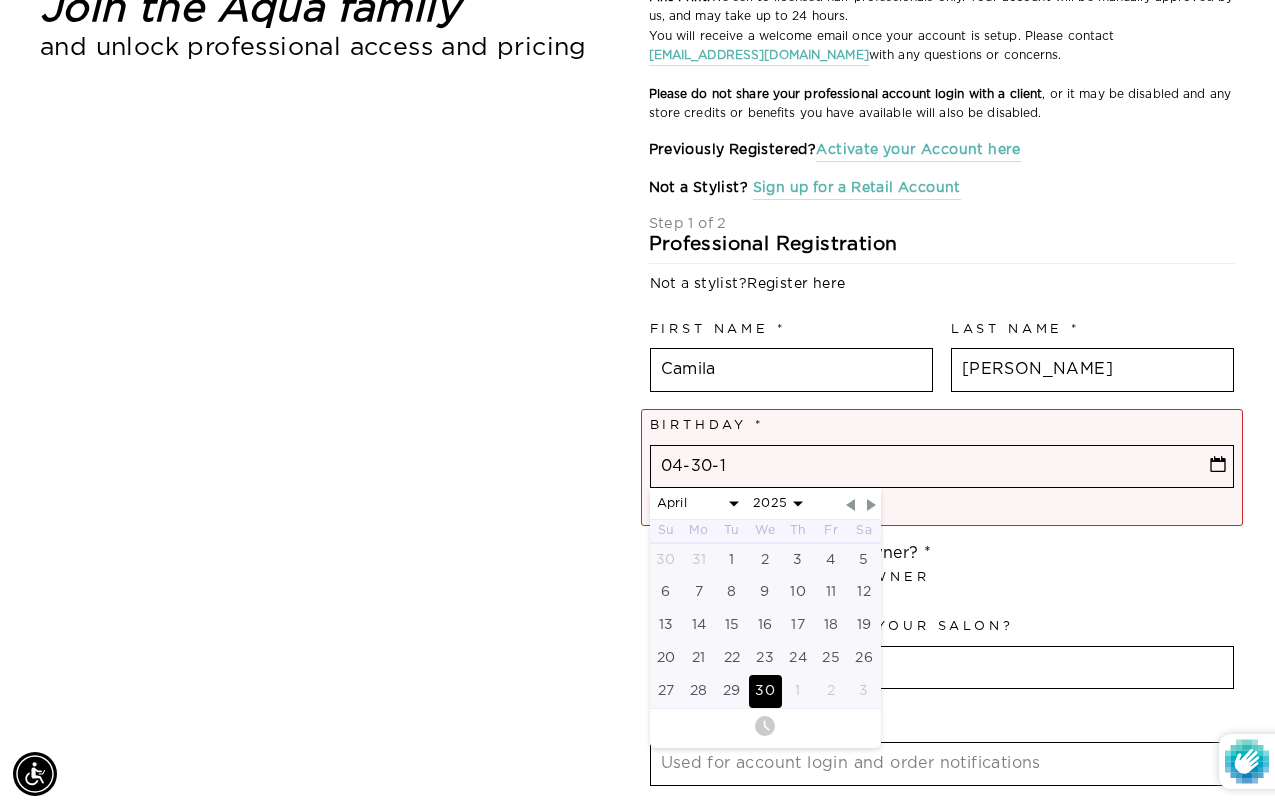 select on "3" 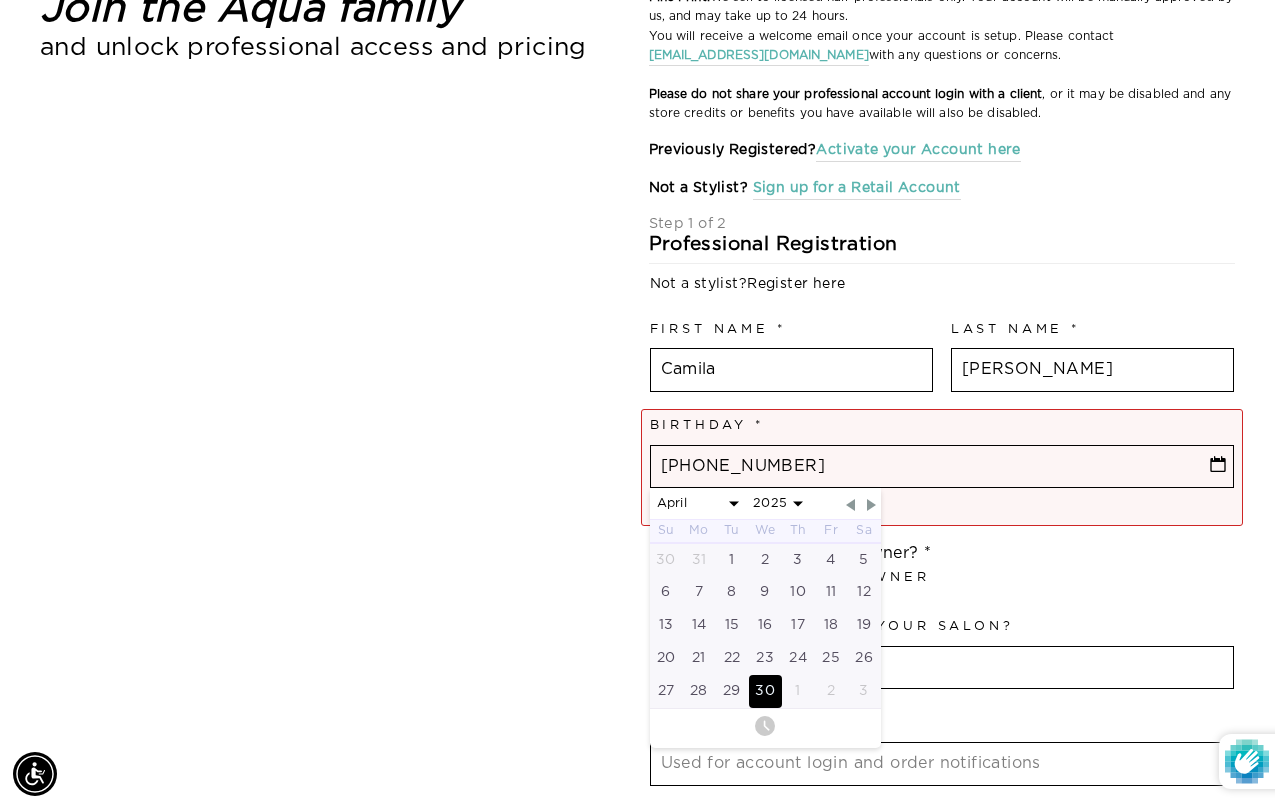 type on "04-30-1978" 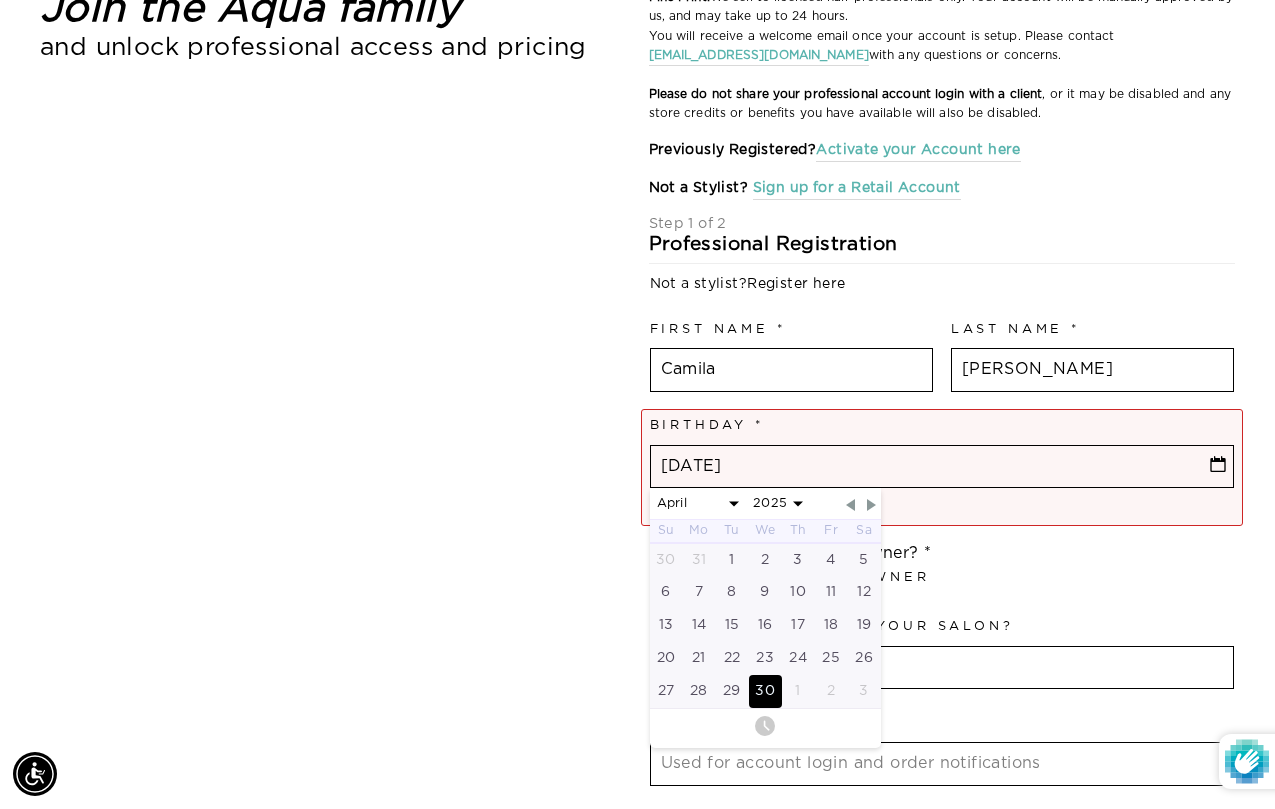 select on "3" 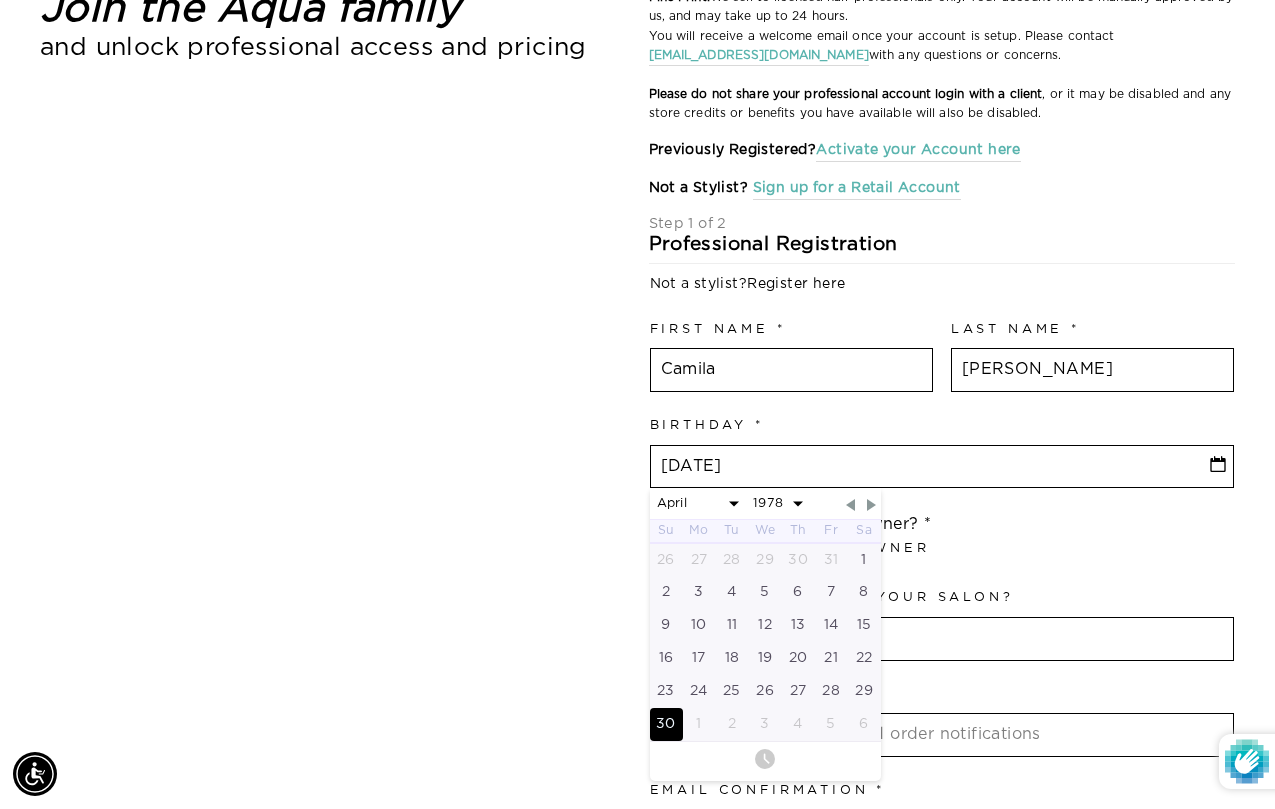 type on "04-30-1978" 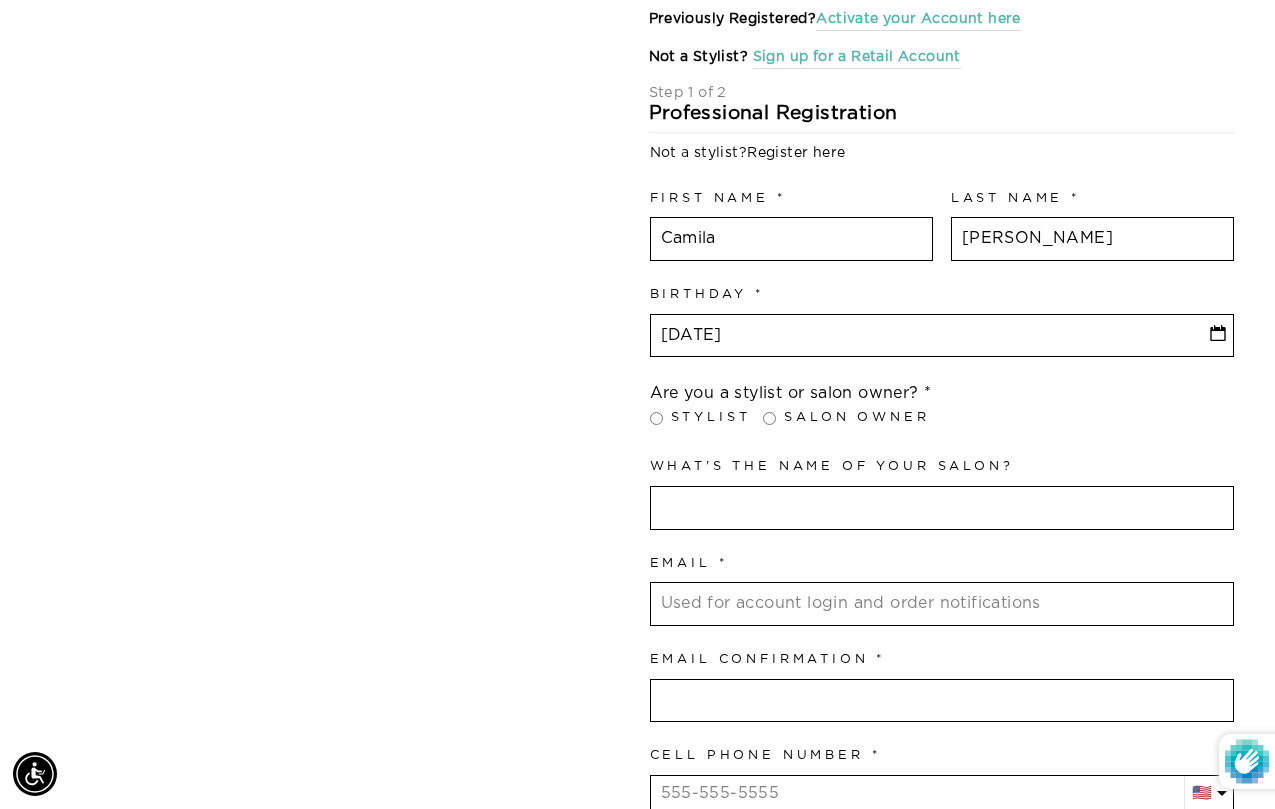 scroll, scrollTop: 502, scrollLeft: 0, axis: vertical 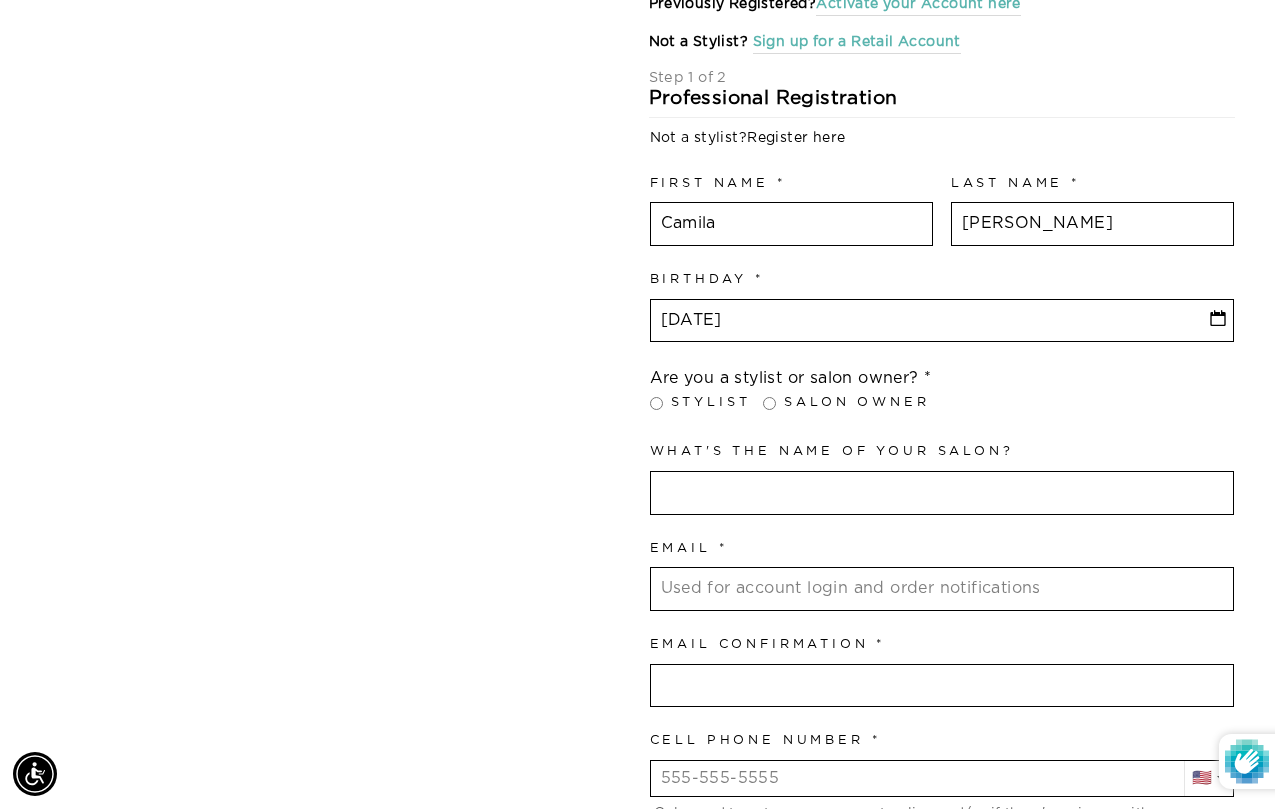 click on "Stylist" at bounding box center (656, 403) 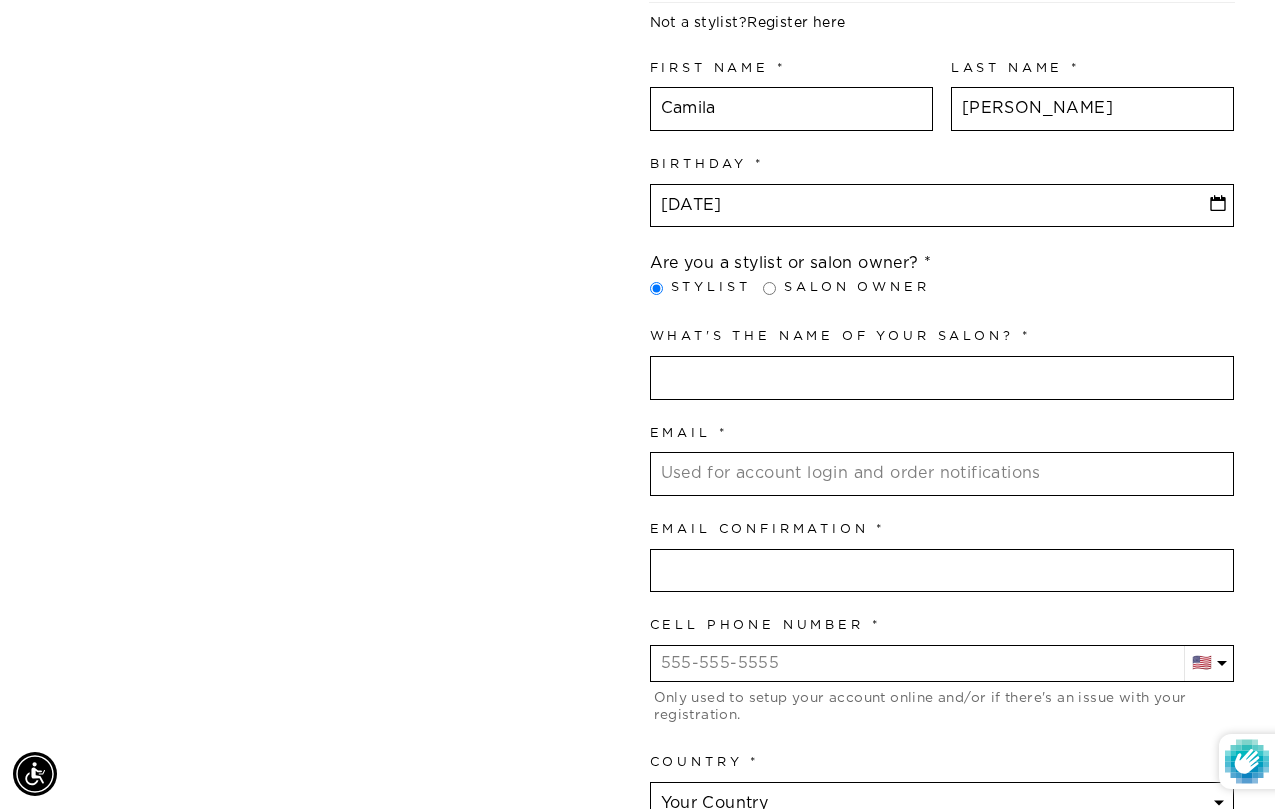 scroll, scrollTop: 635, scrollLeft: 0, axis: vertical 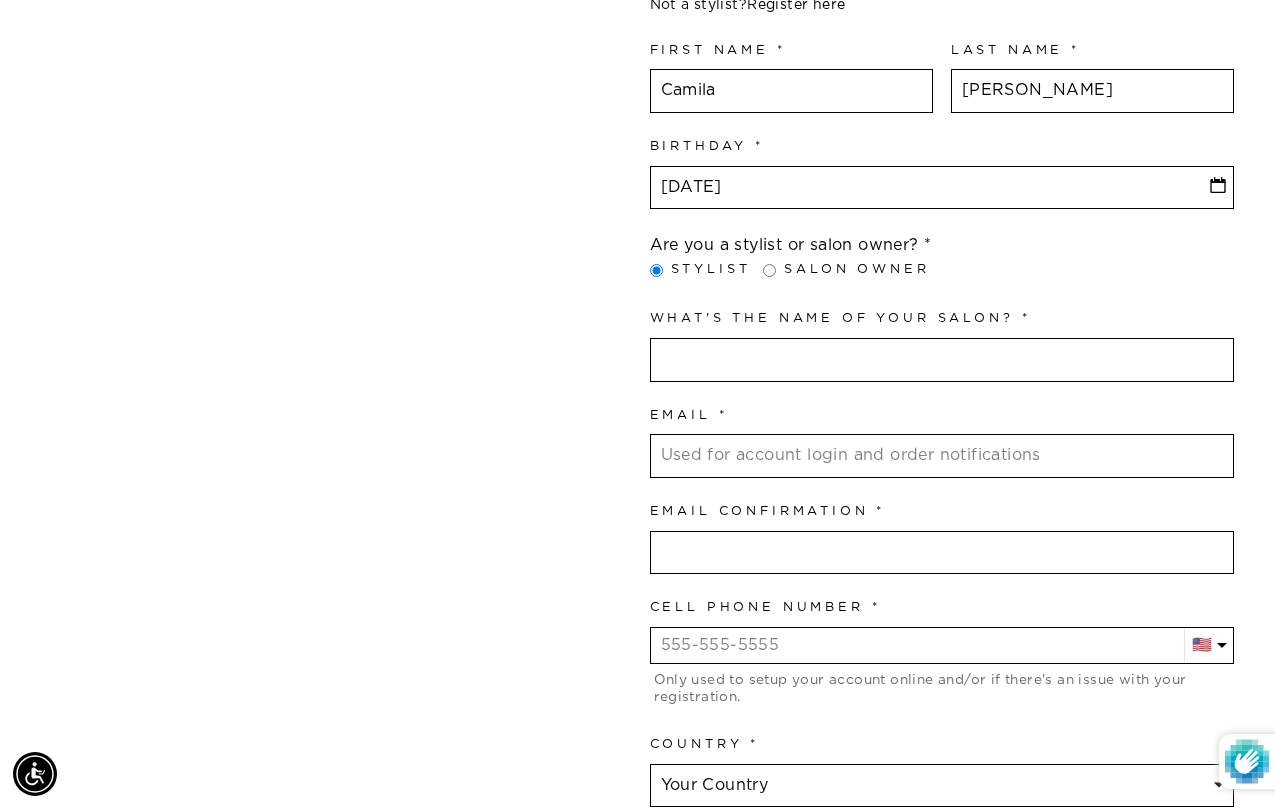 click on "Are you a stylist or salon owner? Stylist Salon Owner" at bounding box center (942, 260) 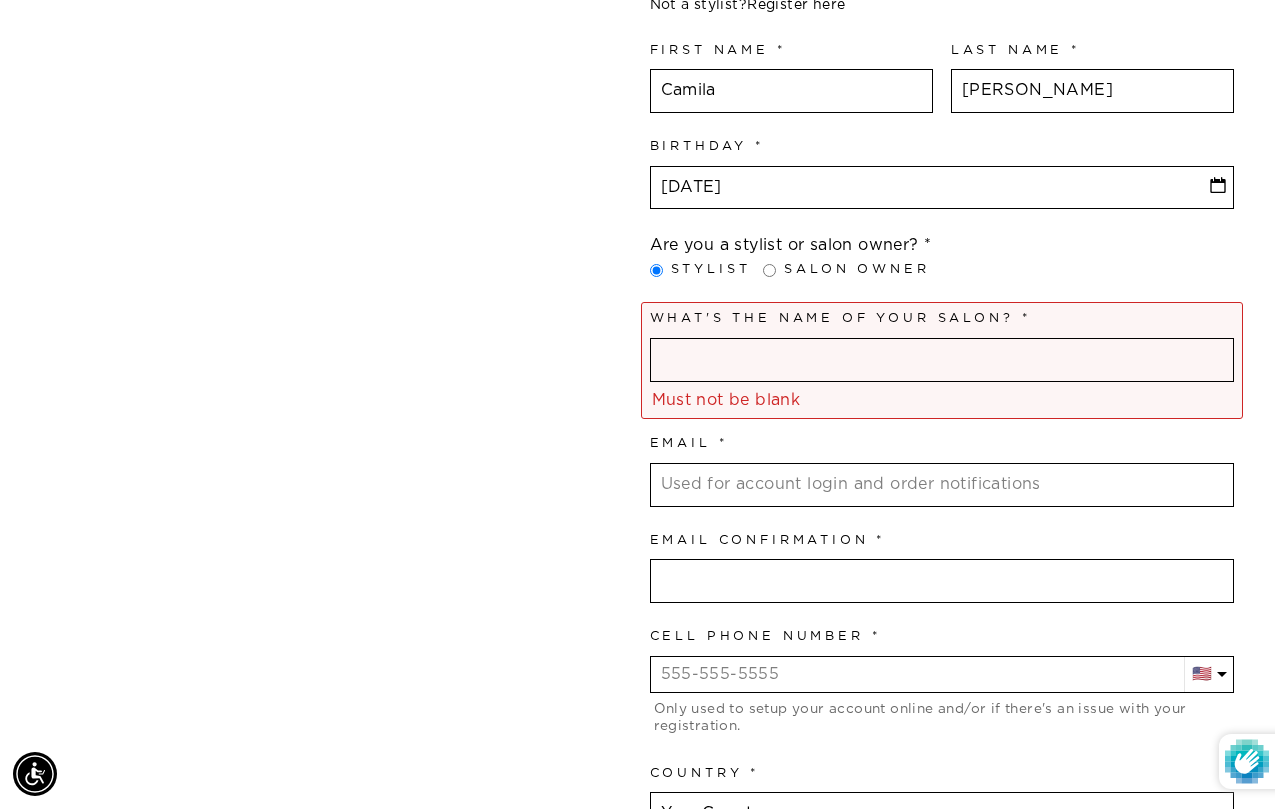 click at bounding box center [942, 360] 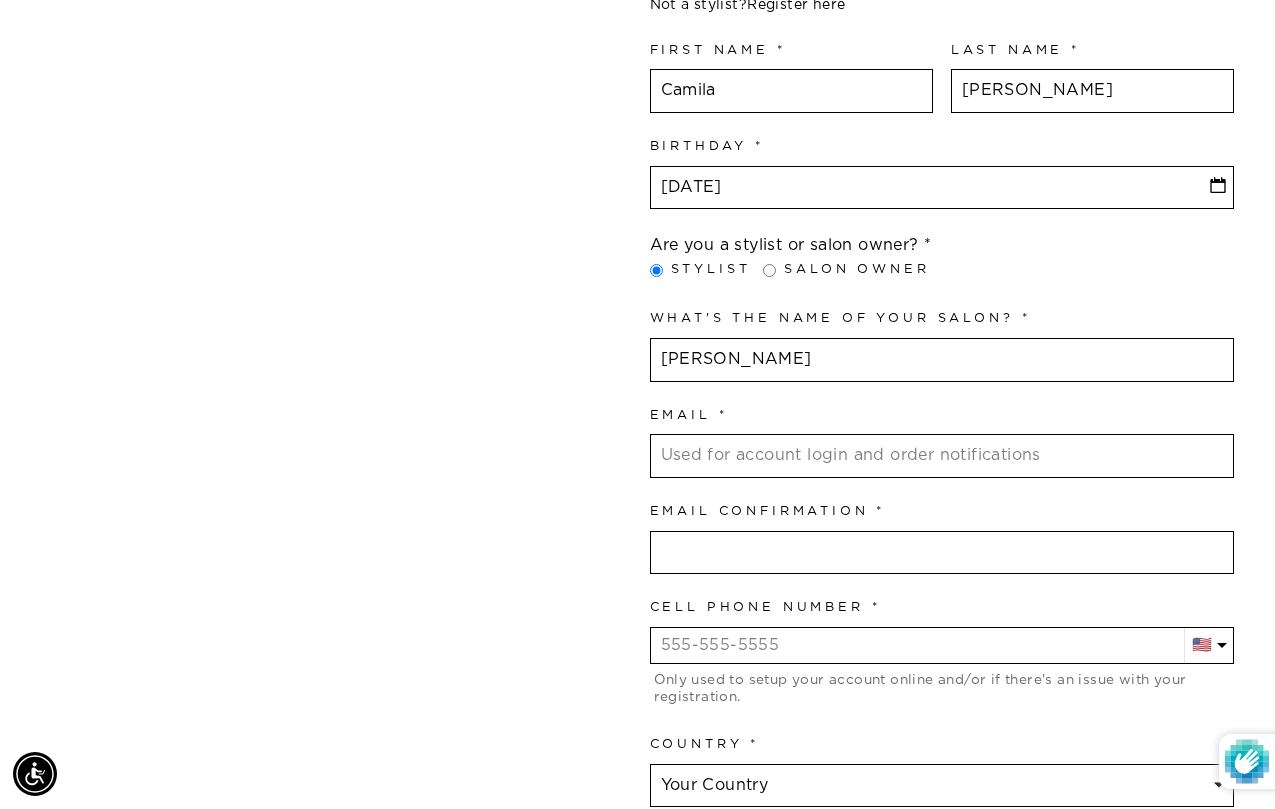 type on "Camila Sakoda" 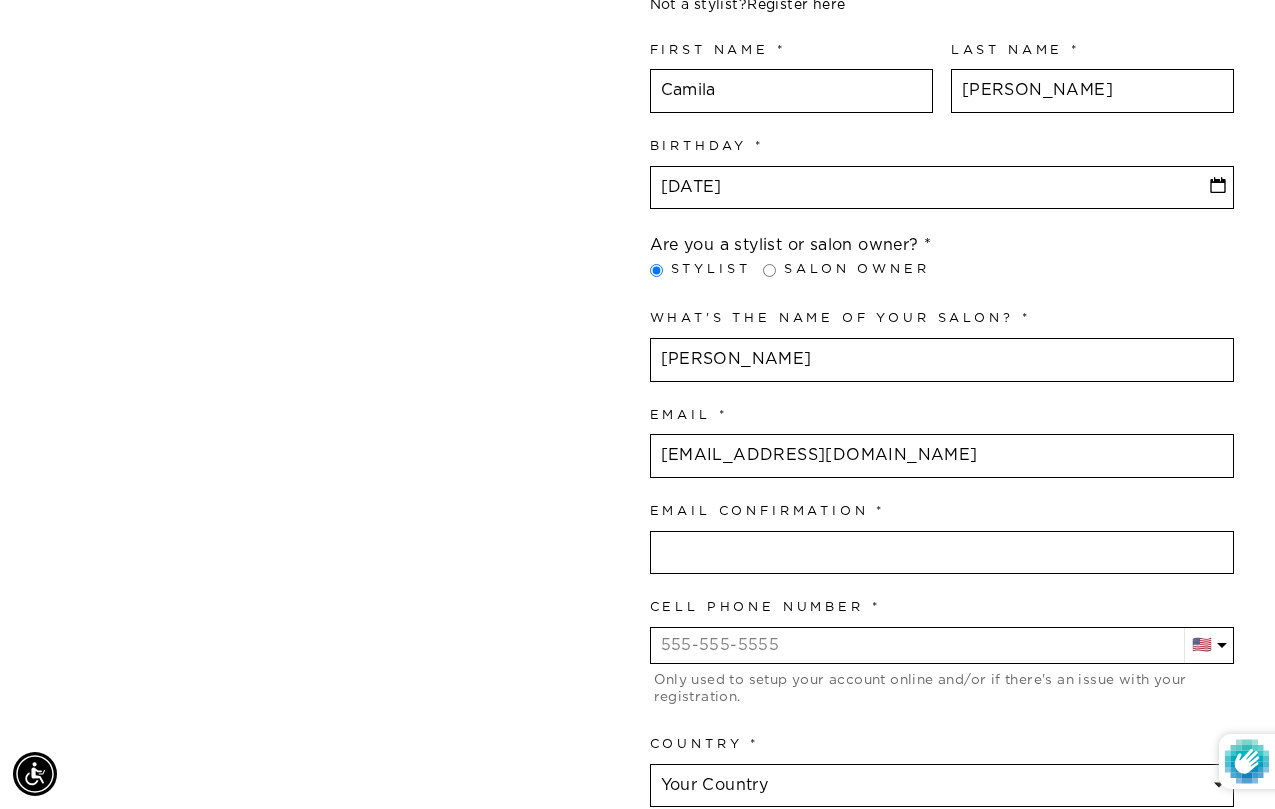 type on "camilasakoda@gmail.com" 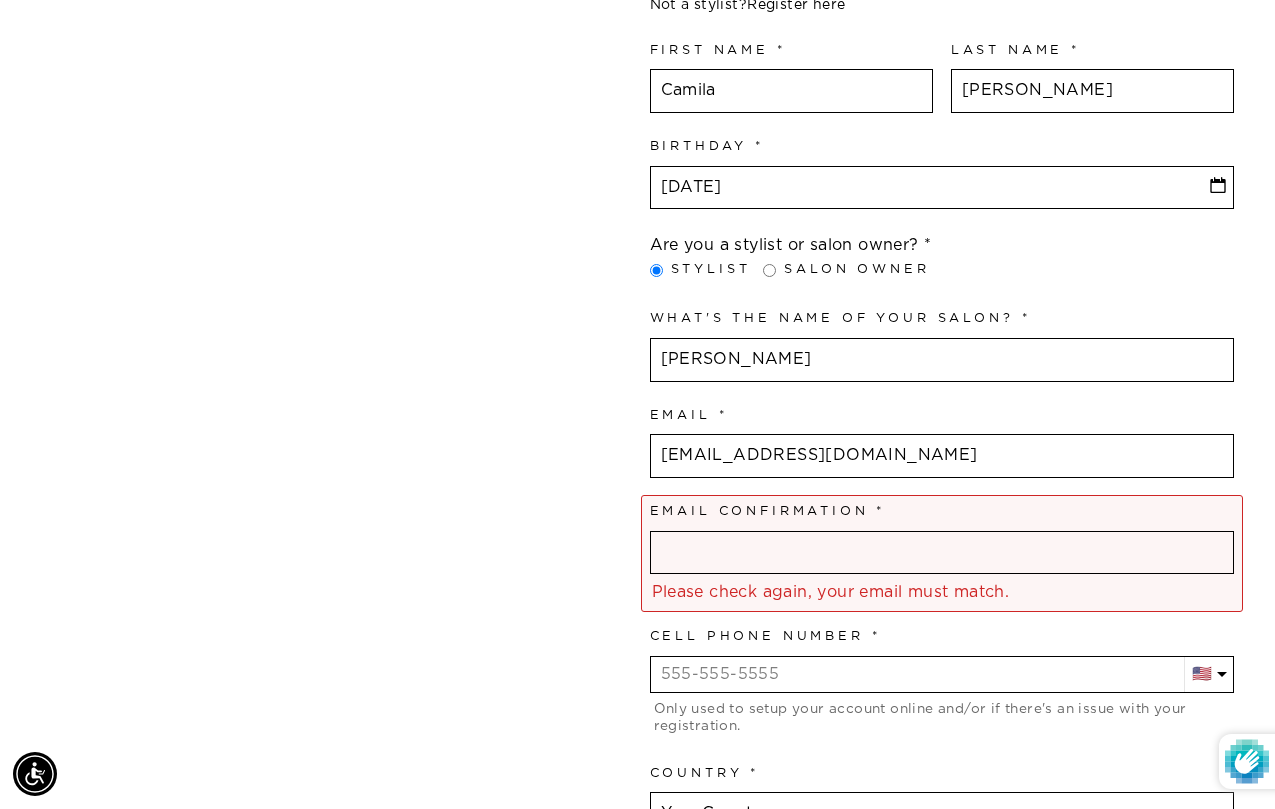 click at bounding box center [942, 553] 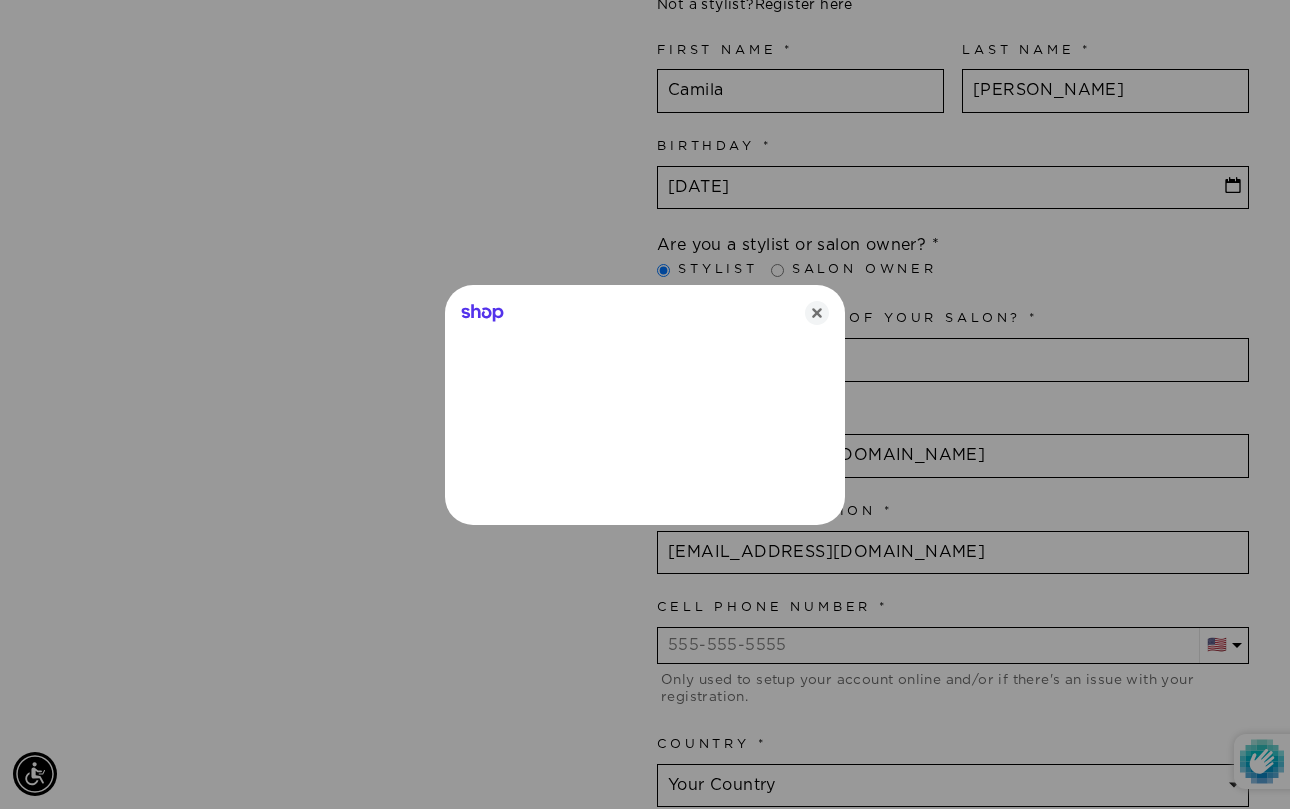 type on "camilasakoda@gmail.com" 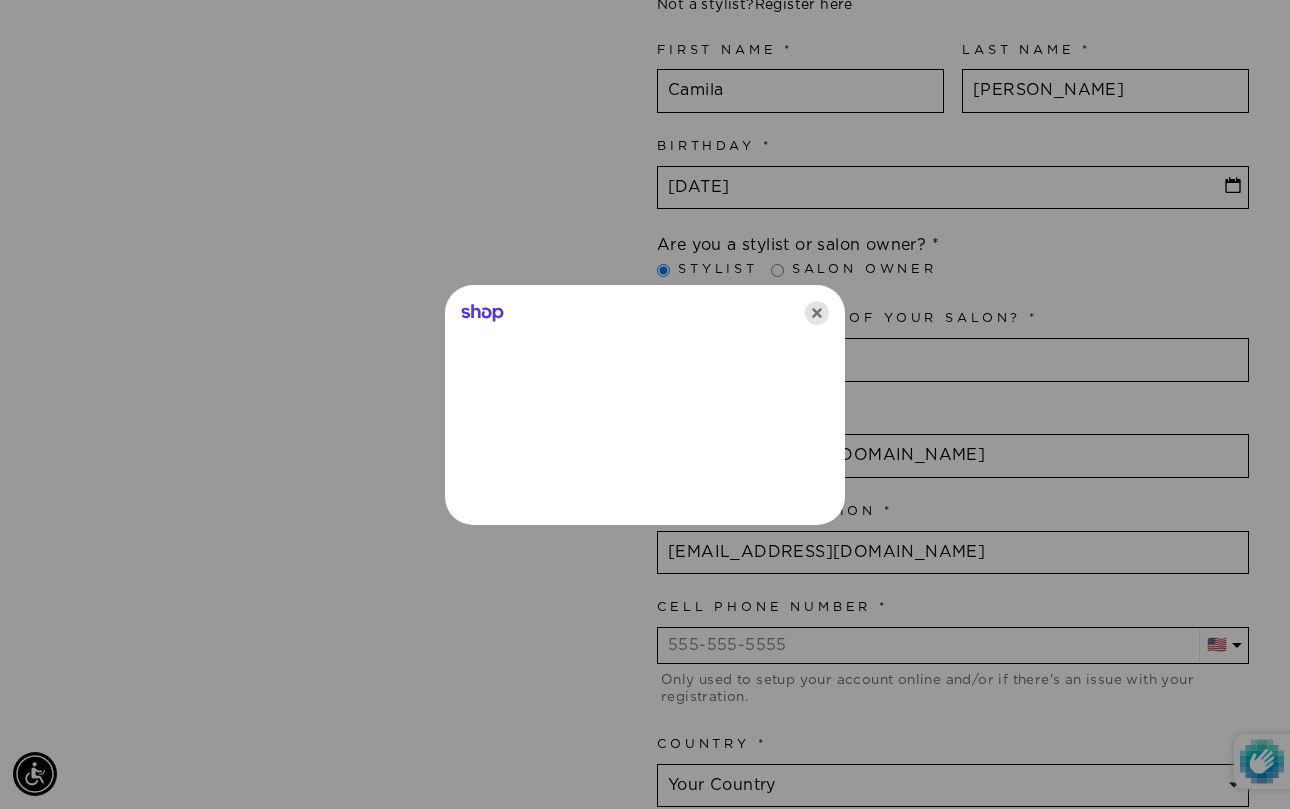 click 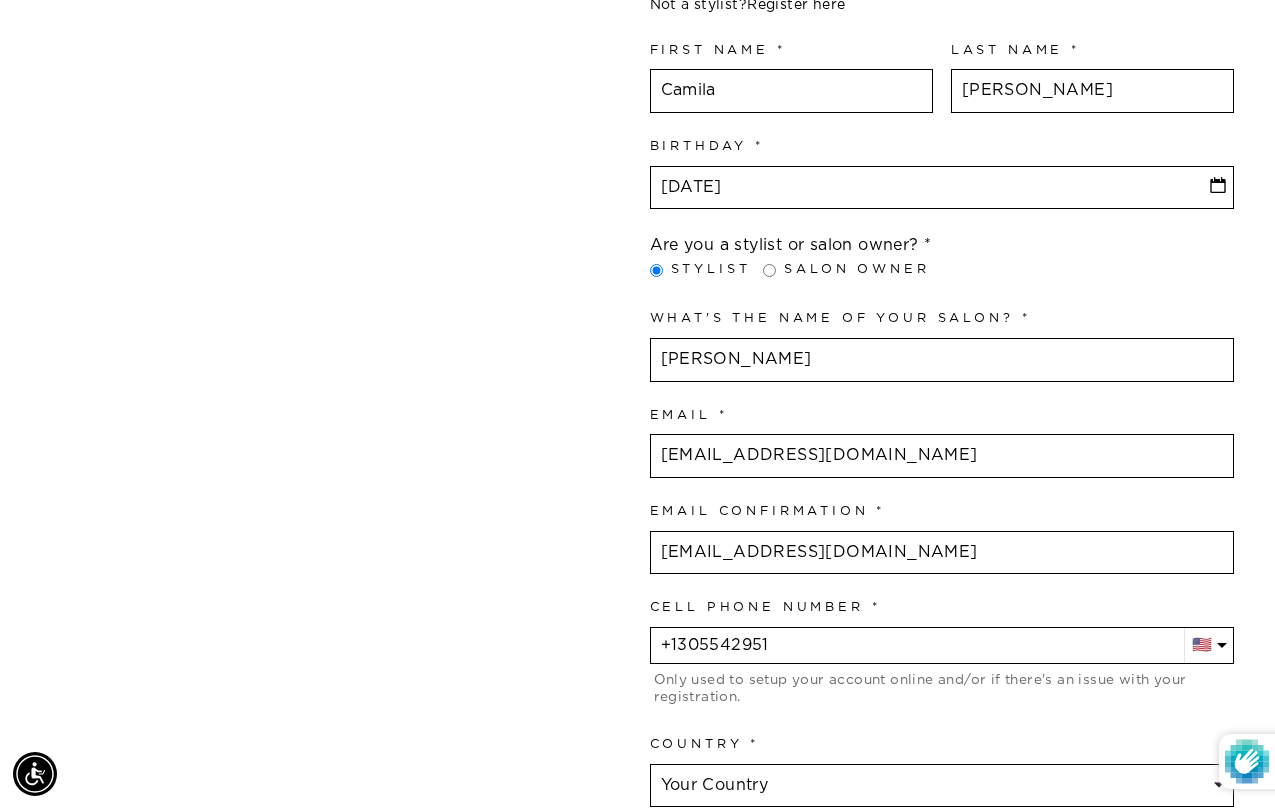 type on "+1 305 542 9517" 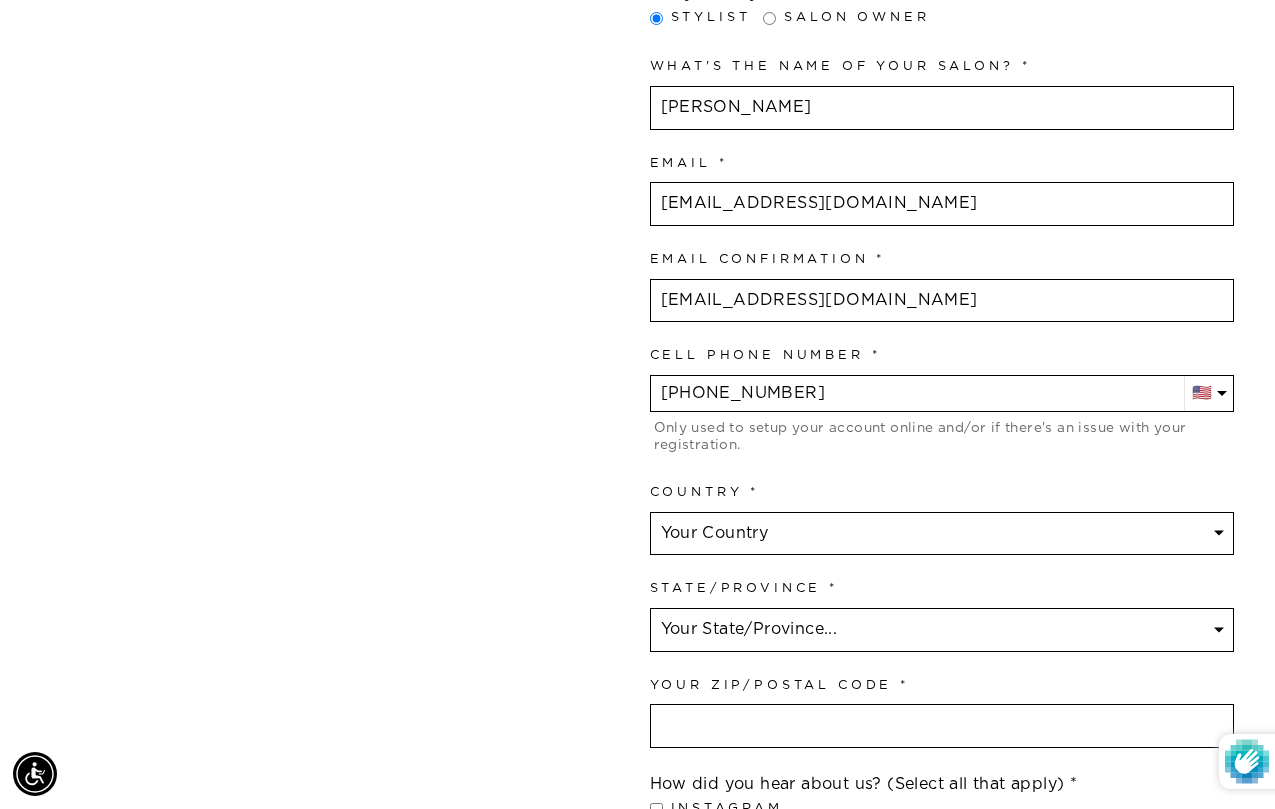 scroll, scrollTop: 962, scrollLeft: 0, axis: vertical 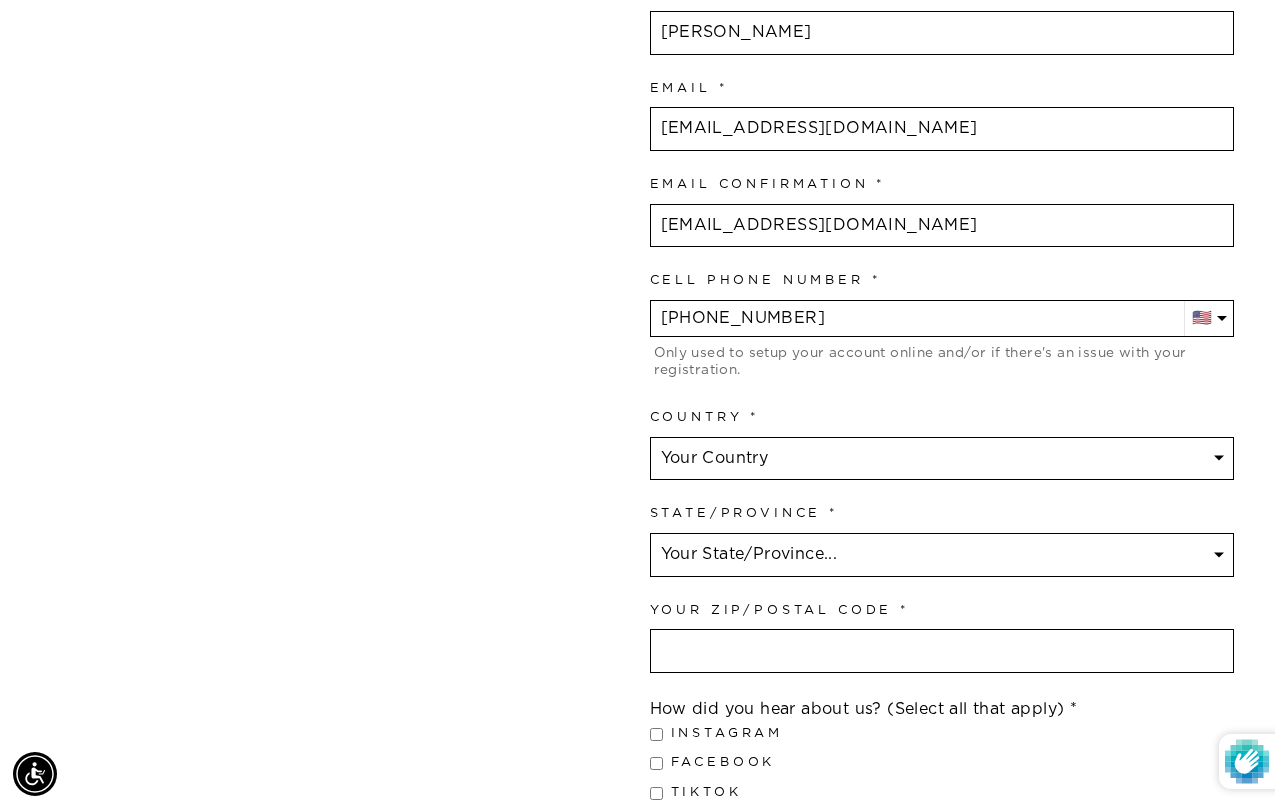 select on "Florida" 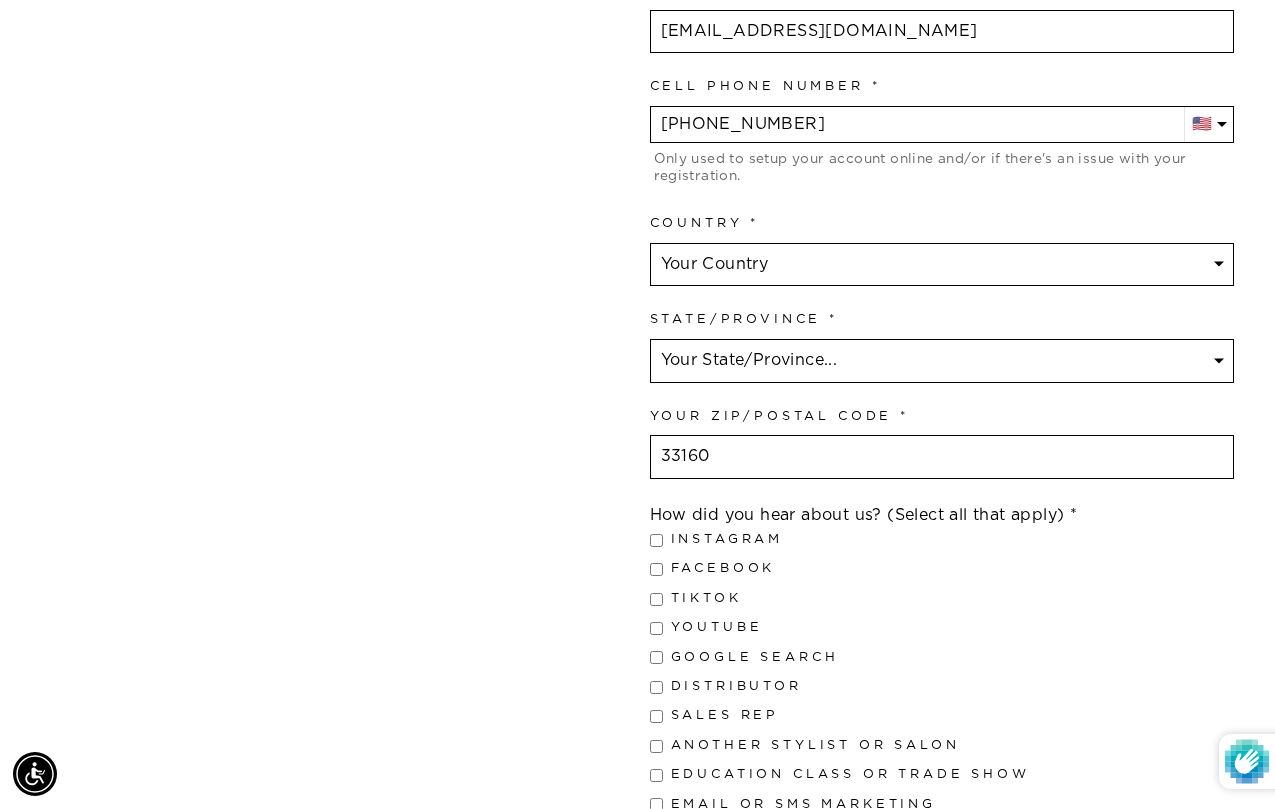 scroll, scrollTop: 1415, scrollLeft: 0, axis: vertical 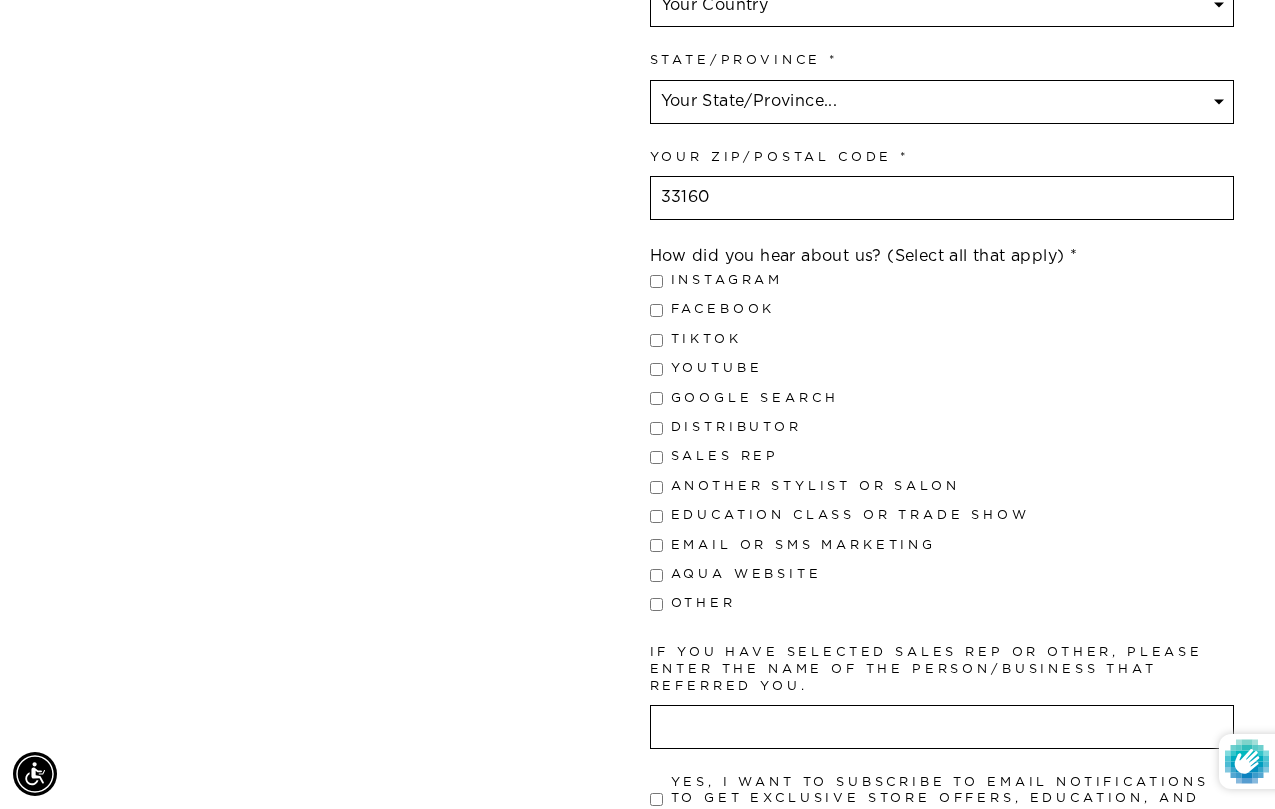 type on "33160" 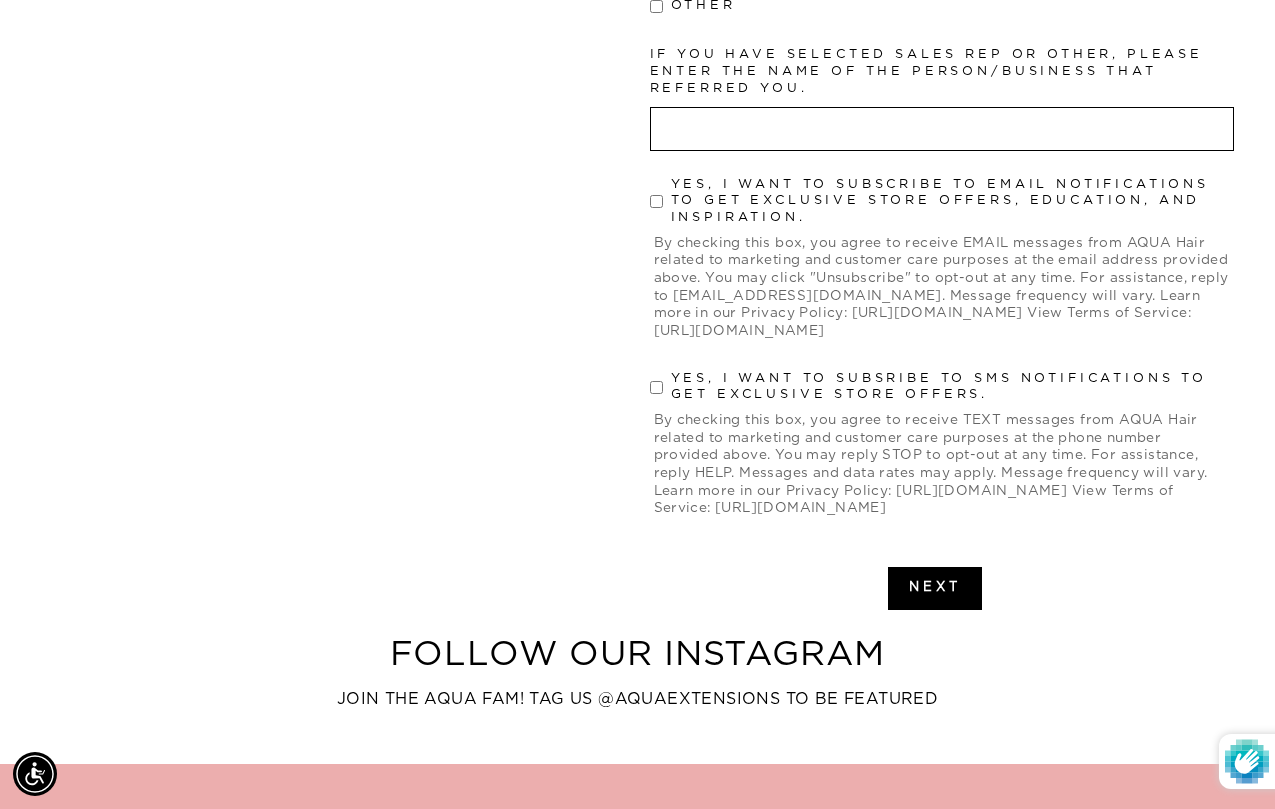 scroll, scrollTop: 2304, scrollLeft: 0, axis: vertical 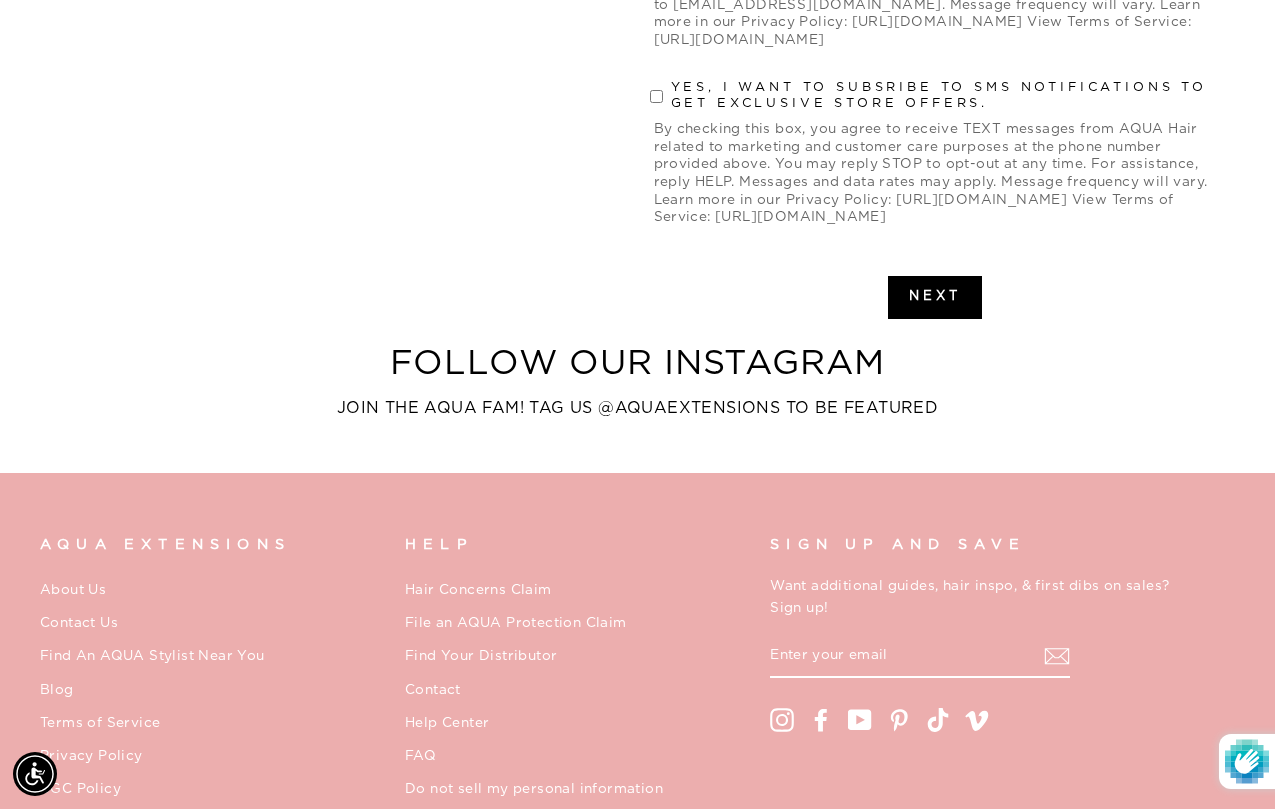 click on "Step 1 of 2 Professional Registration Not a stylist?  Register here First name Camila Last name Sakoda  Birthday 04-30-1978 Are you a stylist or salon owner? Stylist Salon Owner What's the name of your salon? Camila Sakoda Email camilasakoda@gmail.com Email confirmation camilasakoda@gmail.com Cell Phone number AC (+247)  Afghanistan (+93) 🇦🇫 Albania (+355) 🇦🇱 Algeria (+213) 🇩🇿 American Samoa (+1) 🇦🇸 Andorra (+376) 🇦🇩 Angola (+244) 🇦🇴 Anguilla (+1) 🇦🇮 Antigua and Barbuda (+1) 🇦🇬 Argentina (+54) 🇦🇷 Armenia (+374) 🇦🇲 Aruba (+297) 🇦🇼 Australia (+61) 🇦🇺 Austria (+43) 🇦🇹 Azerbaijan (+994) 🇦🇿 Bahamas (+1) 🇧🇸 Bahrain (+973) 🇧🇭 Bangladesh (+880) 🇧🇩 Barbados (+1) 🇧🇧 Belarus (+375) 🇧🇾 Belgium (+32) 🇧🇪 Belize (+501) 🇧🇿 Benin (+229) 🇧🇯 Bermuda (+1) 🇧🇲 Bhutan (+975) 🇧🇹 Bolivia (+591) 🇧🇴 Bonaire, Sint Eustatius and Saba (+599) 🇧🇶 Bosnia and Herzegovina (+387) 🇧🇦" at bounding box center [942, -701] 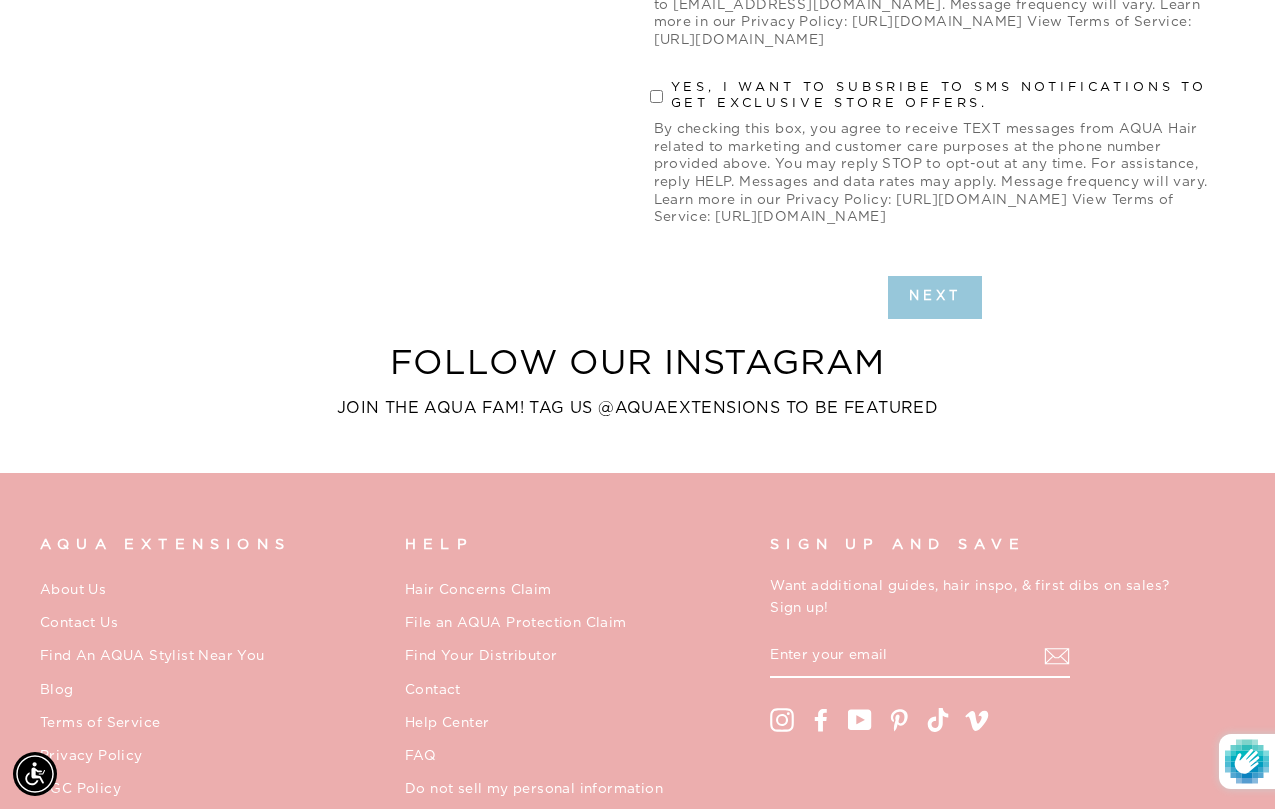 click on "Next" at bounding box center [935, 297] 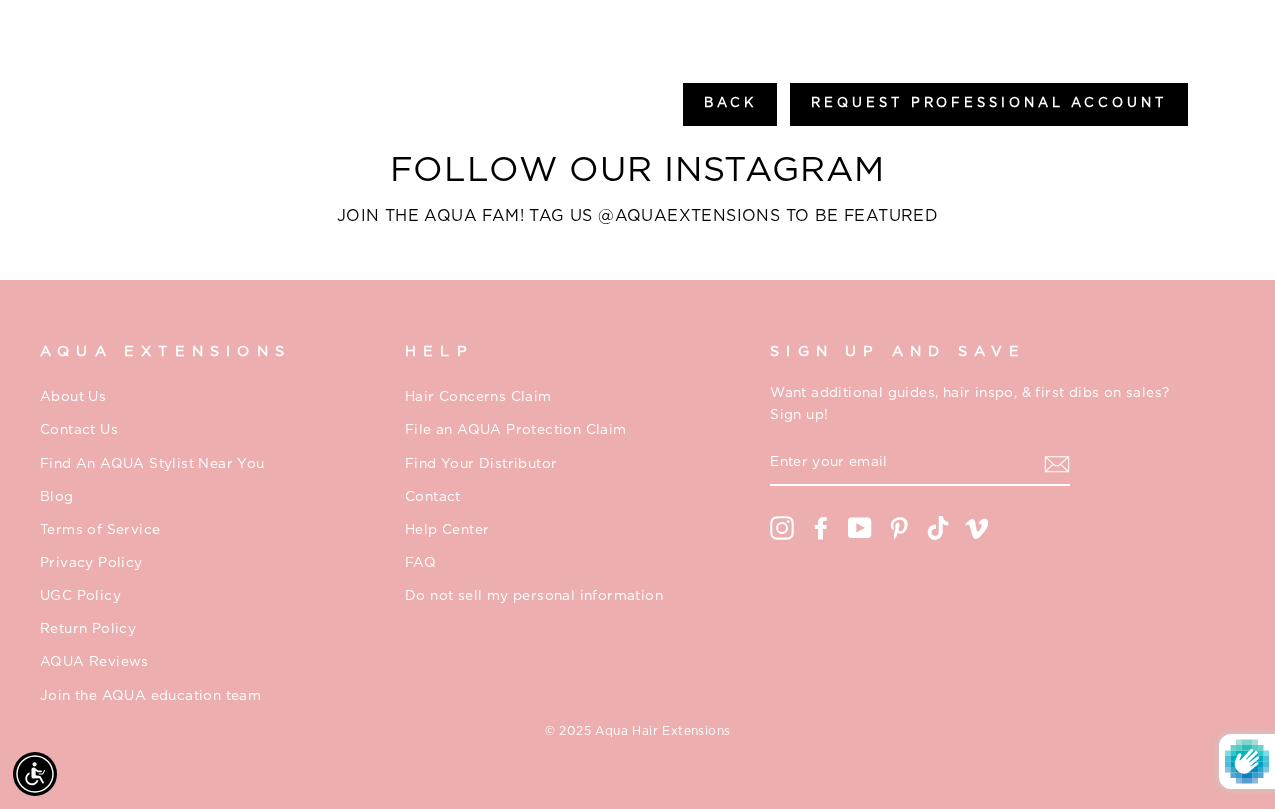 scroll, scrollTop: 353, scrollLeft: 0, axis: vertical 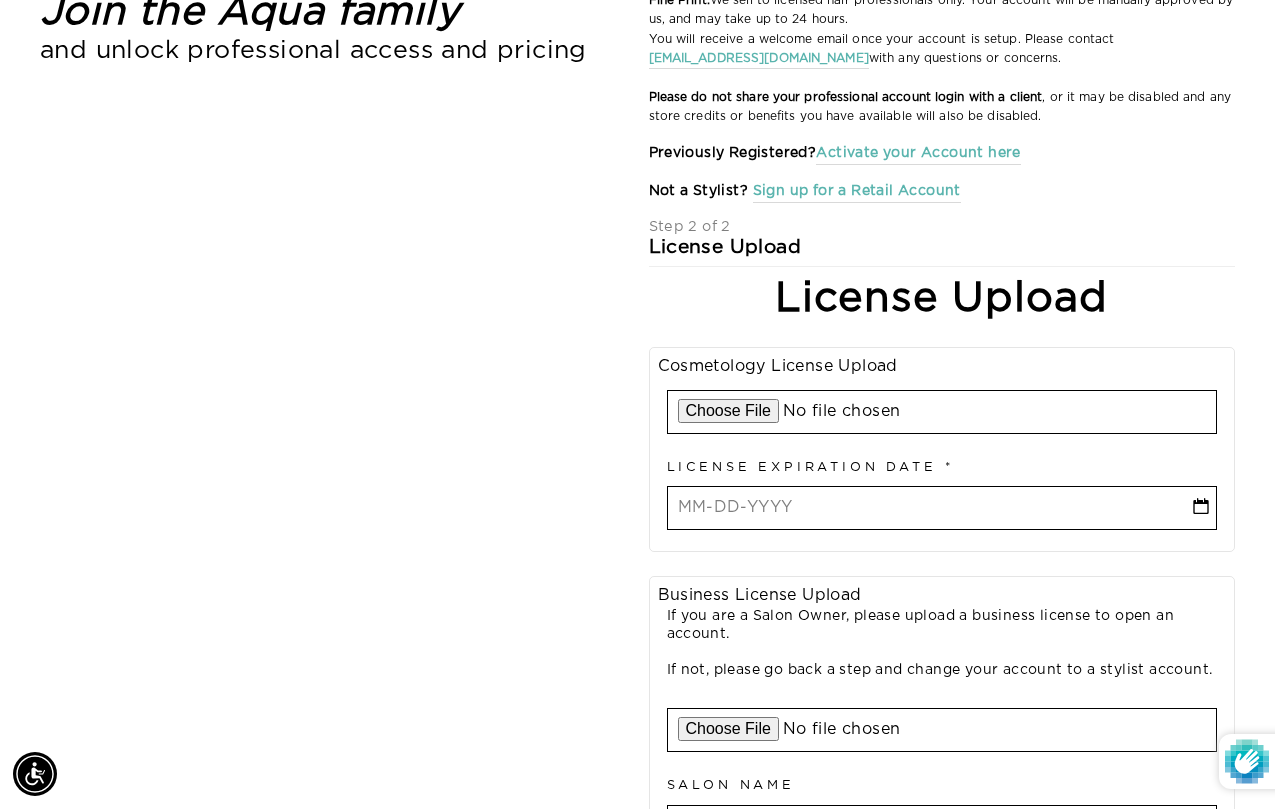click at bounding box center [942, 412] 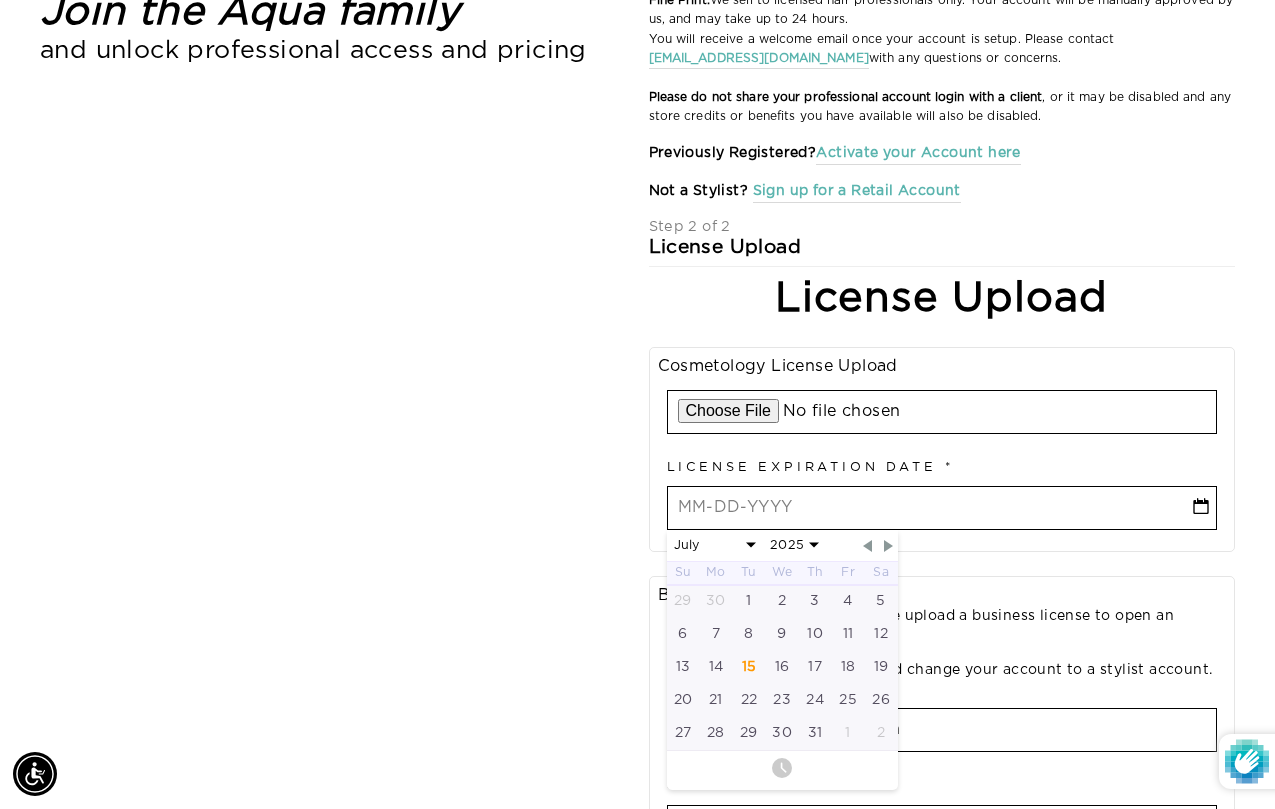click at bounding box center [942, 508] 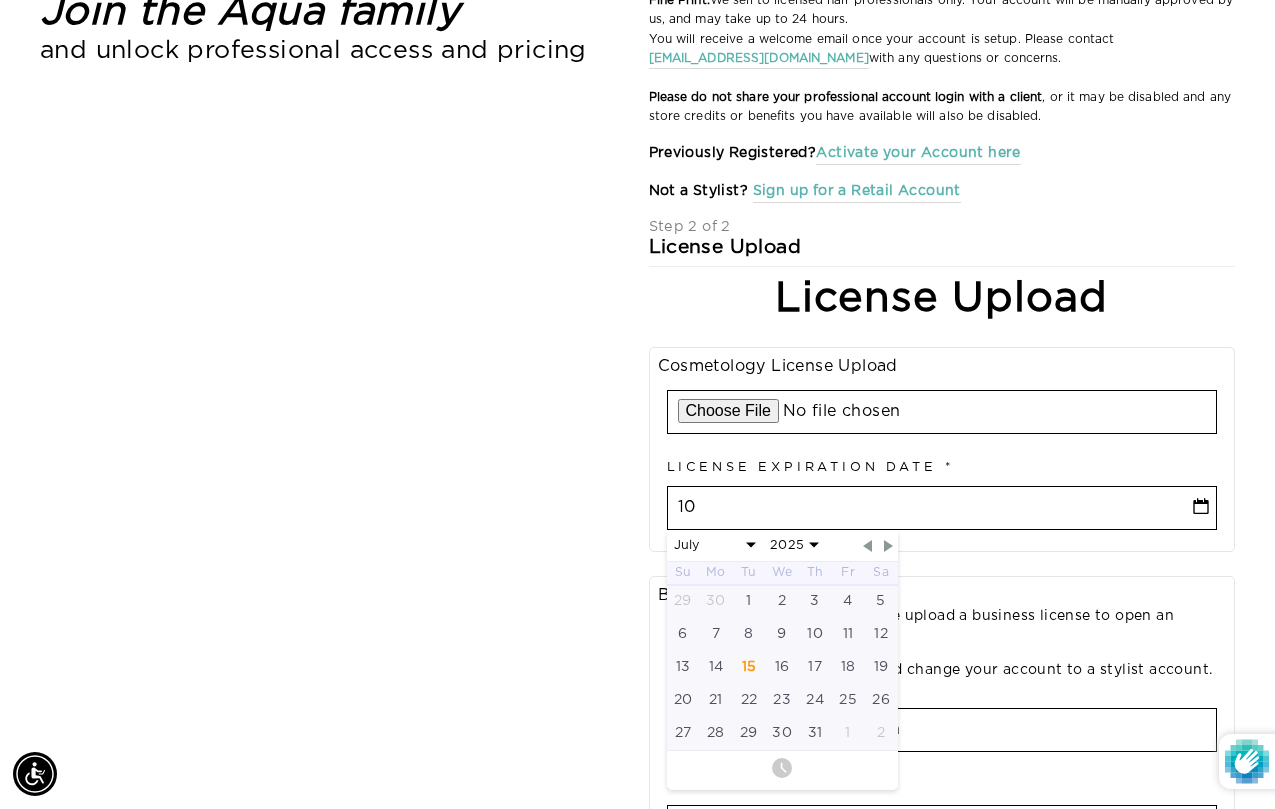 type on "10-1" 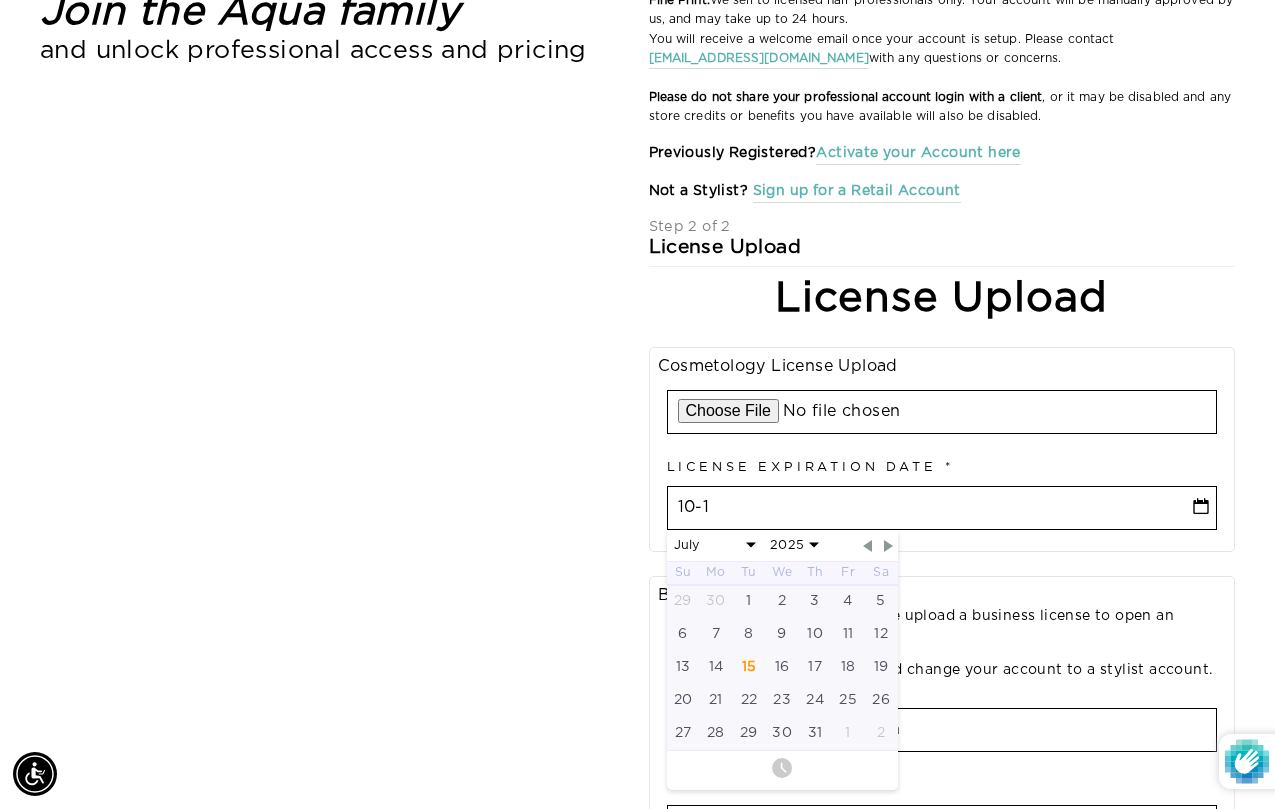 select on "6" 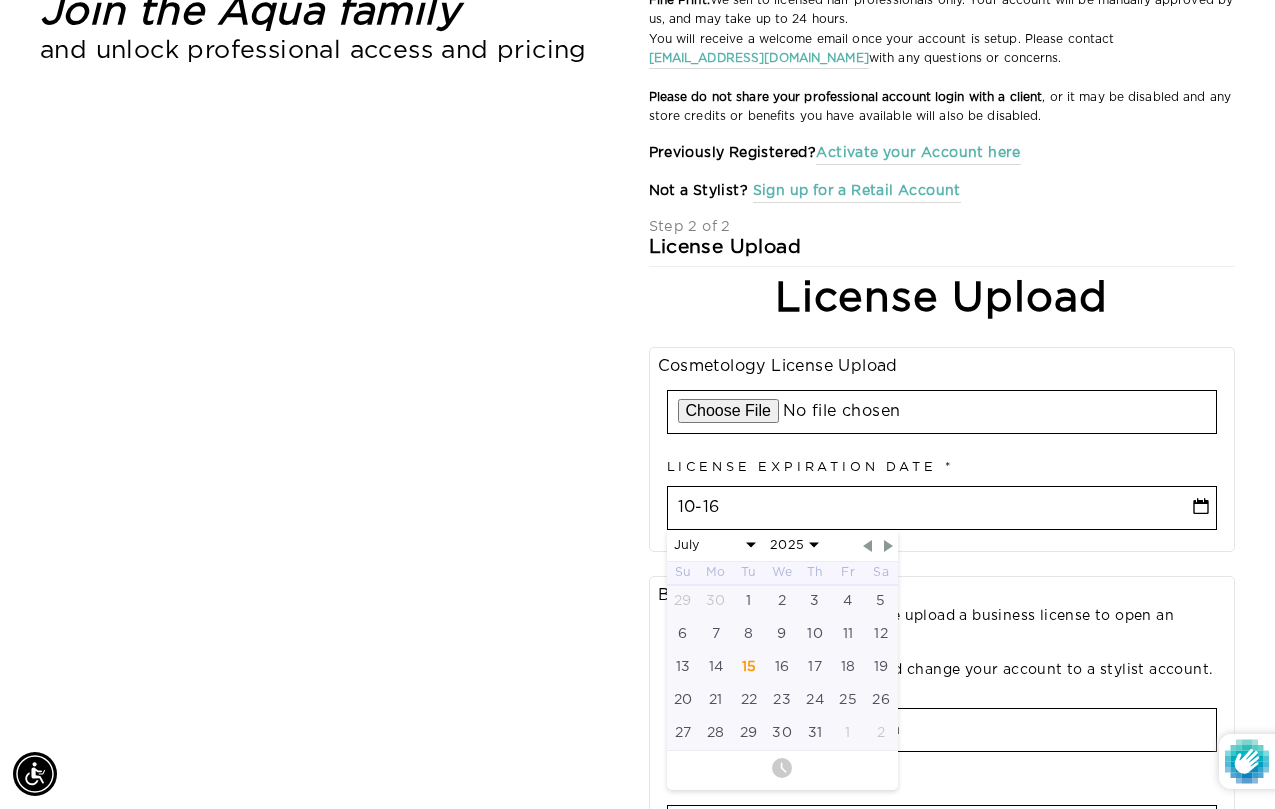 select on "6" 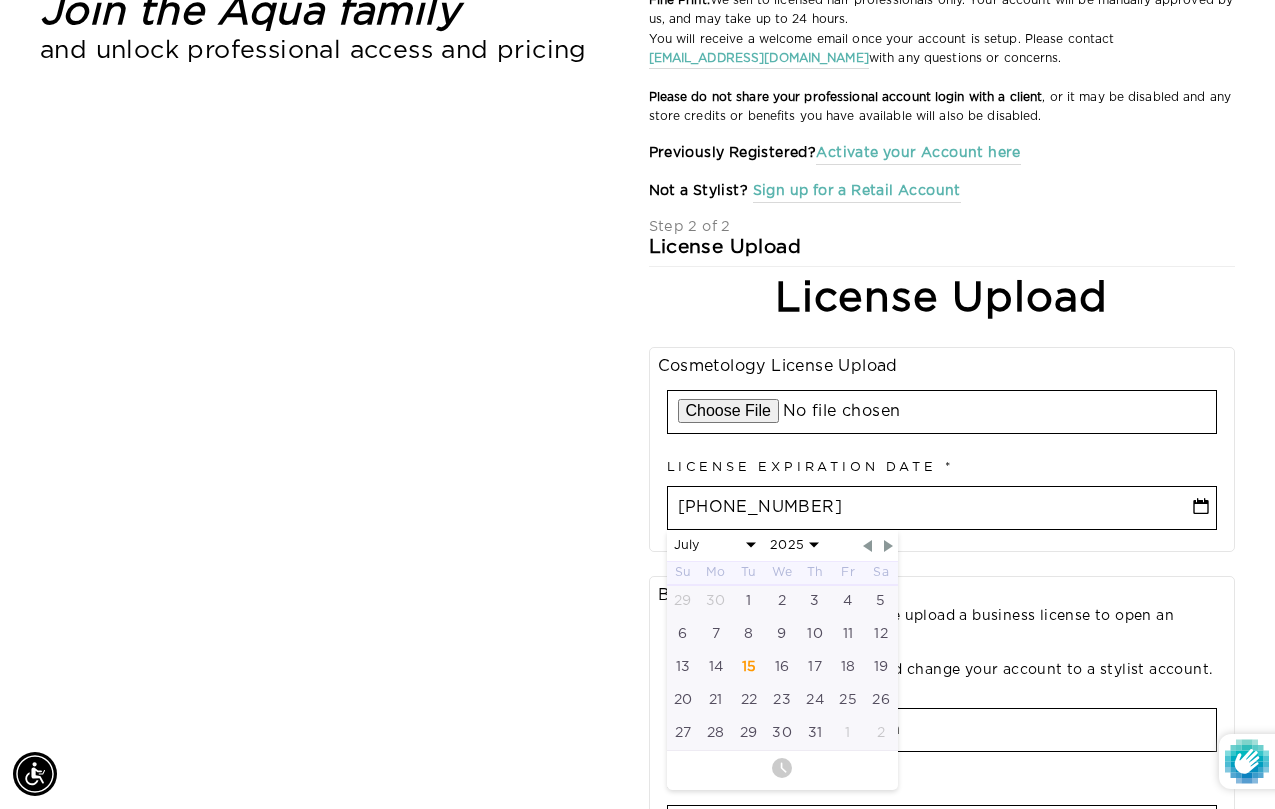 type on "10-16-2016" 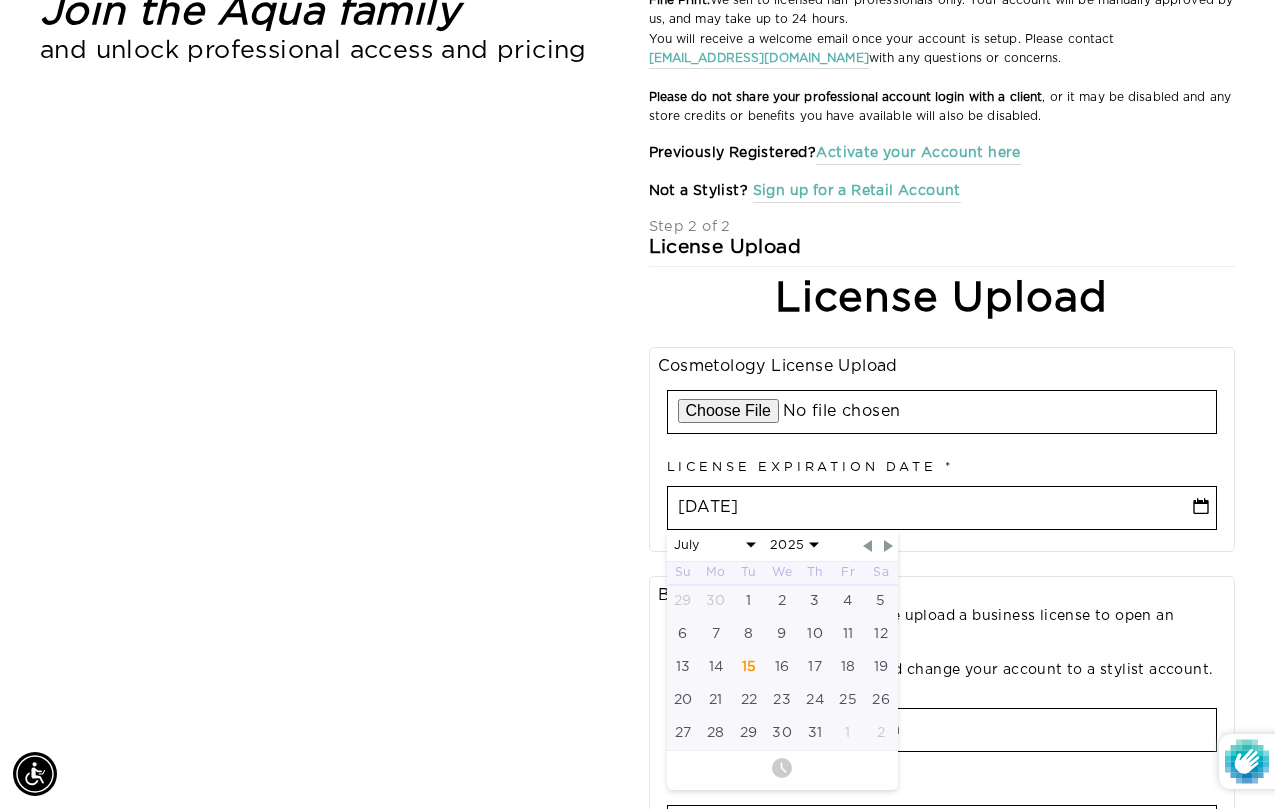 select on "9" 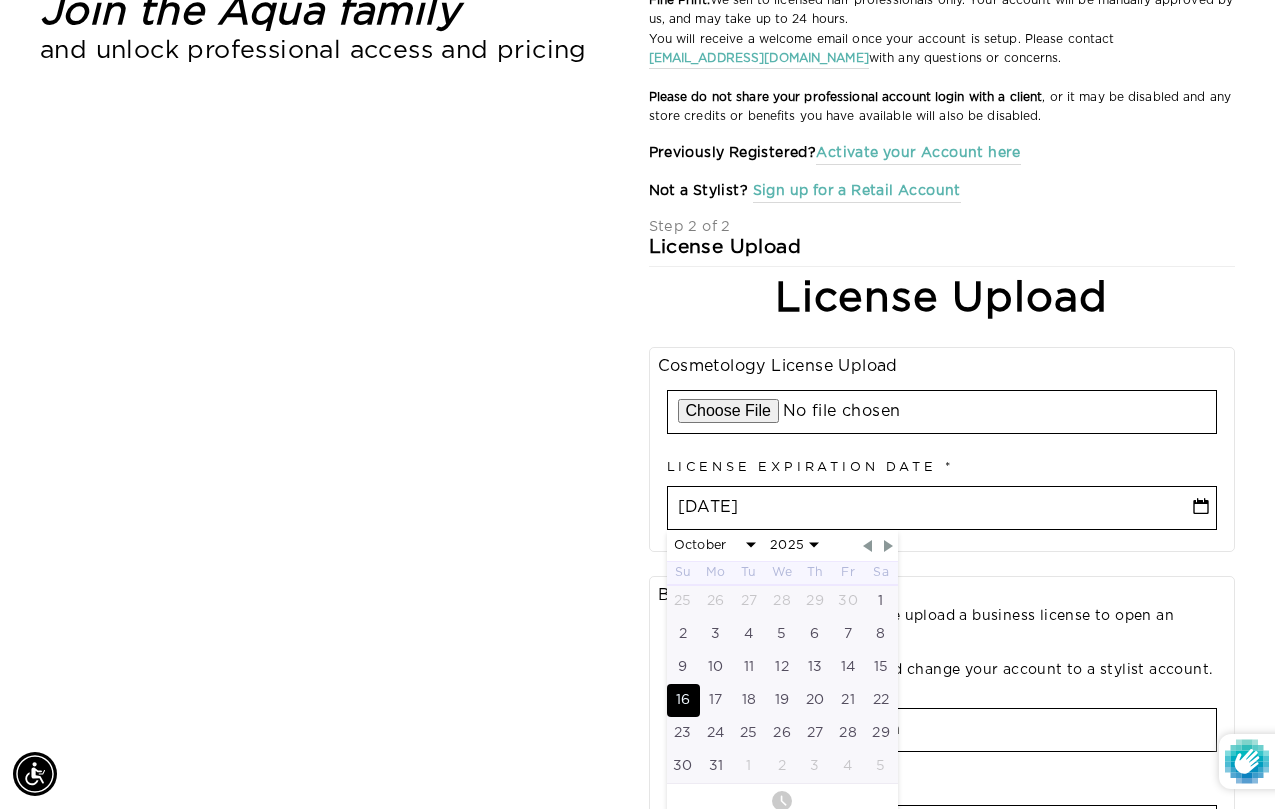 type on "10-16-201" 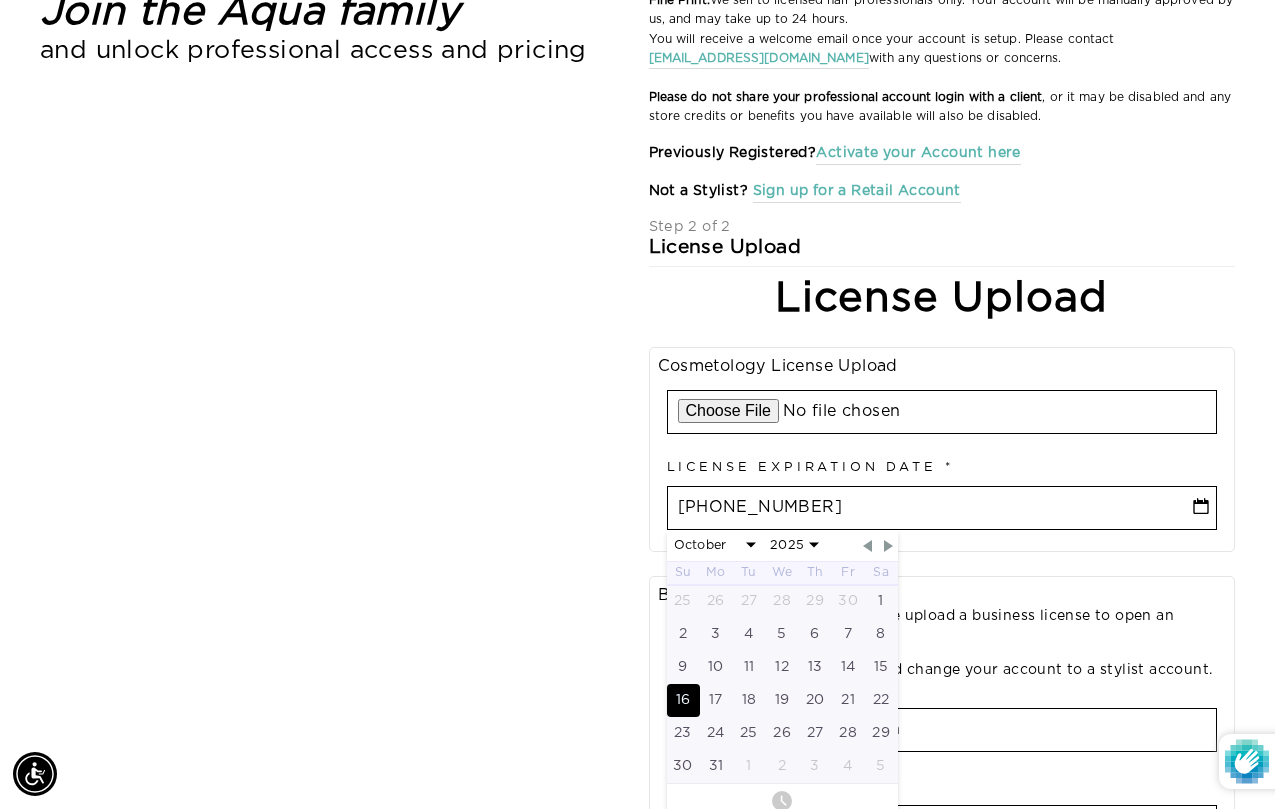 select on "9" 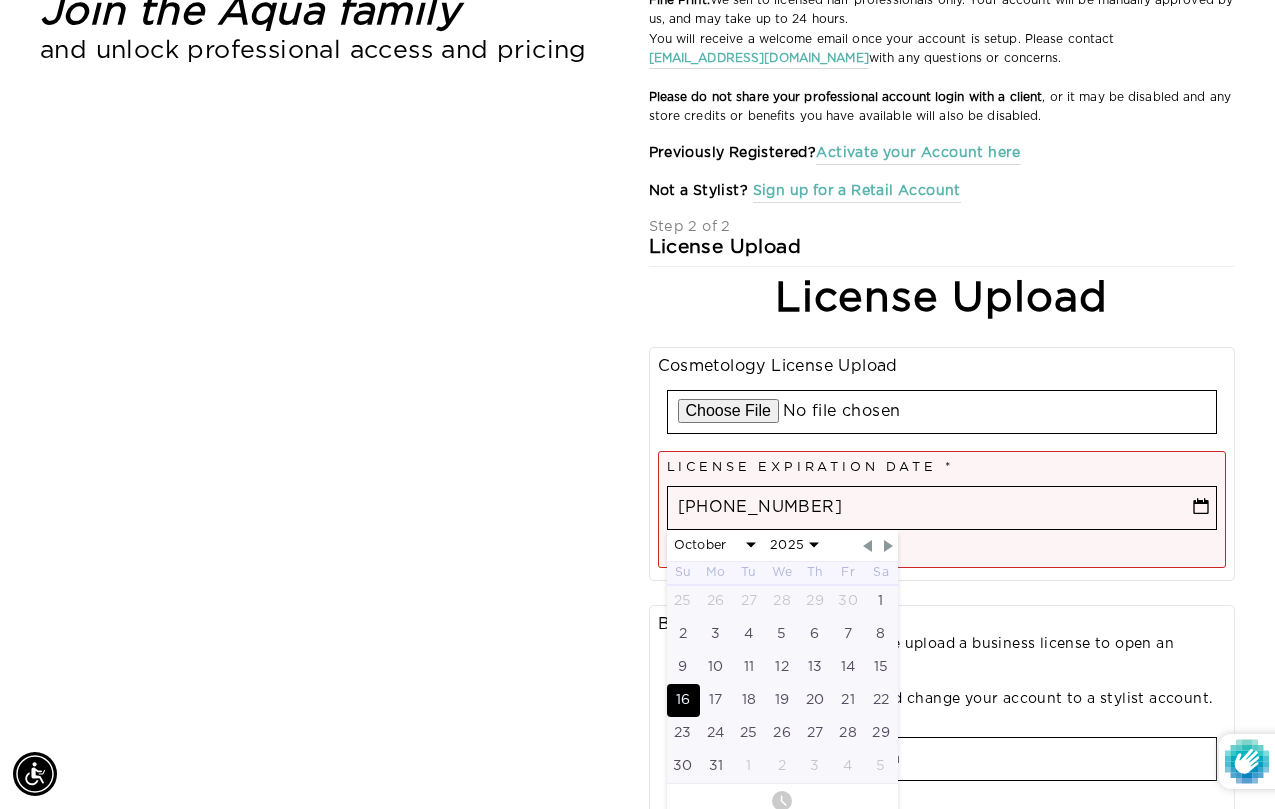 type on "10-16-20" 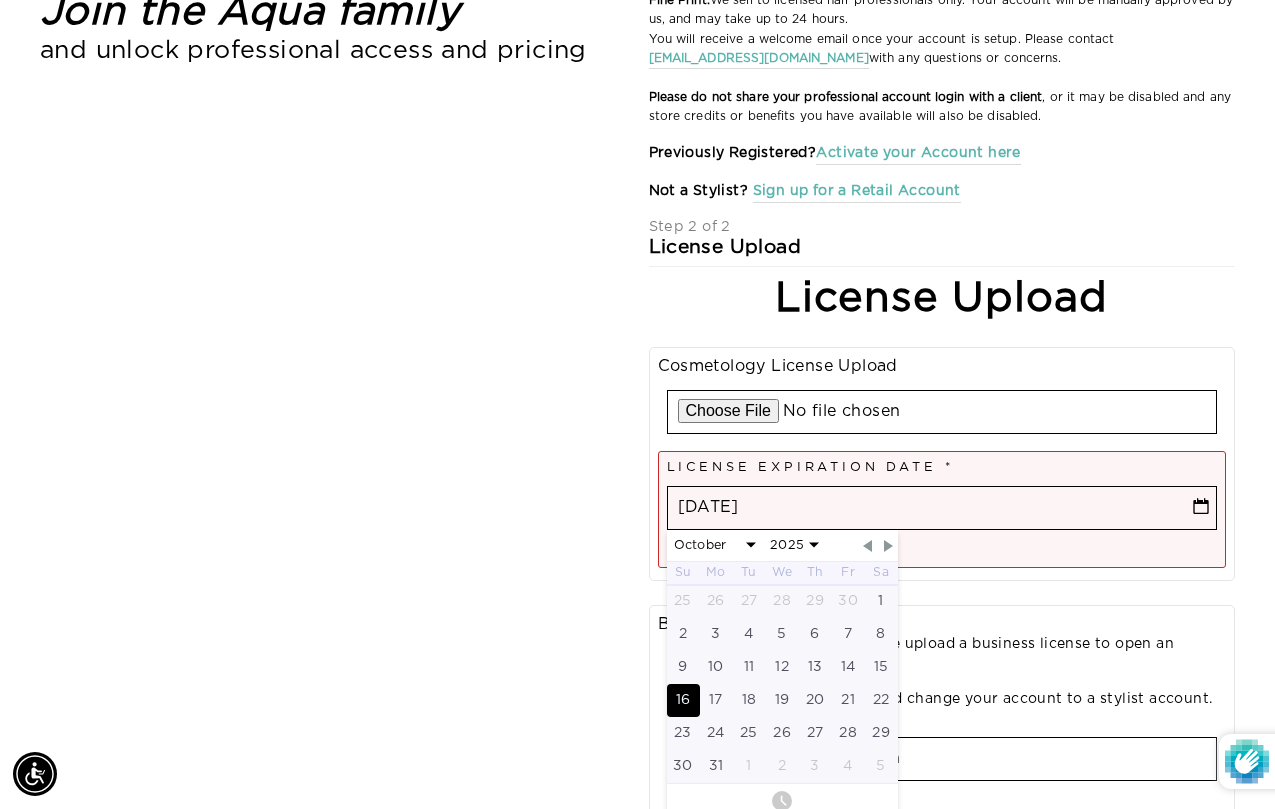 select on "9" 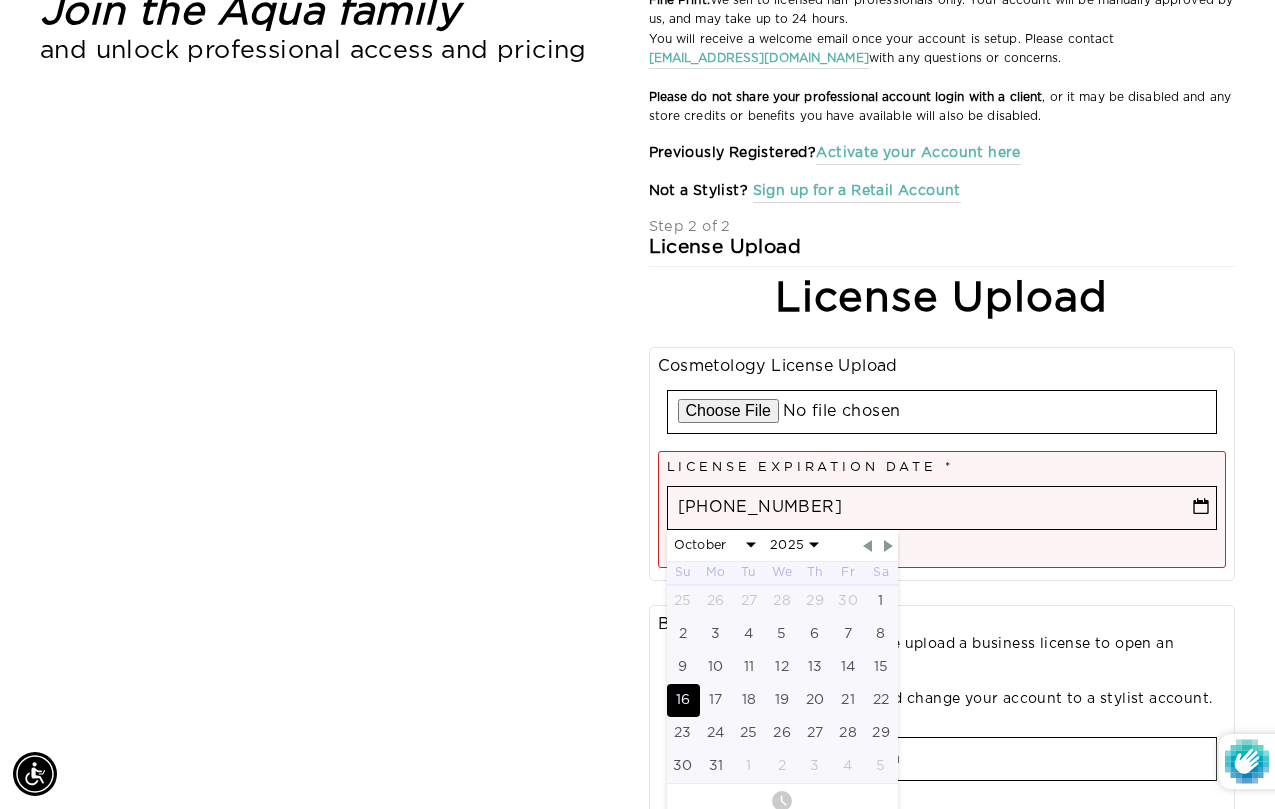 type on "10-16-2026" 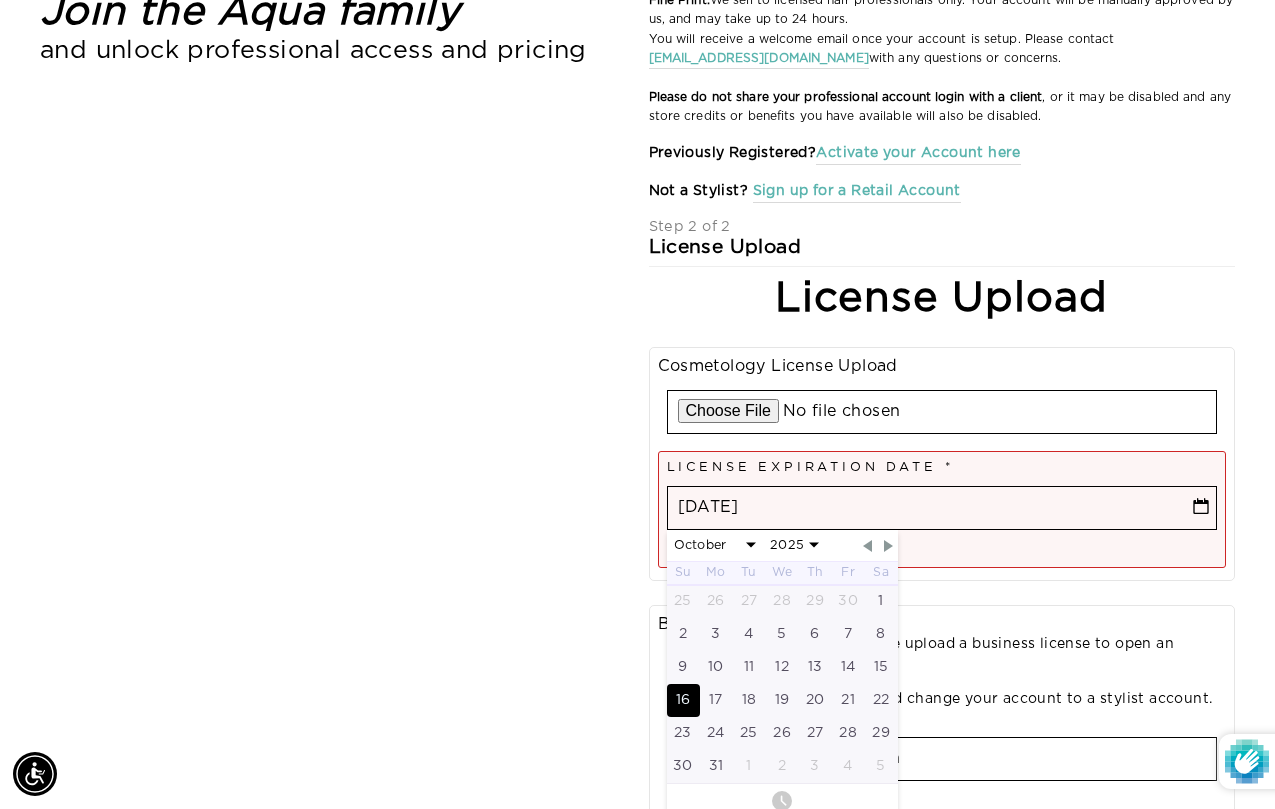 select on "9" 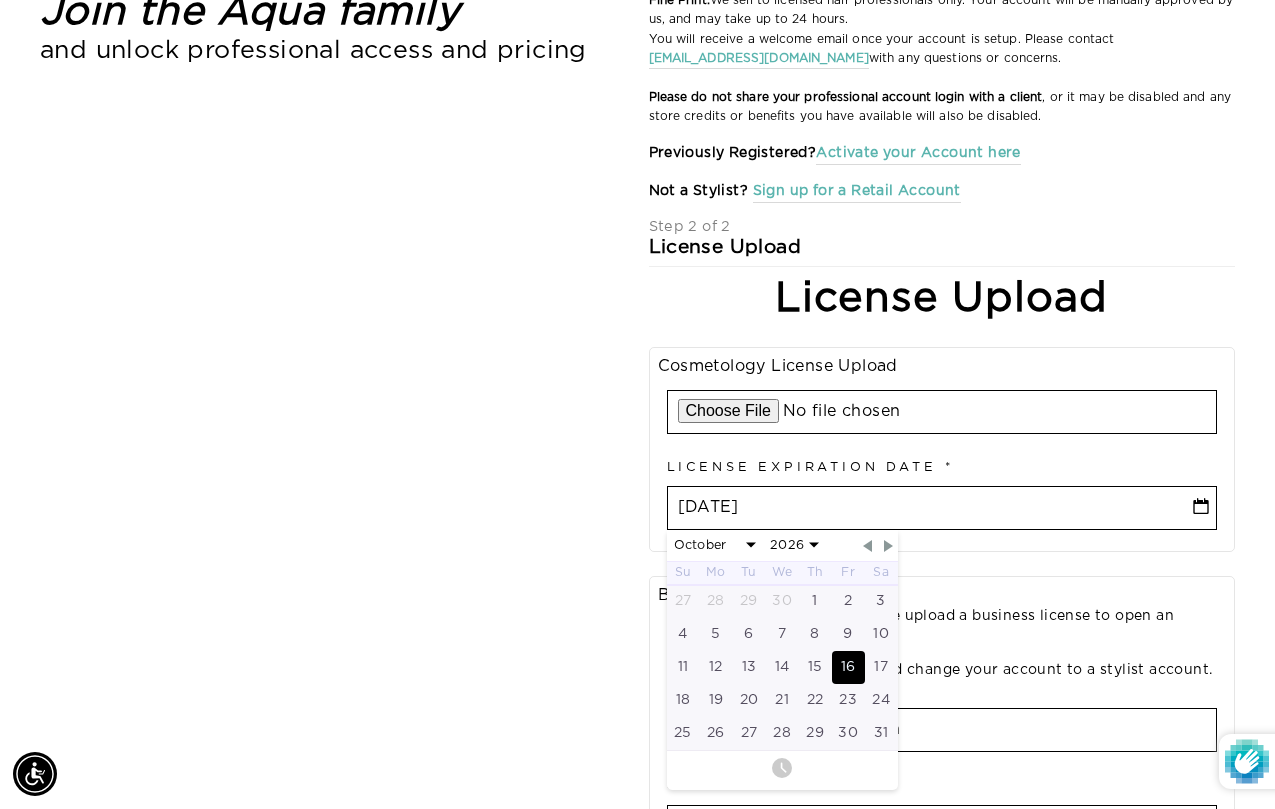 type on "10-16-2026" 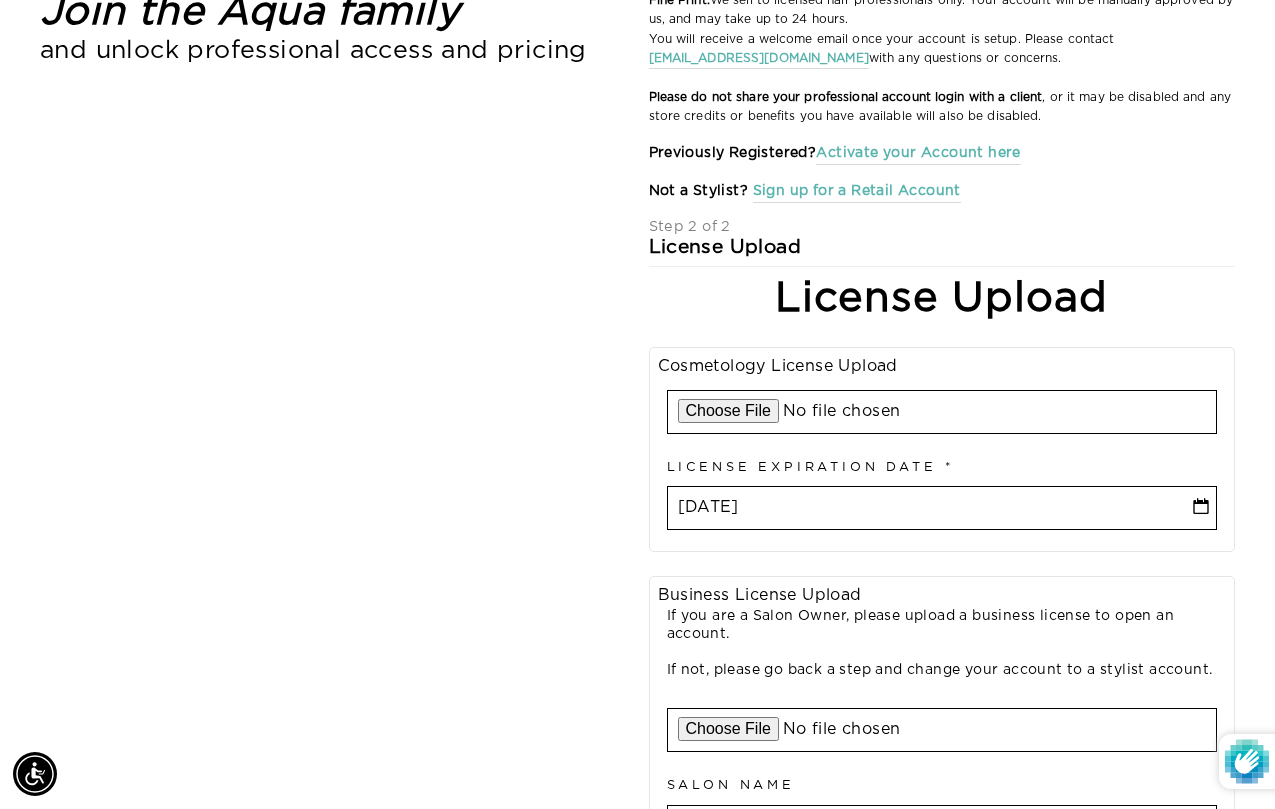 click on "License Expiration Date  10-16-2026" at bounding box center [942, 495] 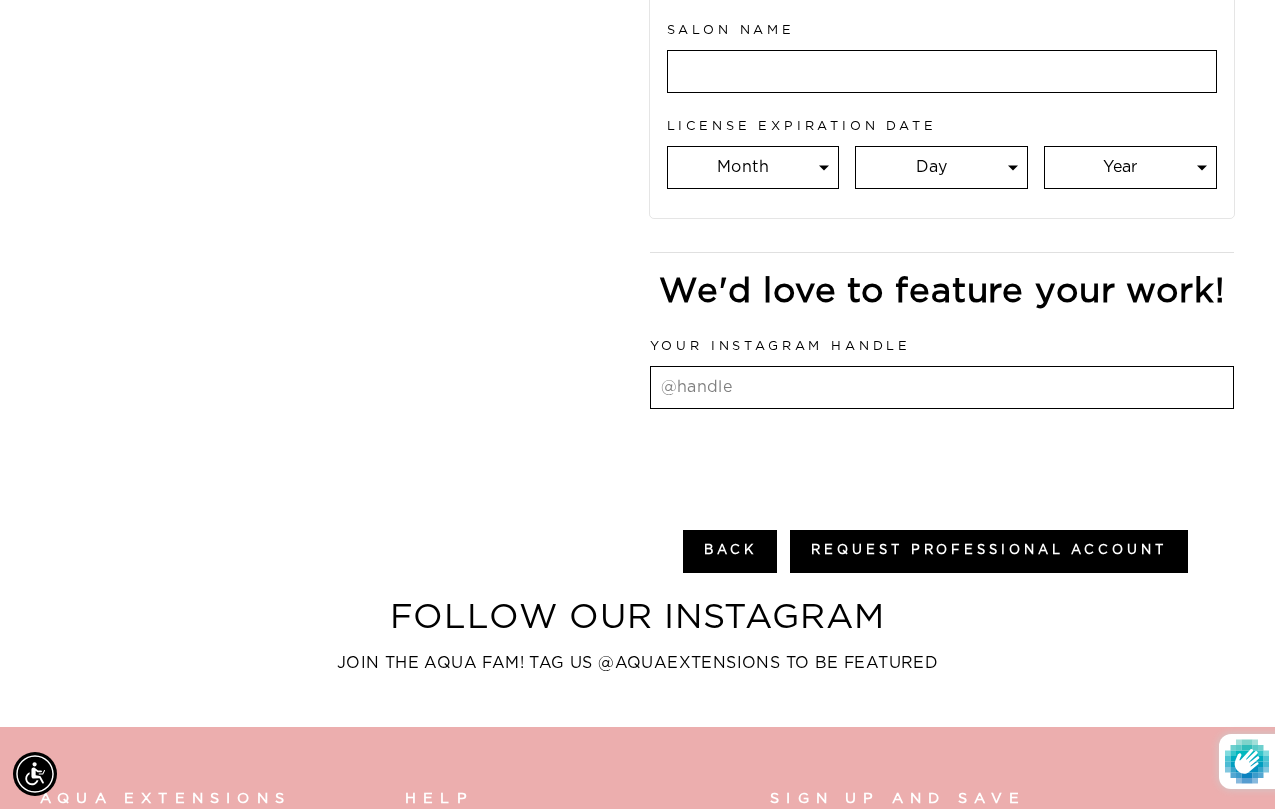scroll, scrollTop: 1126, scrollLeft: 0, axis: vertical 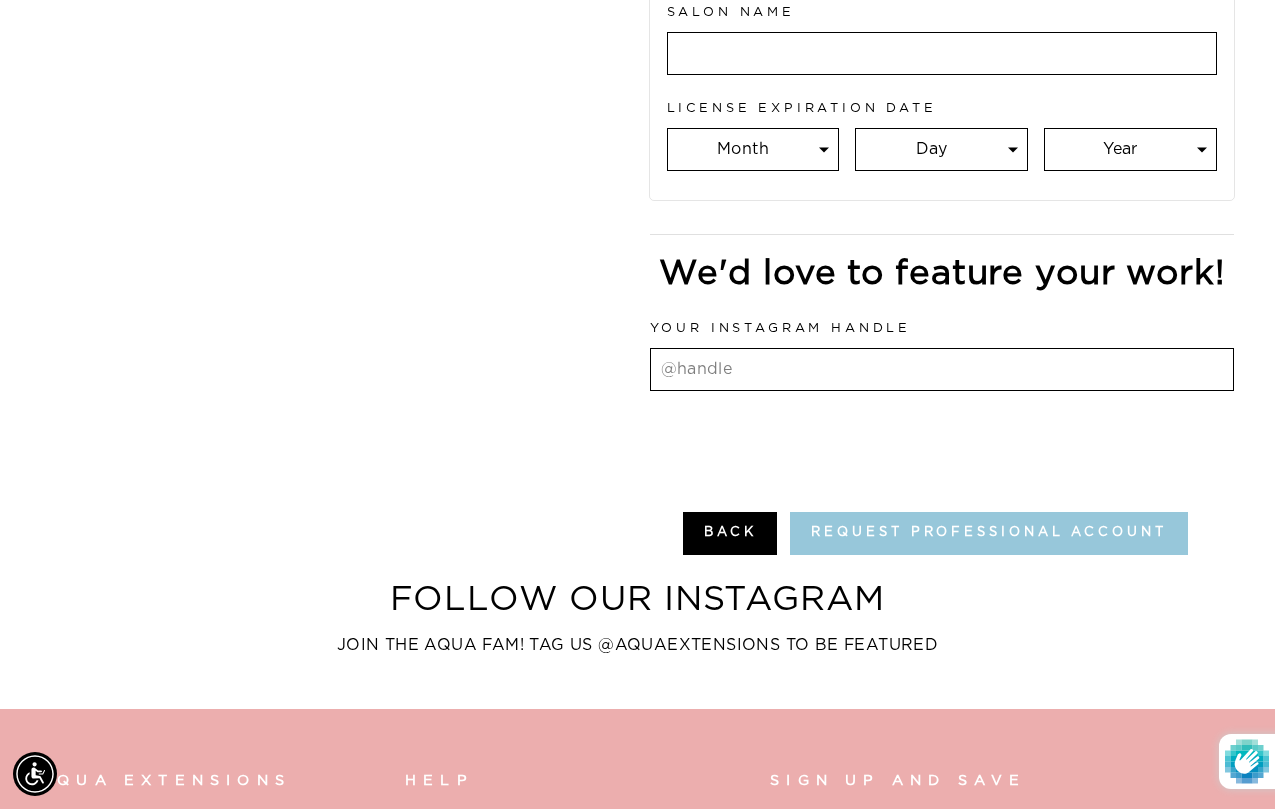 click on "Request Professional Account" at bounding box center [988, 533] 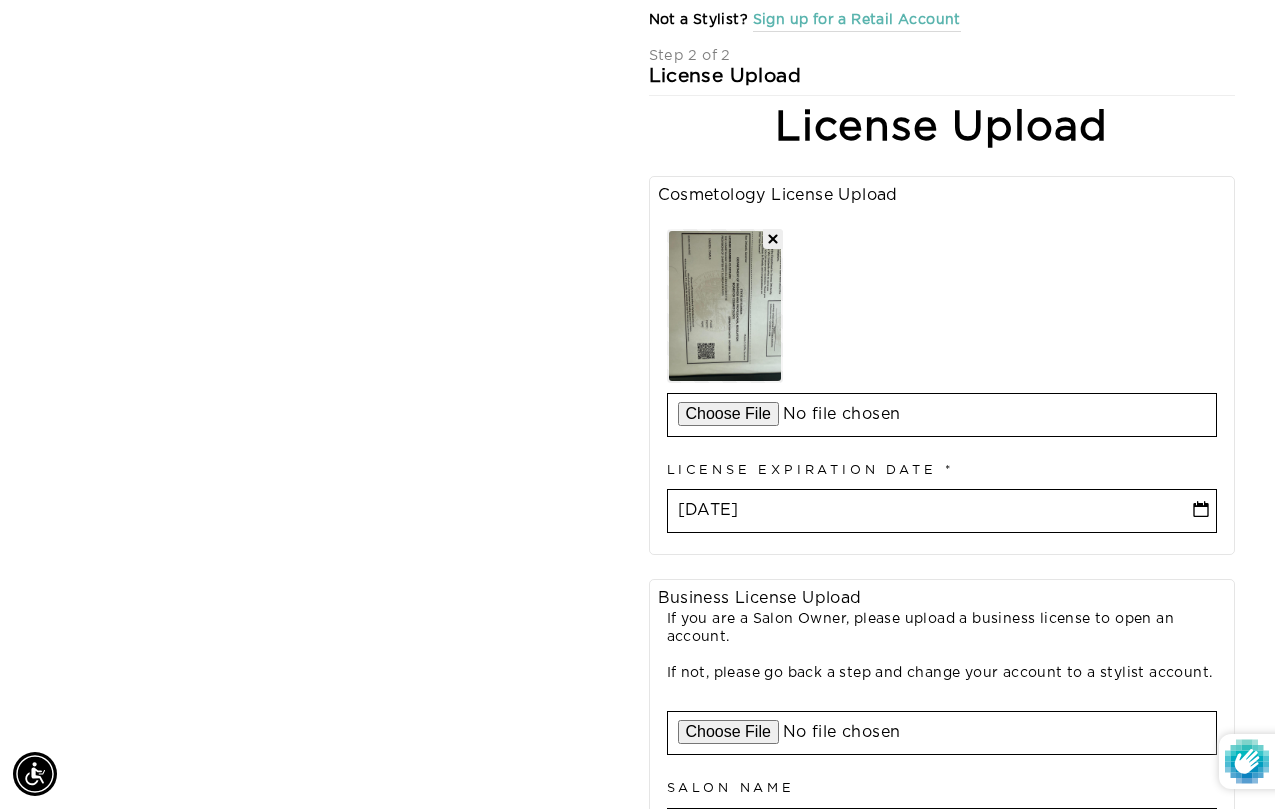 scroll, scrollTop: 483, scrollLeft: 0, axis: vertical 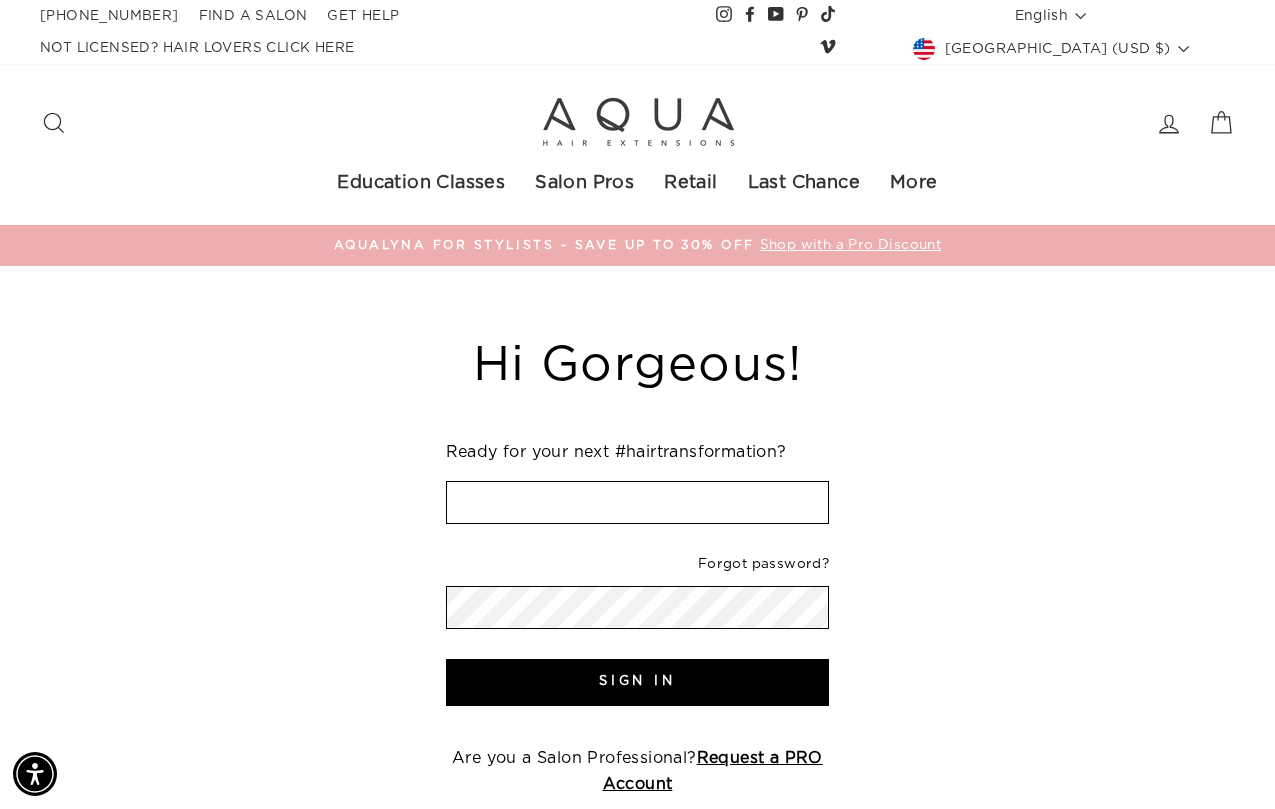 click on "Hi Gorgeous!
Ready for your next #hairtransformation?
We've sent you an email with a link to update your password.
Forgot password?
Sign In
Are you a Salon Professional?  Request a PRO Account
Not a Stylist?  Register a Retail Account
Reset your password
We will send you an email to reset your password.
Email
Submit
Cancel" at bounding box center [626, 597] 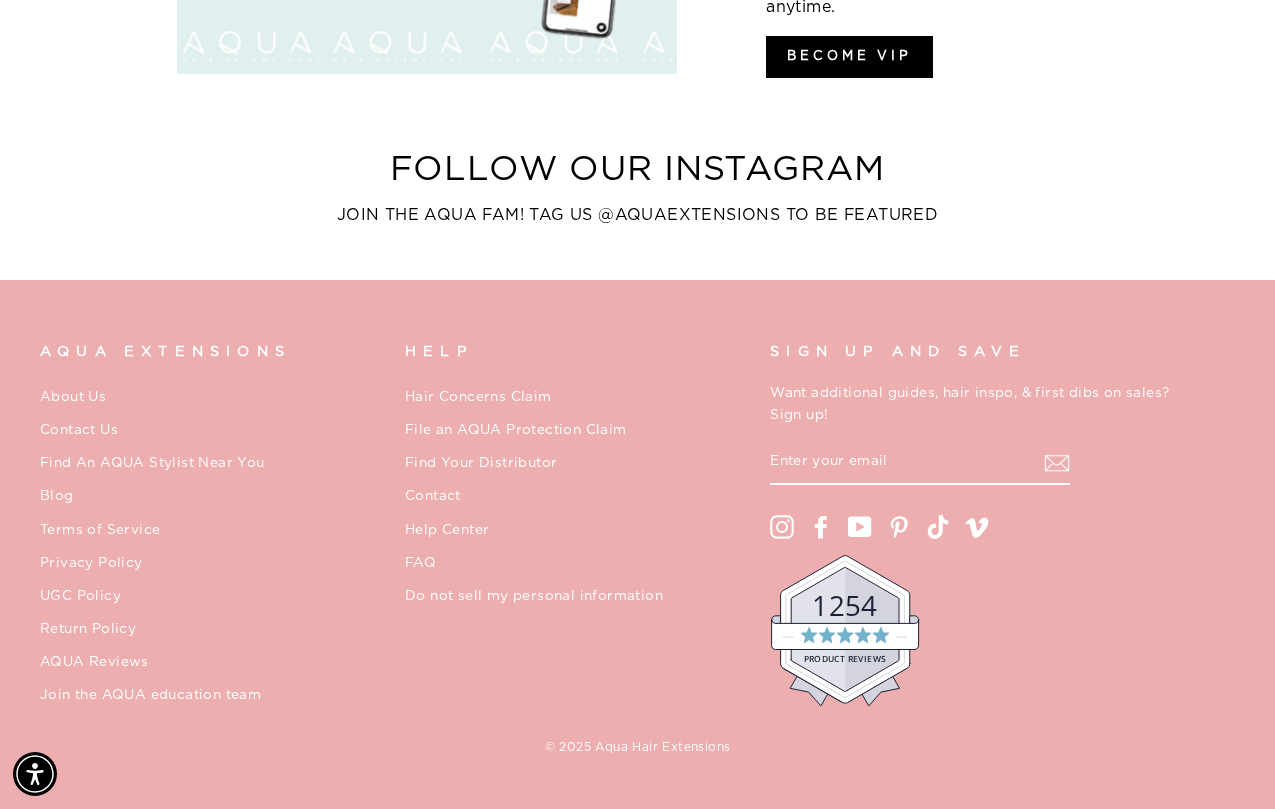 scroll, scrollTop: 1073, scrollLeft: 0, axis: vertical 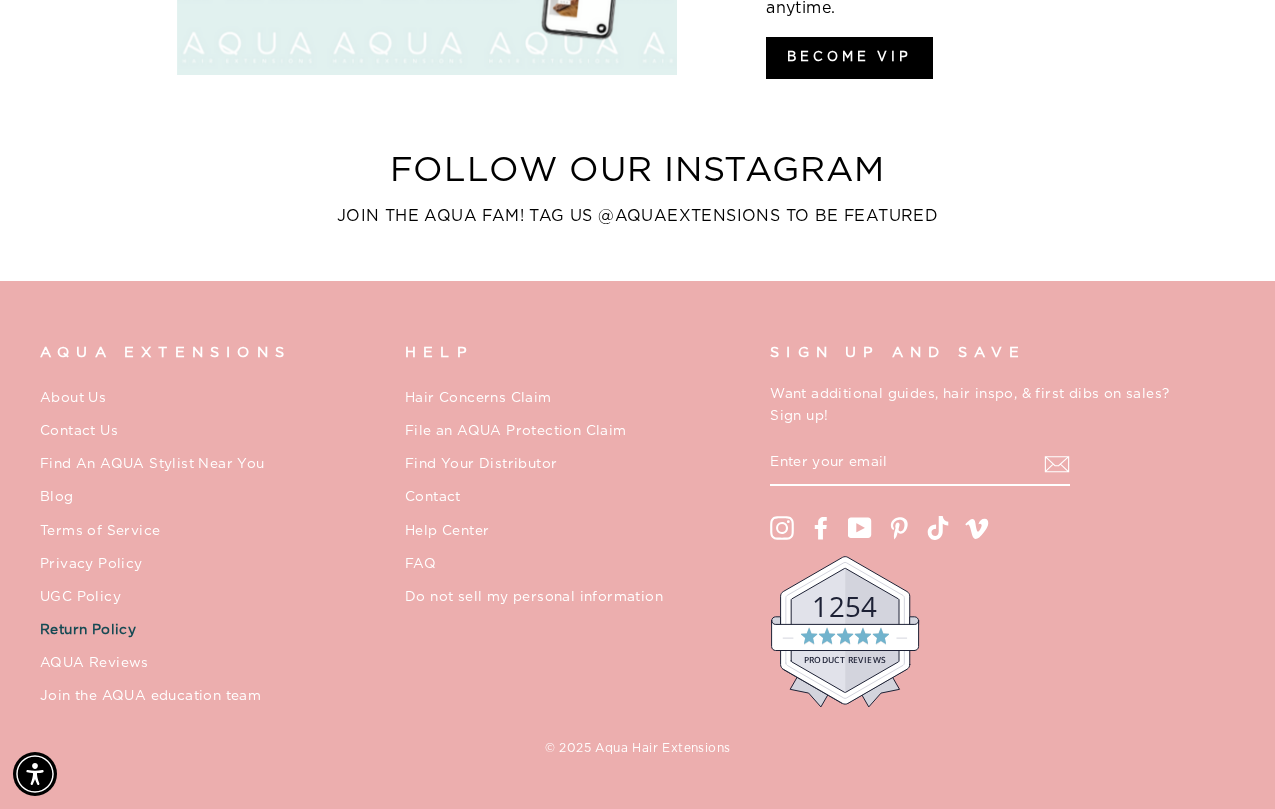 click on "Return Policy" at bounding box center [88, 631] 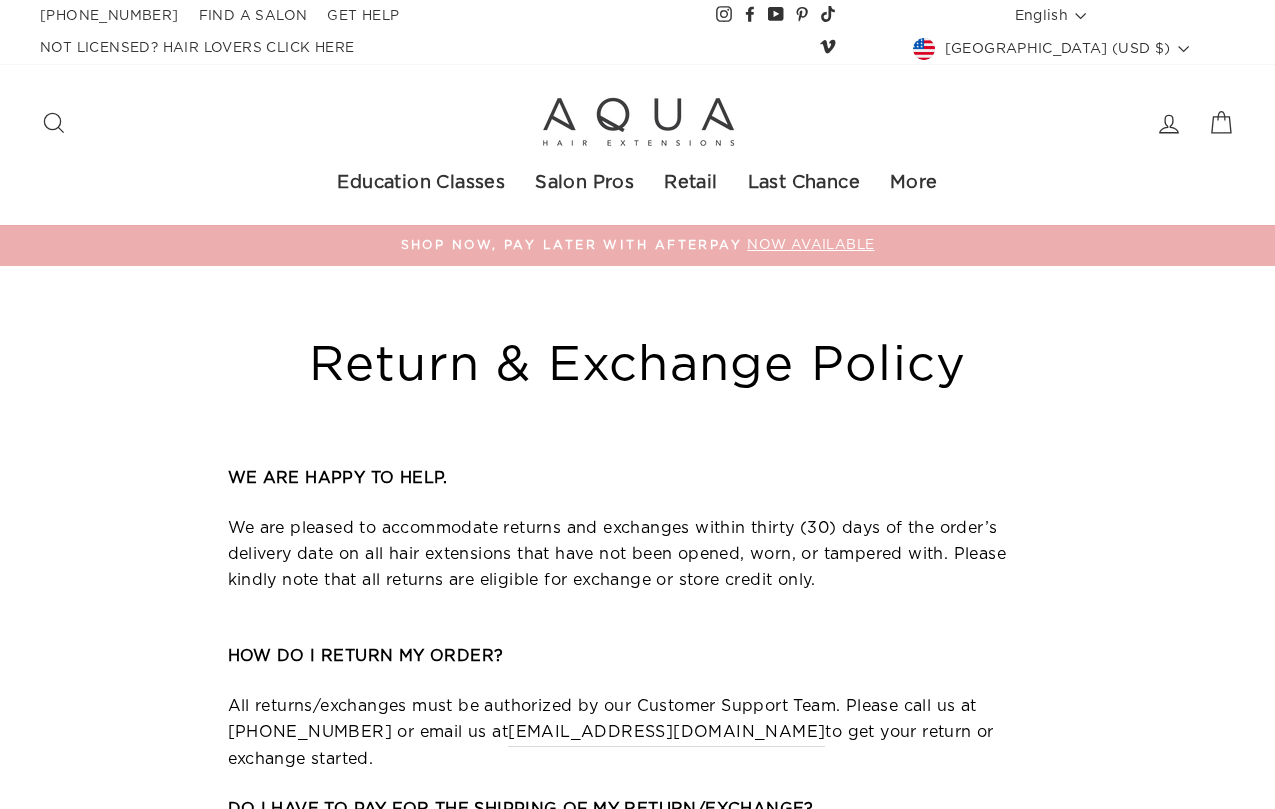 scroll, scrollTop: 242, scrollLeft: 0, axis: vertical 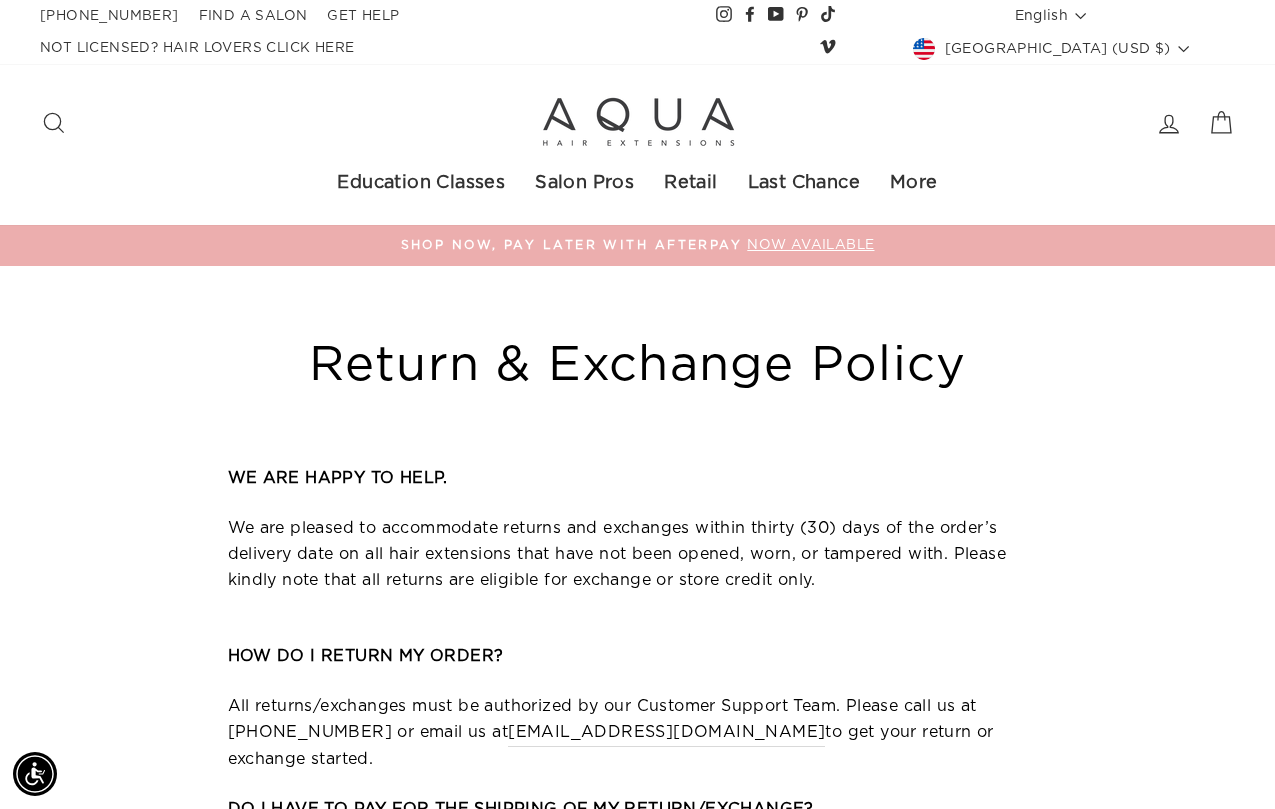 click on "We are pleased to accommodate returns and exchanges within thirty (30) days of the order’s delivery date on all hair extensions that have not been opened, worn, or tampered with. Please kindly note that all returns are eligible for exchange or store credit only." at bounding box center (617, 553) 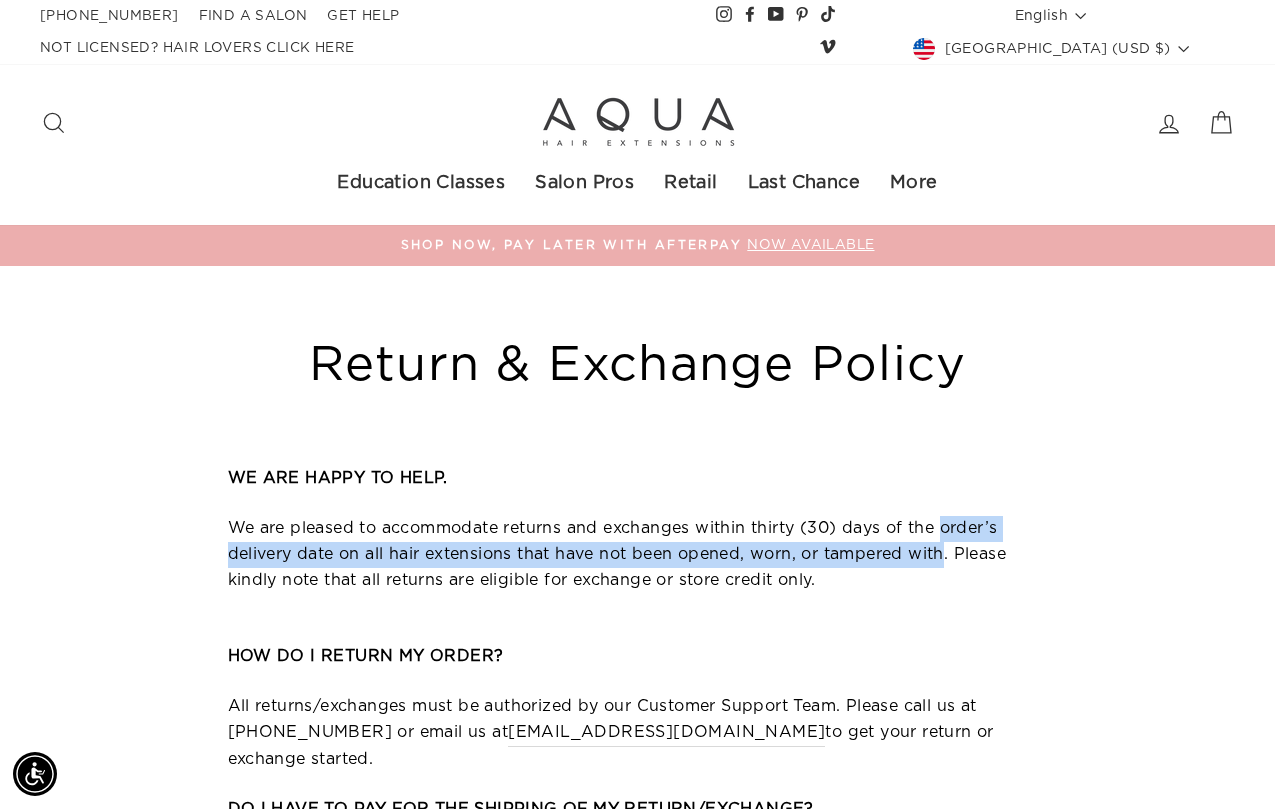 drag, startPoint x: 951, startPoint y: 521, endPoint x: 953, endPoint y: 553, distance: 32.06244 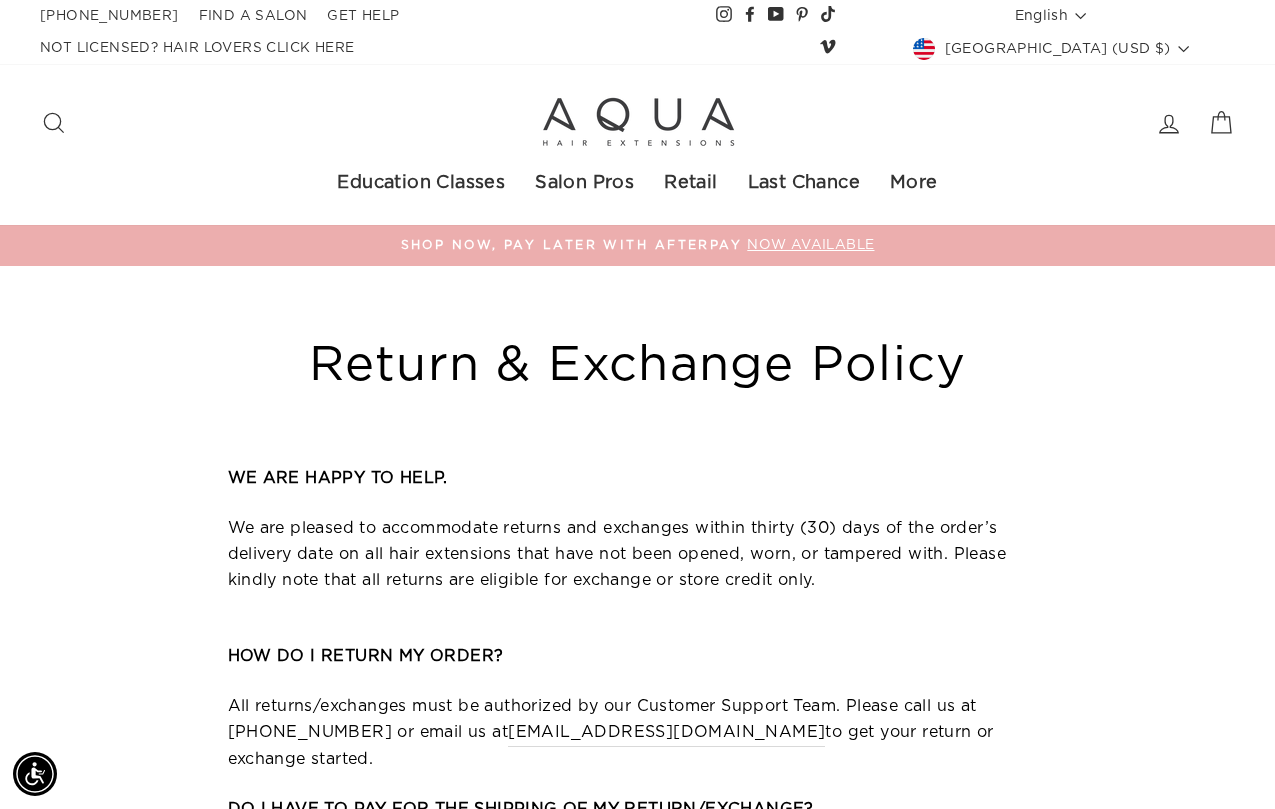 click on "We are pleased to accommodate returns and exchanges within thirty (30) days of the order’s delivery date on all hair extensions that have not been opened, worn, or tampered with. Please kindly note that all returns are eligible for exchange or store credit only." at bounding box center (638, 554) 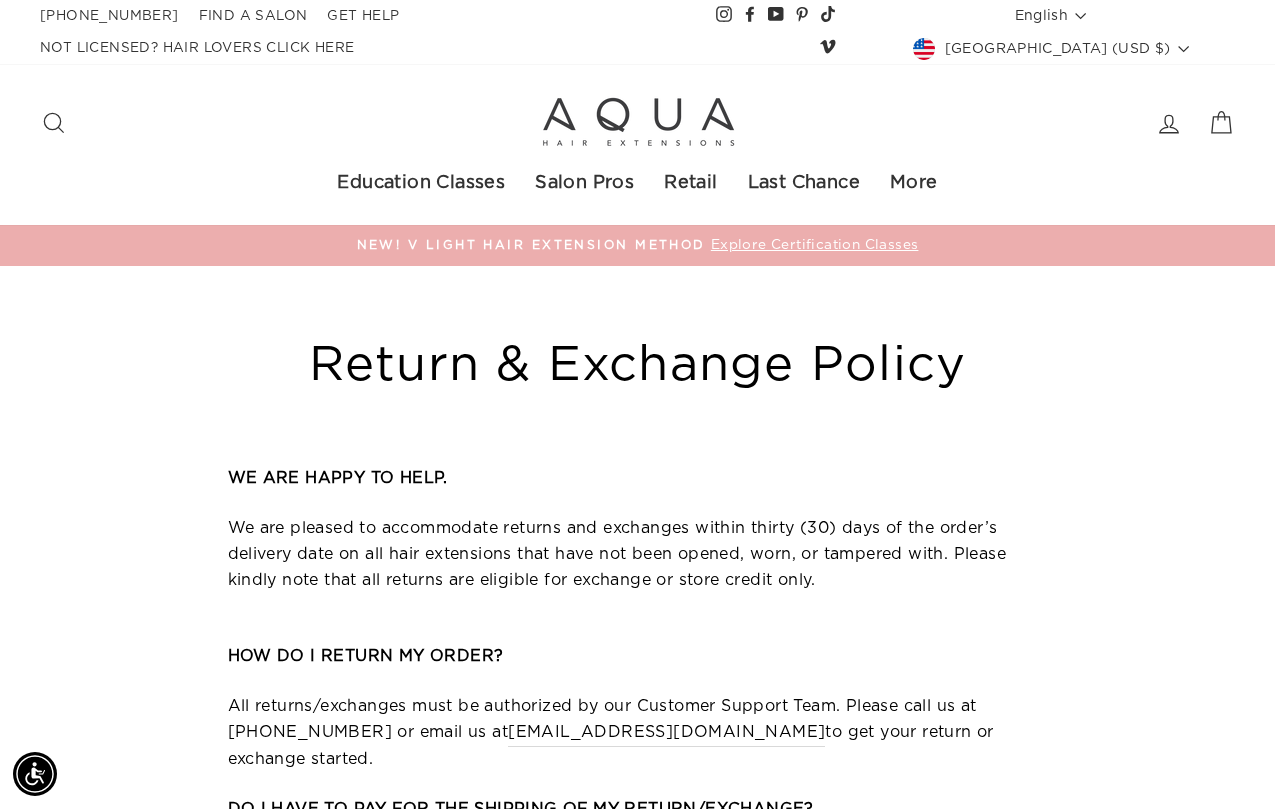 drag, startPoint x: 953, startPoint y: 524, endPoint x: 959, endPoint y: 563, distance: 39.45884 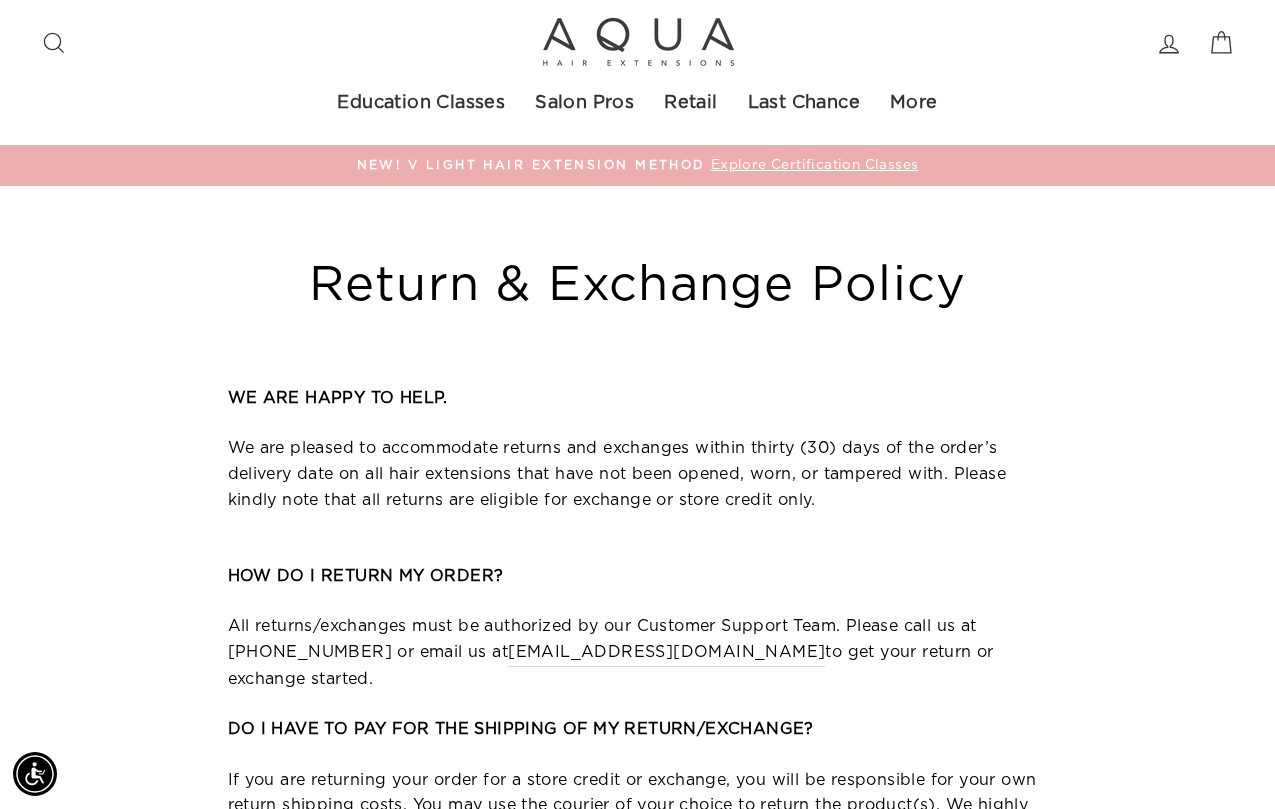 scroll, scrollTop: 81, scrollLeft: 0, axis: vertical 